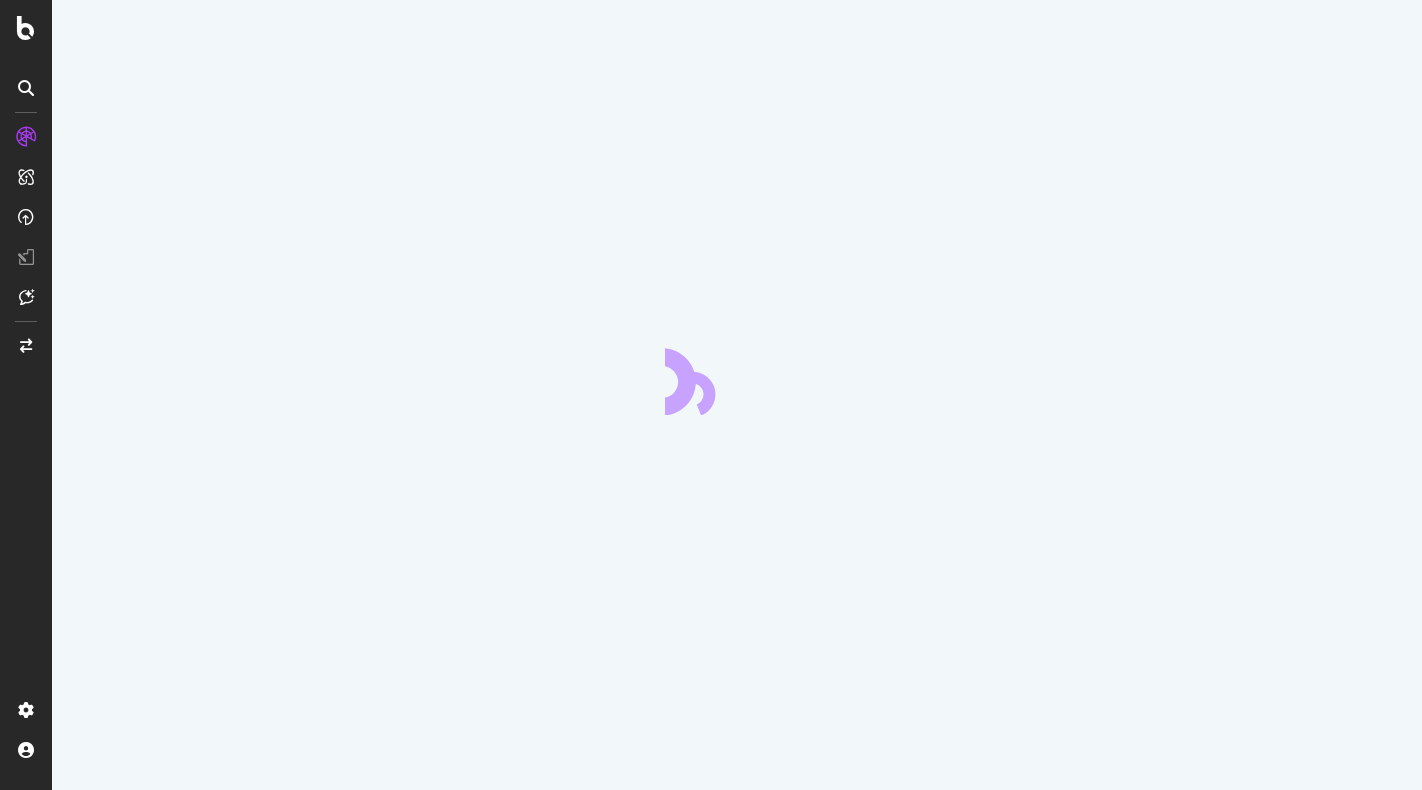 scroll, scrollTop: 0, scrollLeft: 0, axis: both 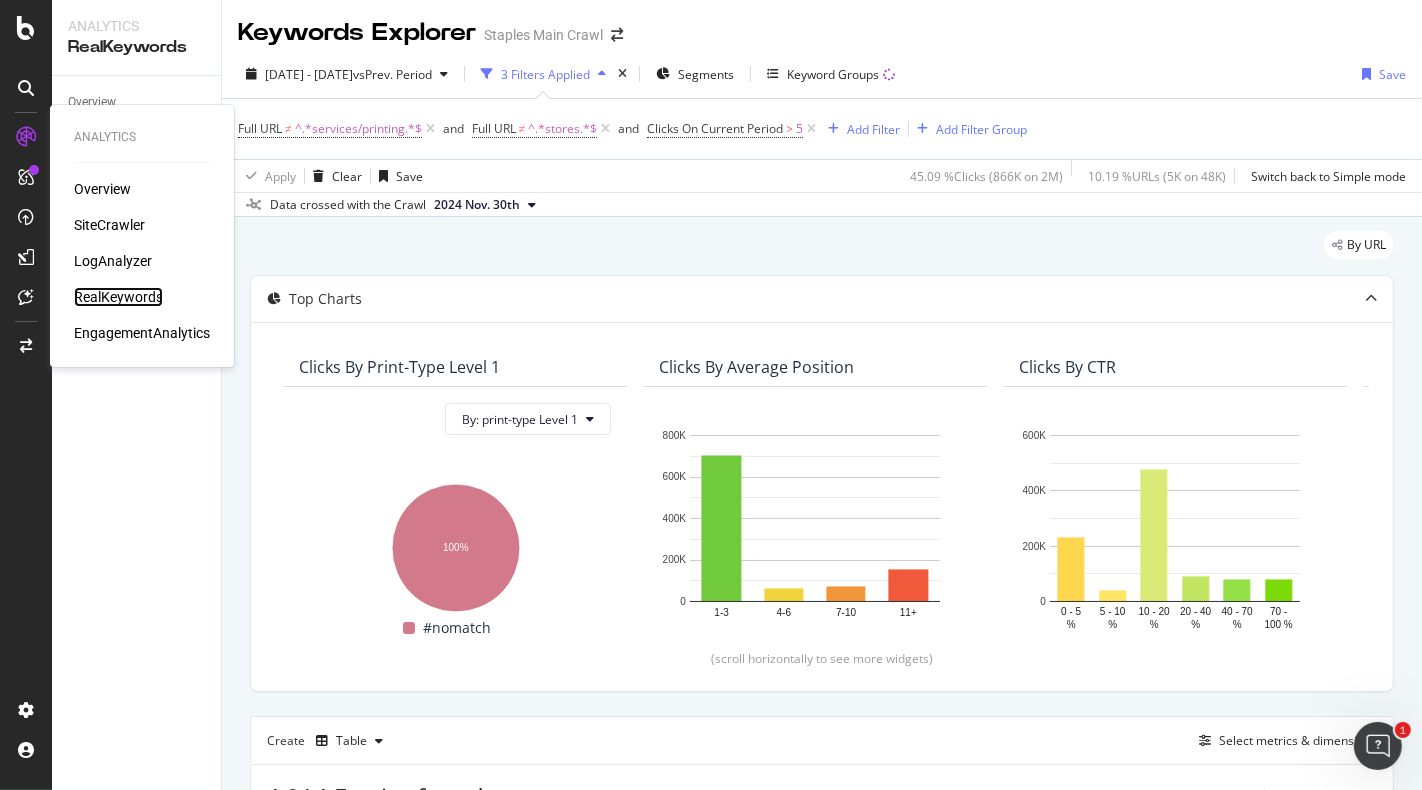 click on "RealKeywords" at bounding box center [118, 297] 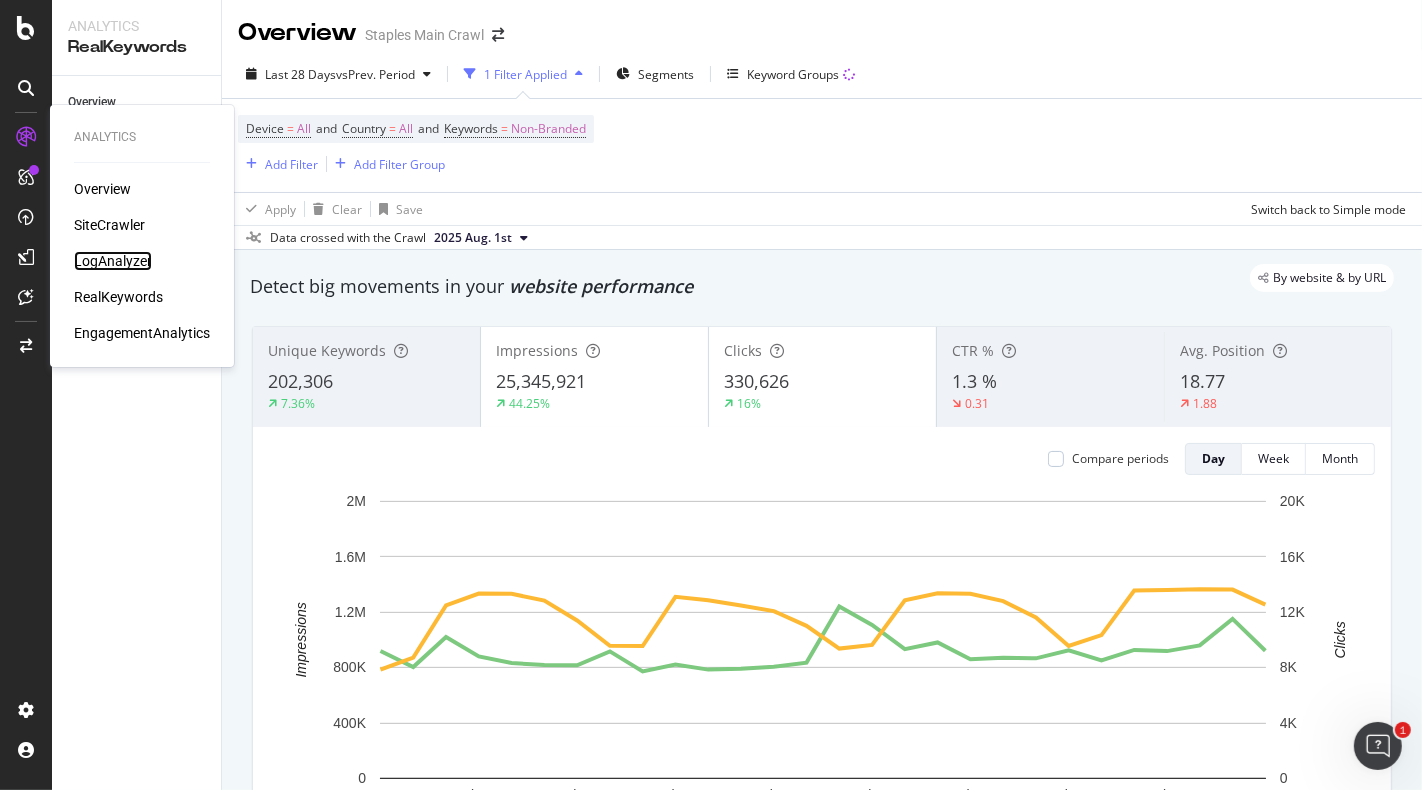 click on "LogAnalyzer" at bounding box center (113, 261) 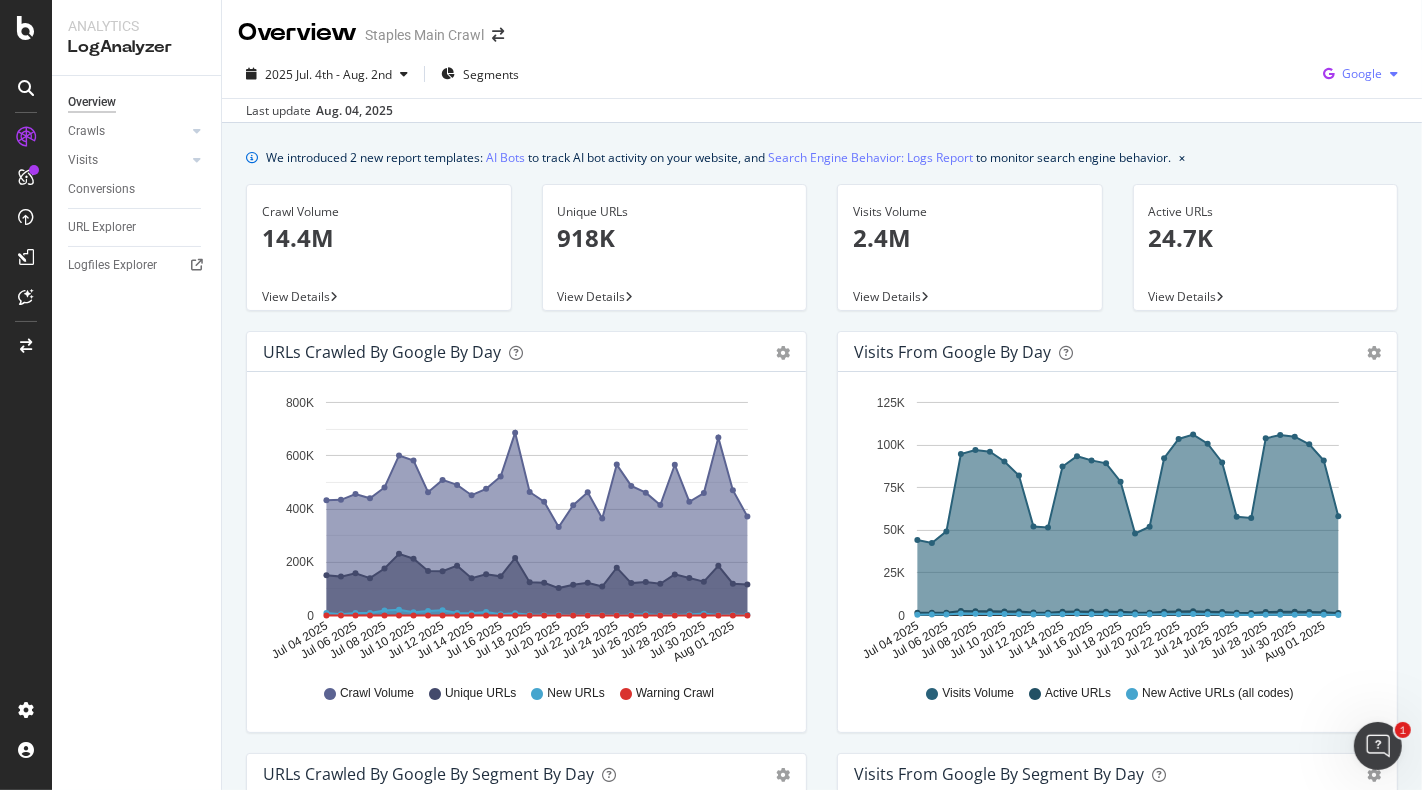 click on "Google" at bounding box center (1362, 73) 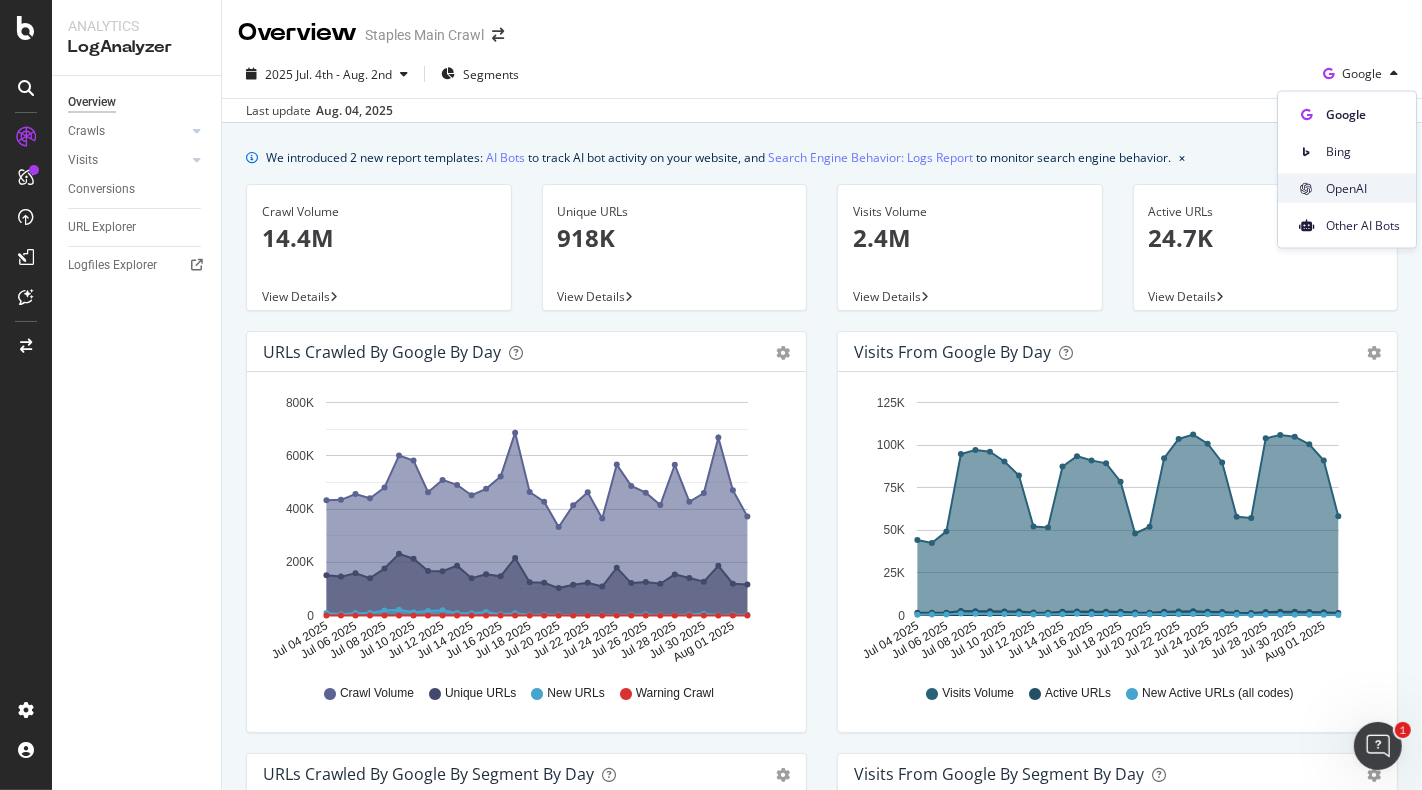 click on "OpenAI" at bounding box center (1363, 188) 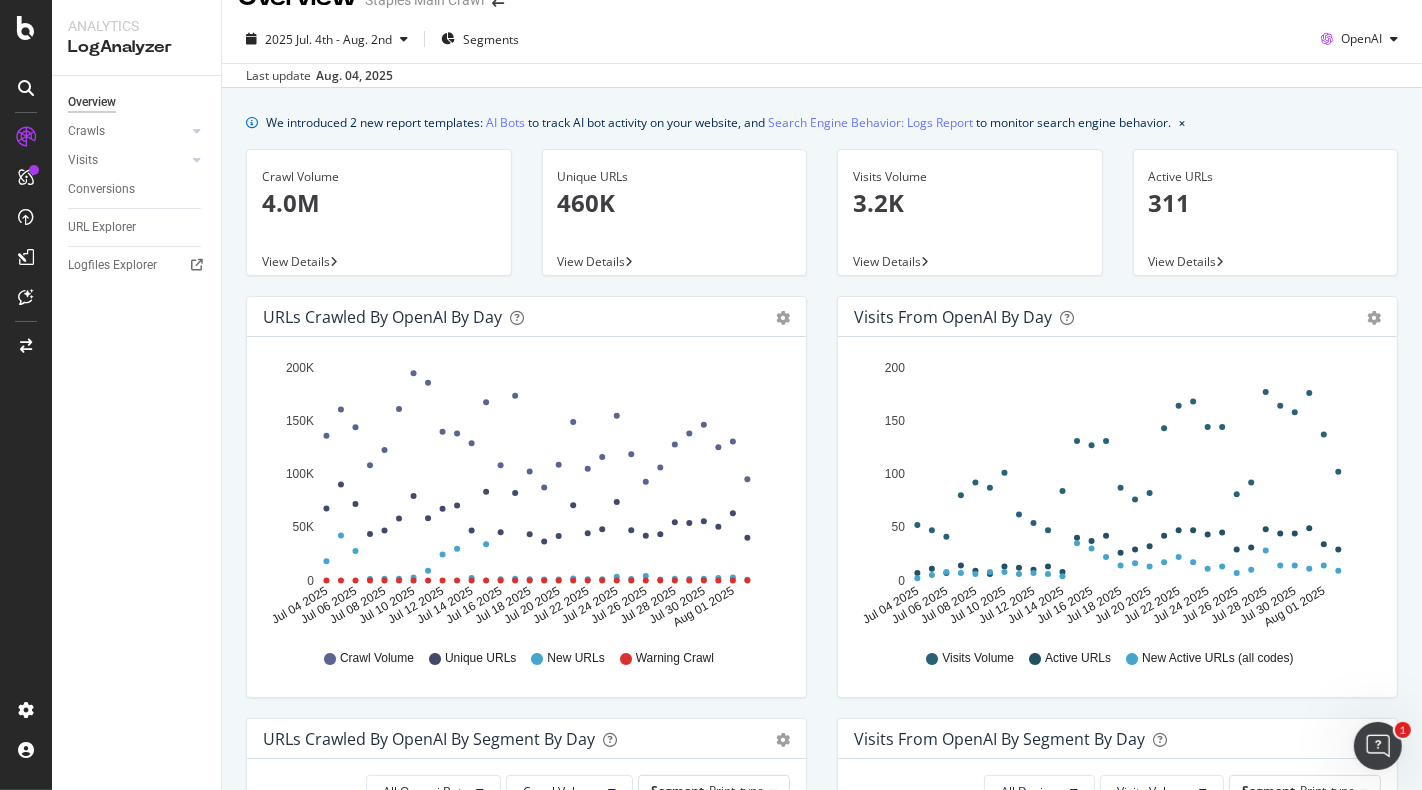 scroll, scrollTop: 0, scrollLeft: 0, axis: both 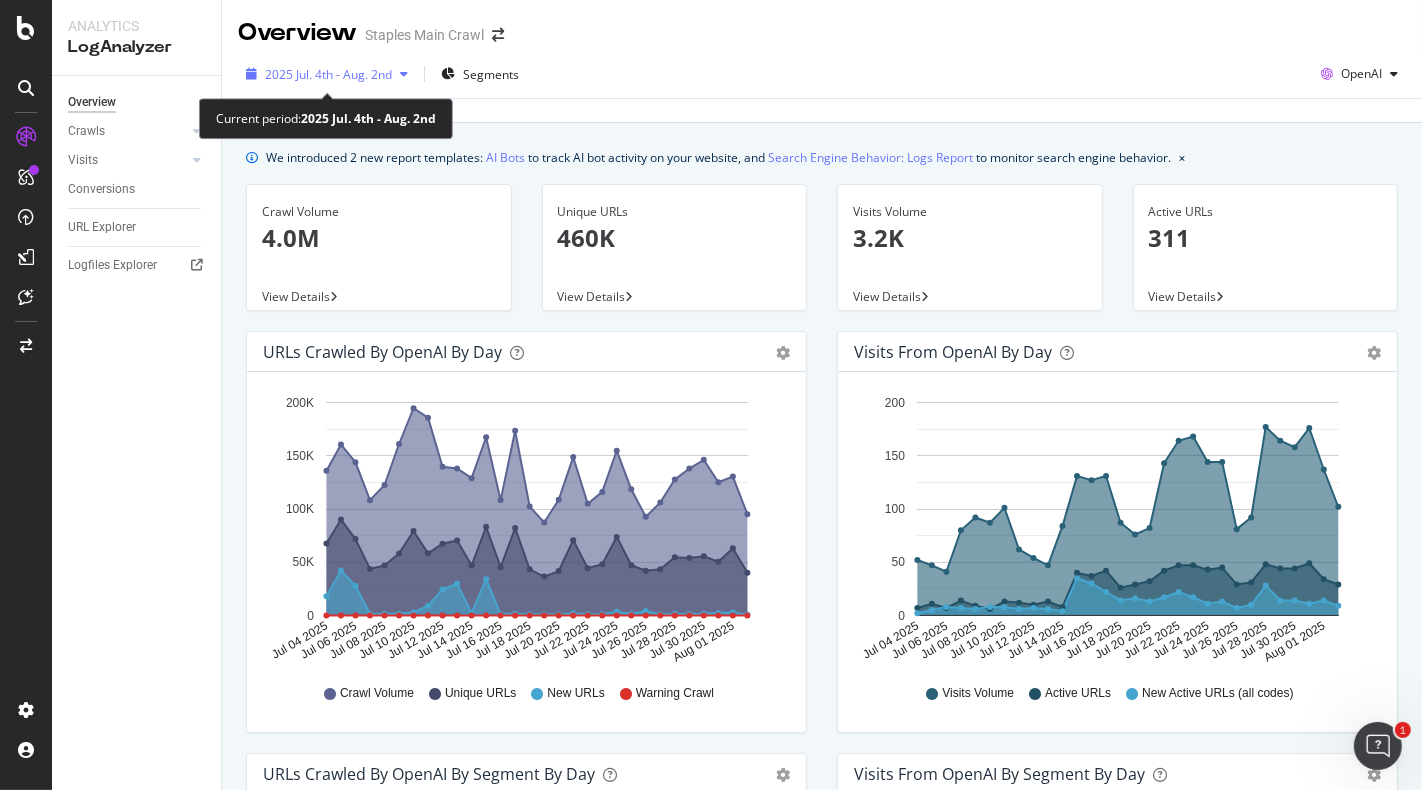 click on "2025 Jul. 4th - Aug. 2nd" at bounding box center [328, 74] 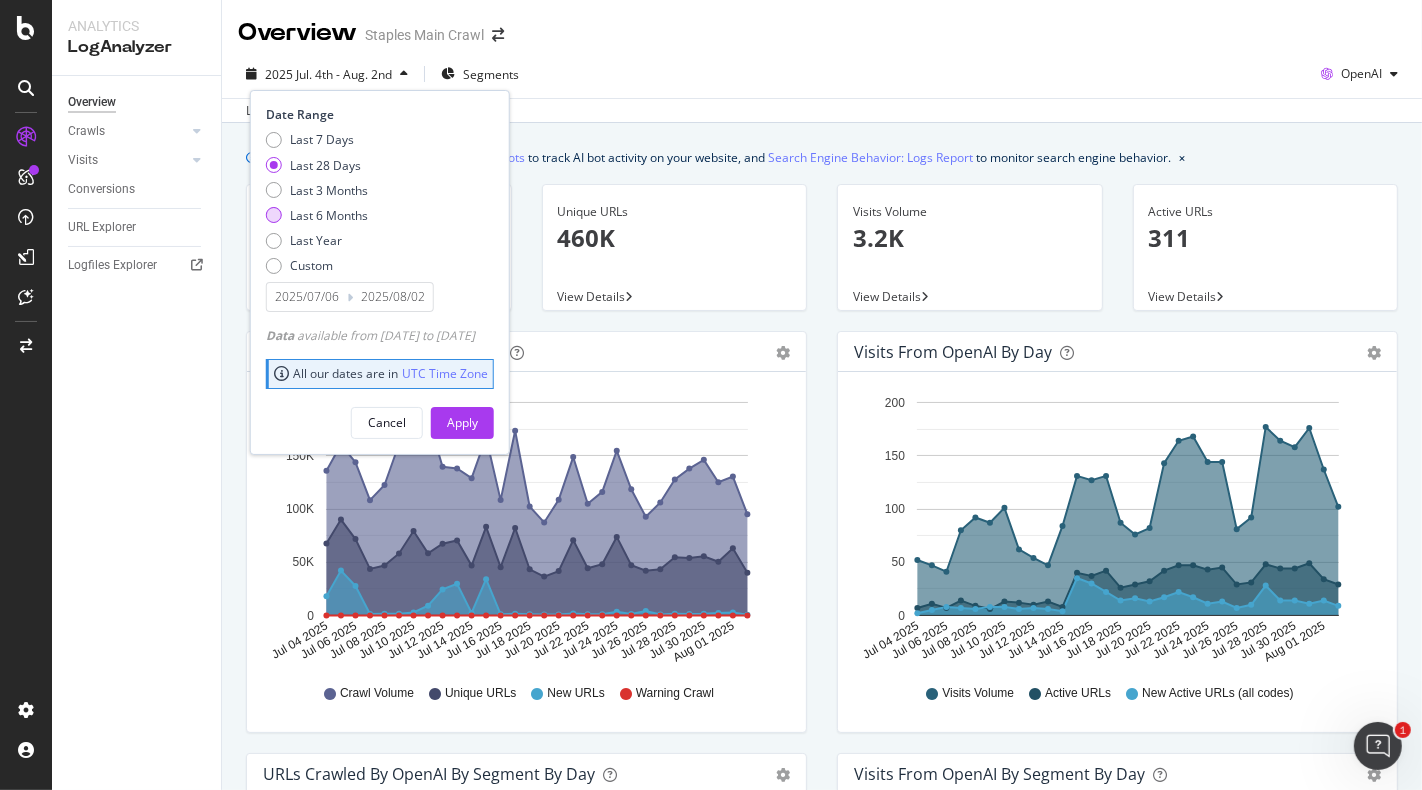 click on "Last 6 Months" at bounding box center [329, 215] 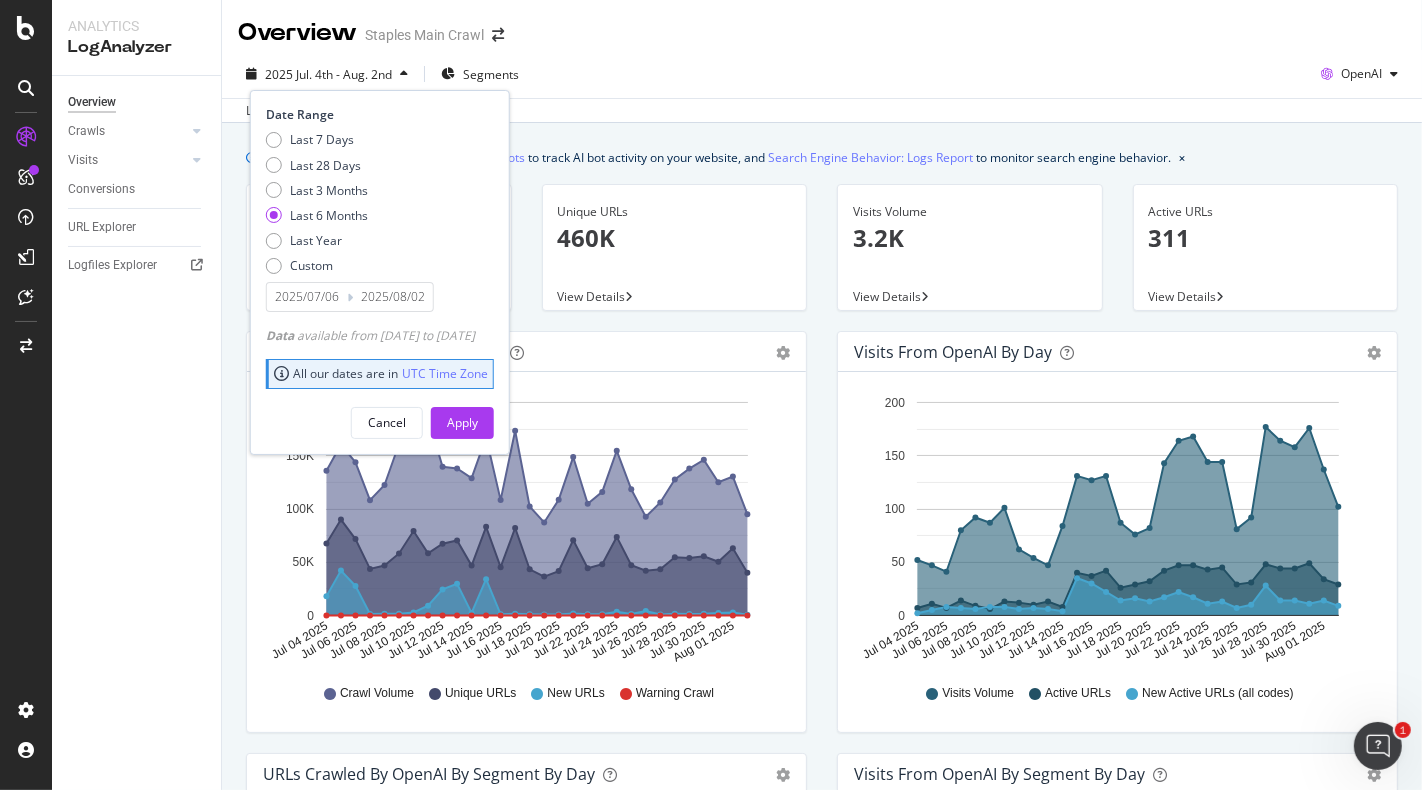 type on "2025/02/03" 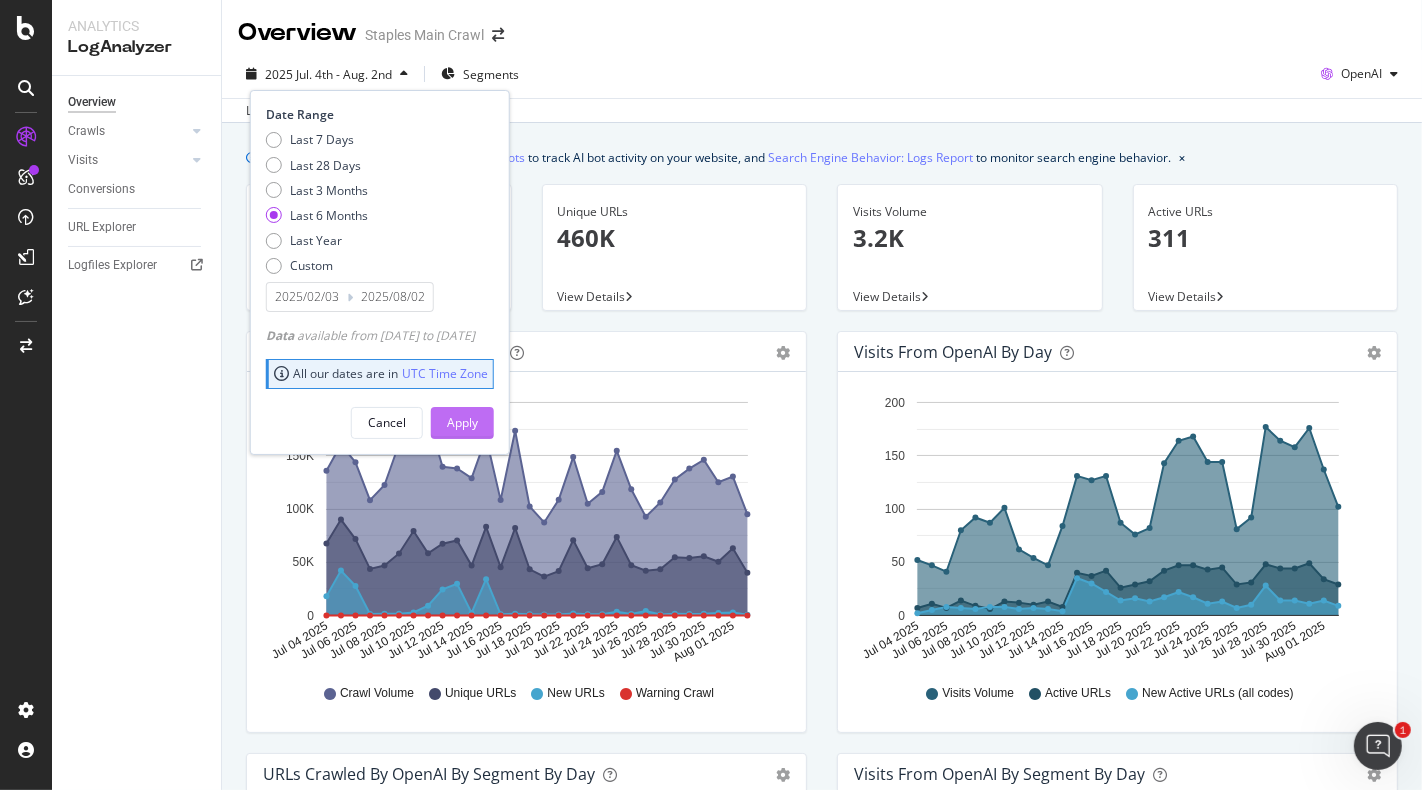 click on "Apply" at bounding box center (462, 423) 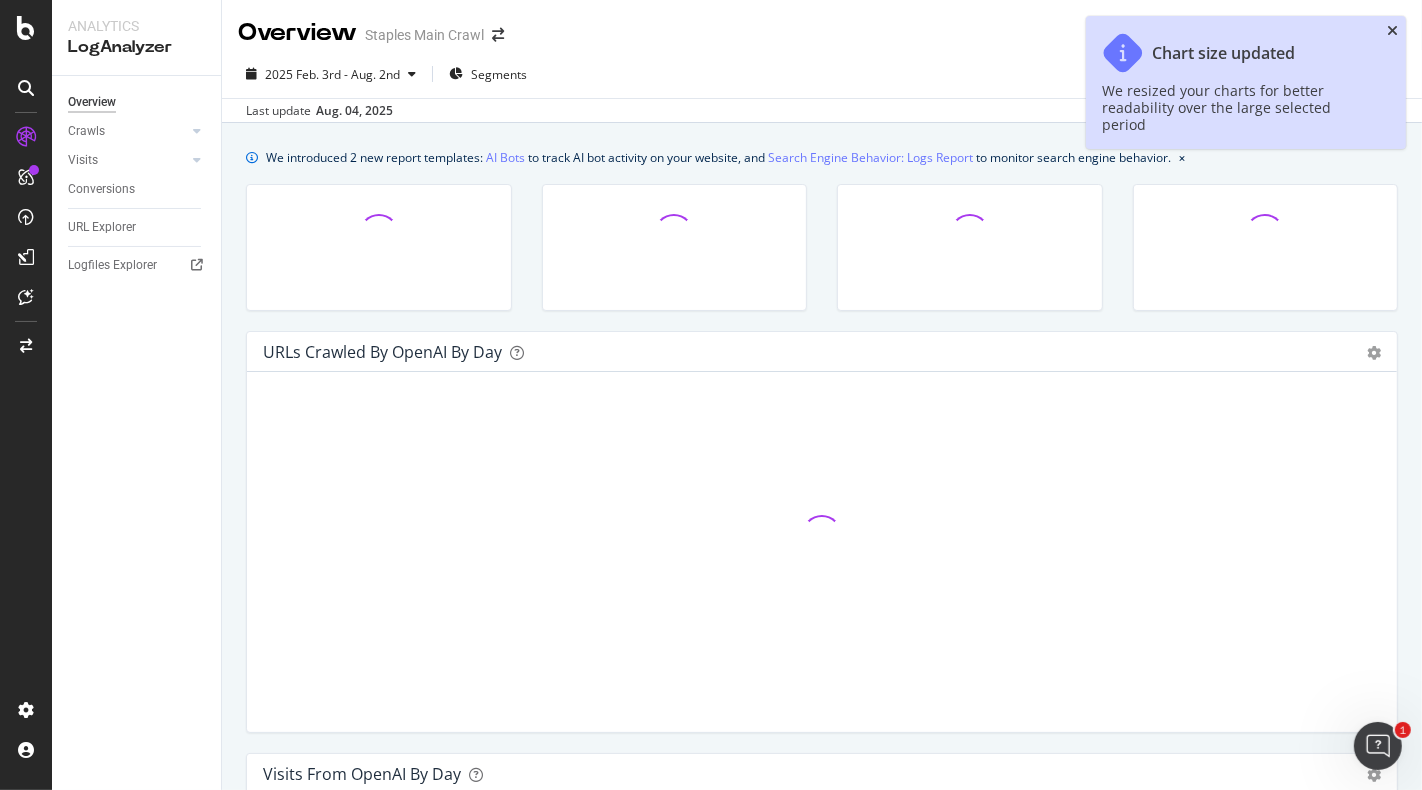 click at bounding box center [1392, 31] 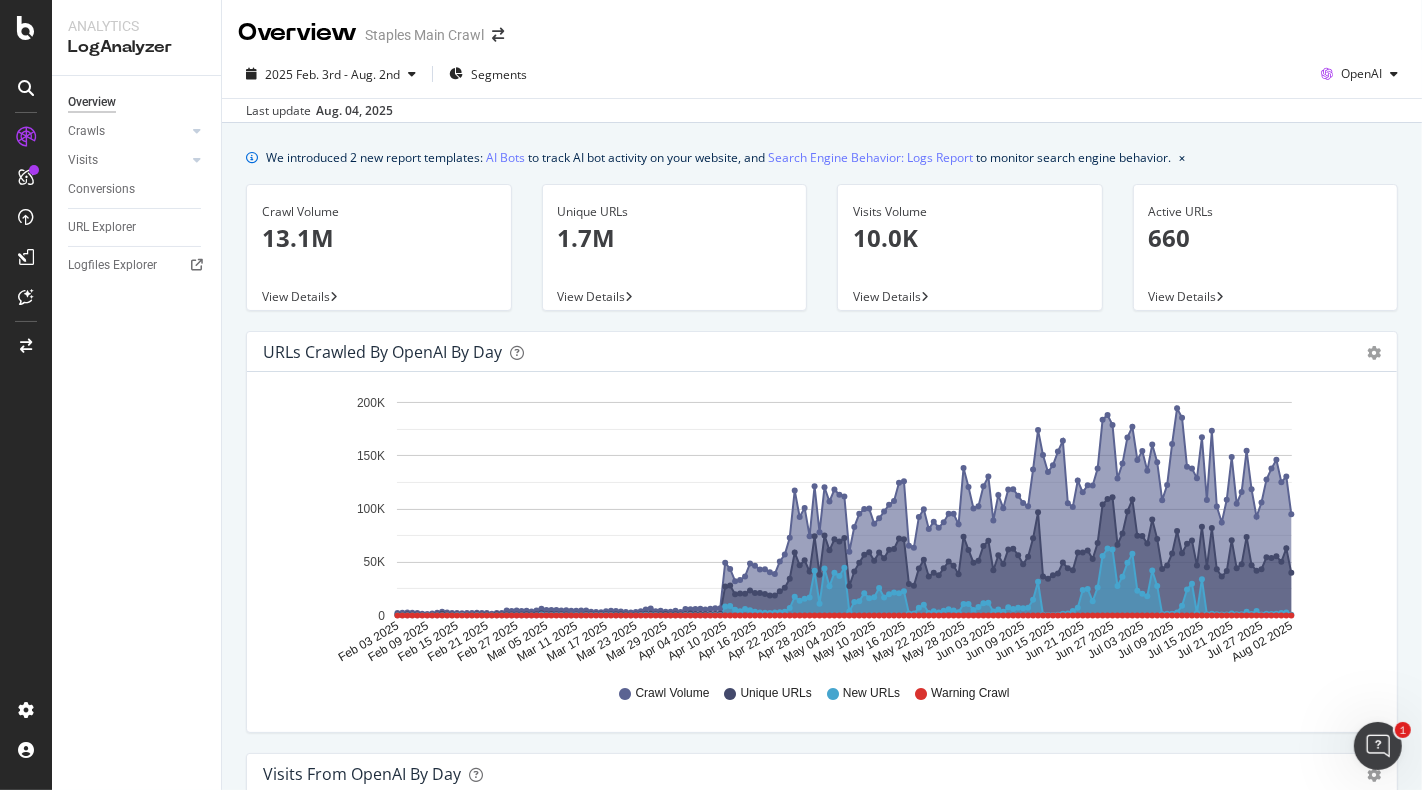 click on "View Details" at bounding box center [1183, 296] 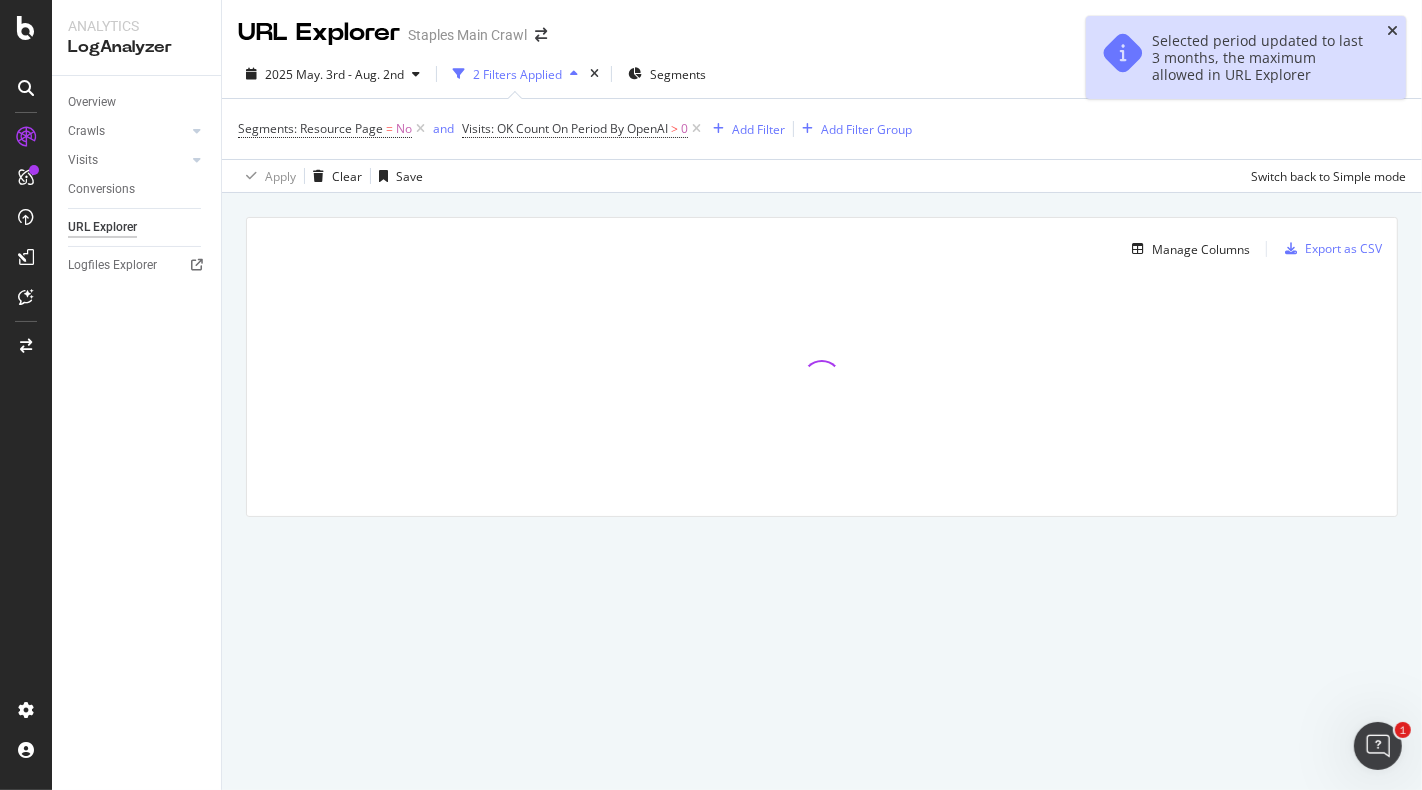 click at bounding box center (1392, 31) 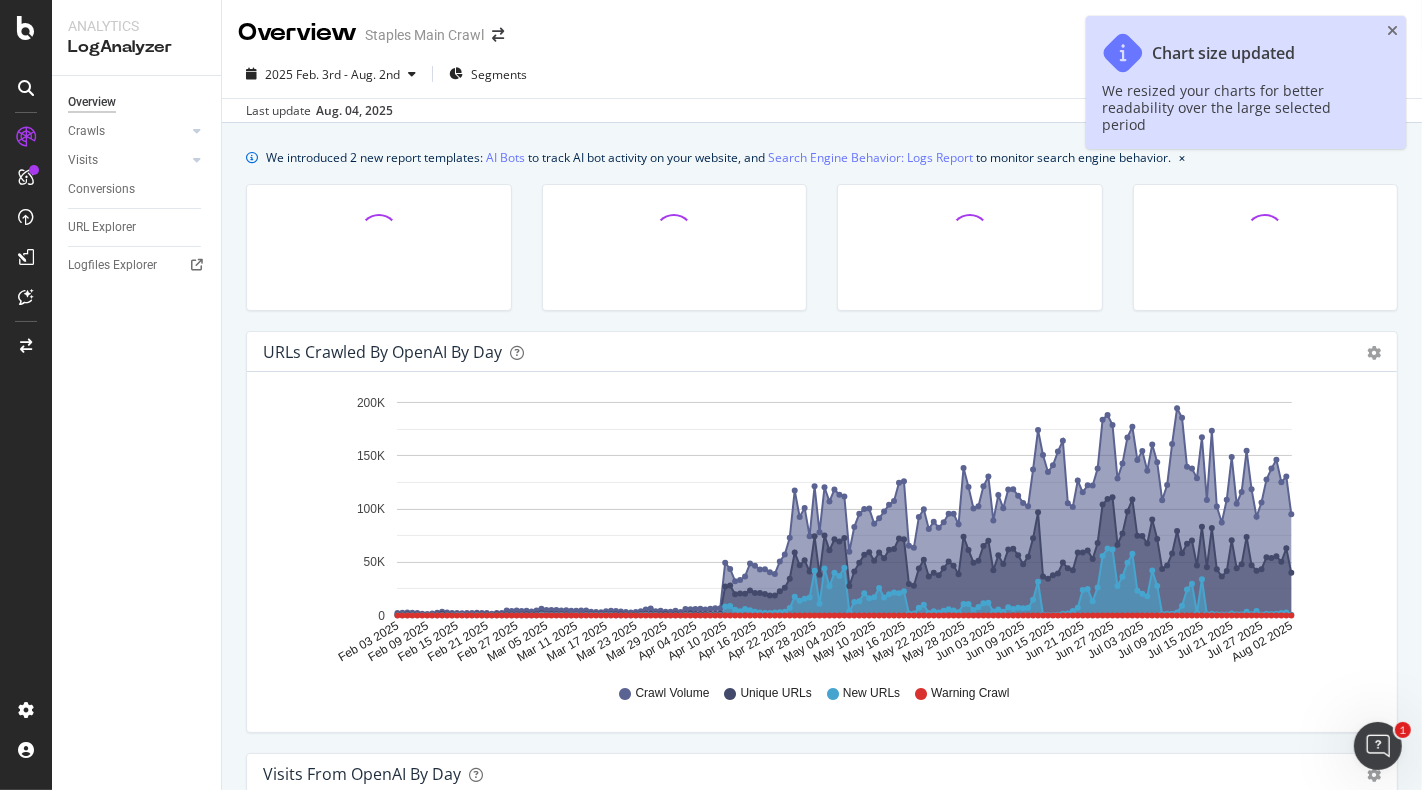 click at bounding box center (1392, 31) 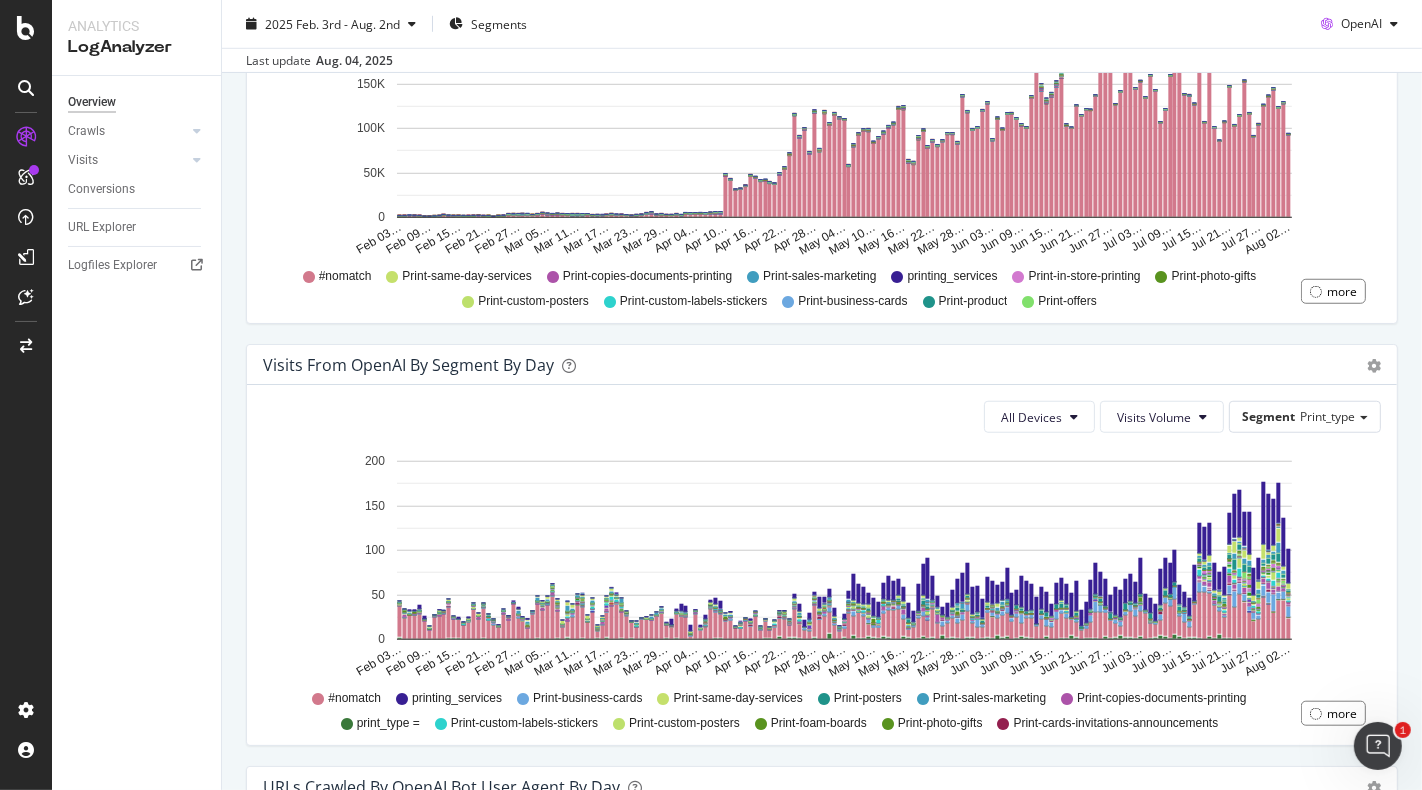 scroll, scrollTop: 1254, scrollLeft: 0, axis: vertical 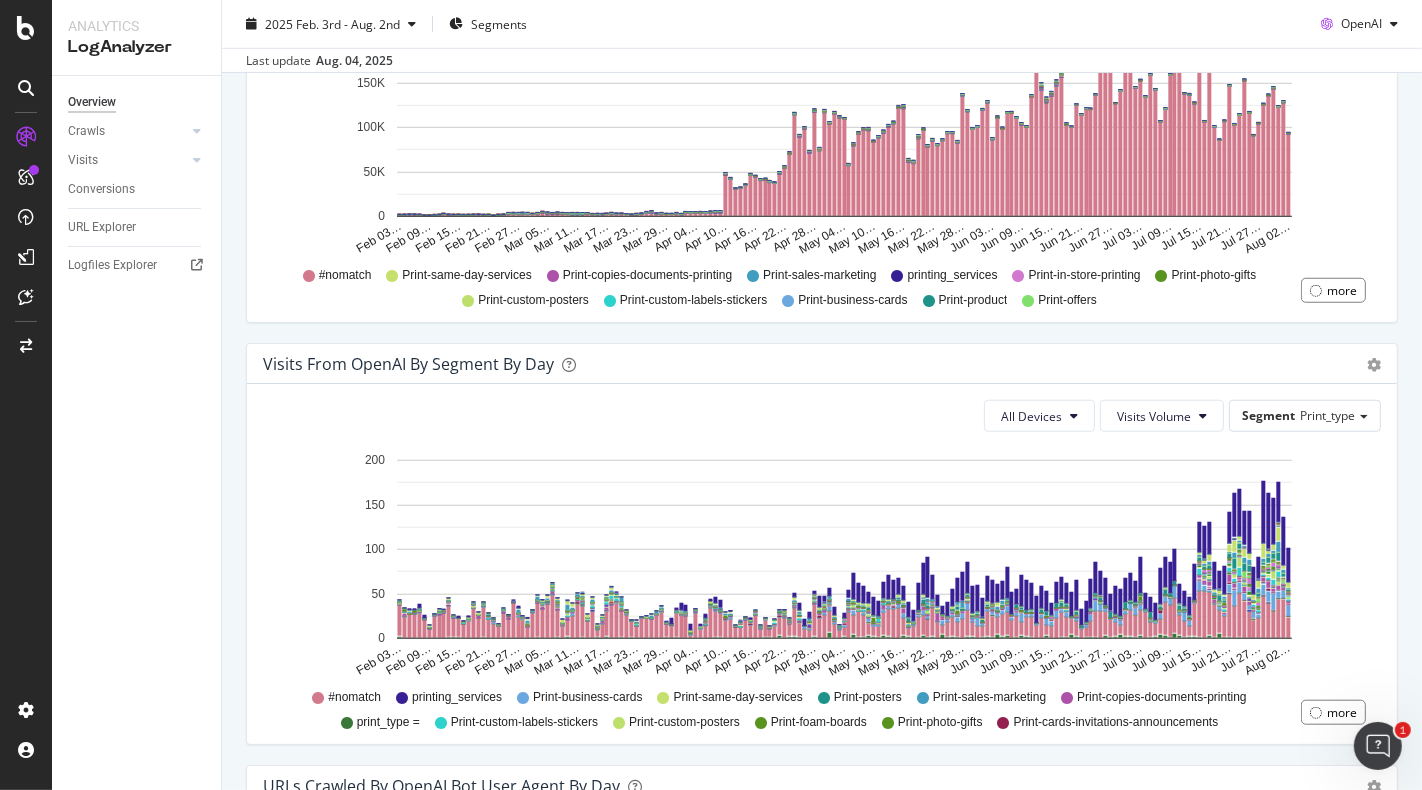 click on "All Devices Visits Volume Segment Print_type Hold CMD (⌘) while clicking to filter the report. Feb 03… Feb 09… Feb 15… Feb 21… Feb 27… Mar 05… Mar 11… Mar 17… Mar 23… Mar 29… Apr 04… Apr 10… Apr 16… Apr 22… Apr 28… May 04… May 10… May 16… May 22… May 28… Jun 03… Jun 09… Jun 15… Jun 21… Jun 27… Jul 03… Jul 09… Jul 15… Jul 21… Jul 27… Aug 02… 0 50 100 150 200 Date print_type =  print_type = #nomatch print_type = Print-Covid-19-Designs print_type = Print-MyProjects print_type = Print-OrderStatus print_type = Print-Upload print_type = Print-a-frame-signs print_type = Print-adhesive-posters print_type = Print-business-cards print_type = Print-business-forms print_type = Print-campaign-signs print_type = Print-cards-invitations-announcements print_type = Print-category print_type = Print-copies-documents-printing print_type = Print-create-your-own print_type = Print-custom-announcements print_type = Print-custom-banners print_type = Print-custom-cards" at bounding box center (822, 564) 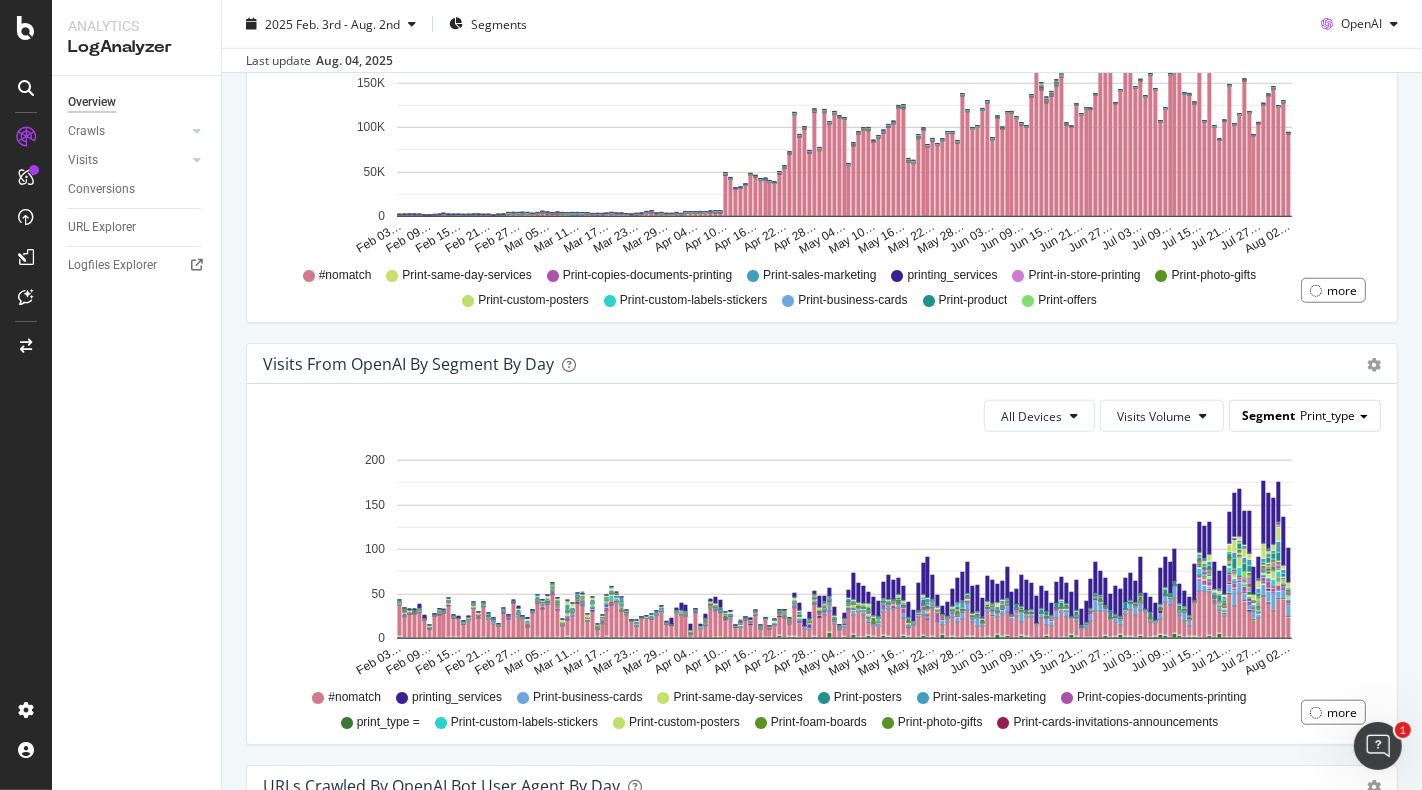 click on "Segment Print_type" at bounding box center [1305, 415] 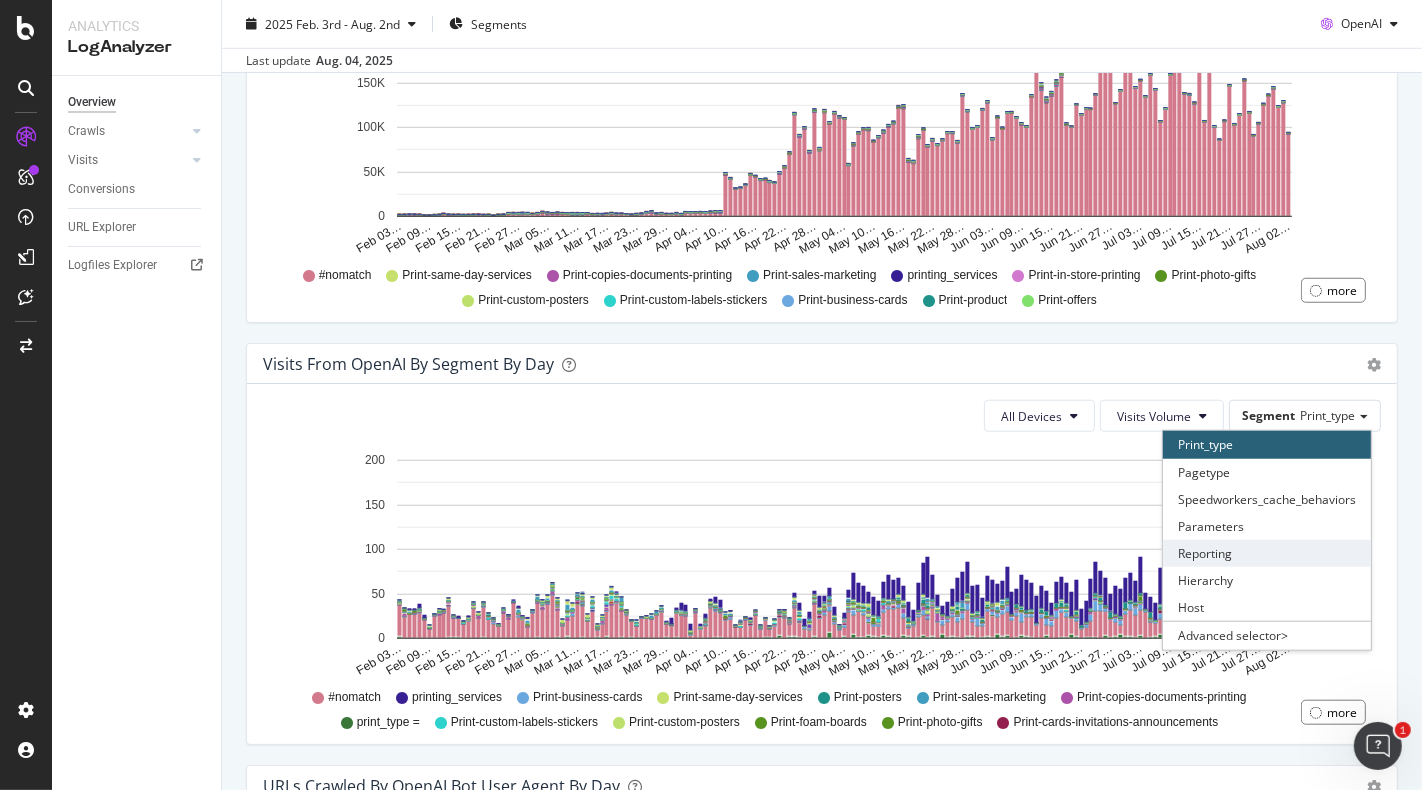 click on "Reporting" at bounding box center (1267, 553) 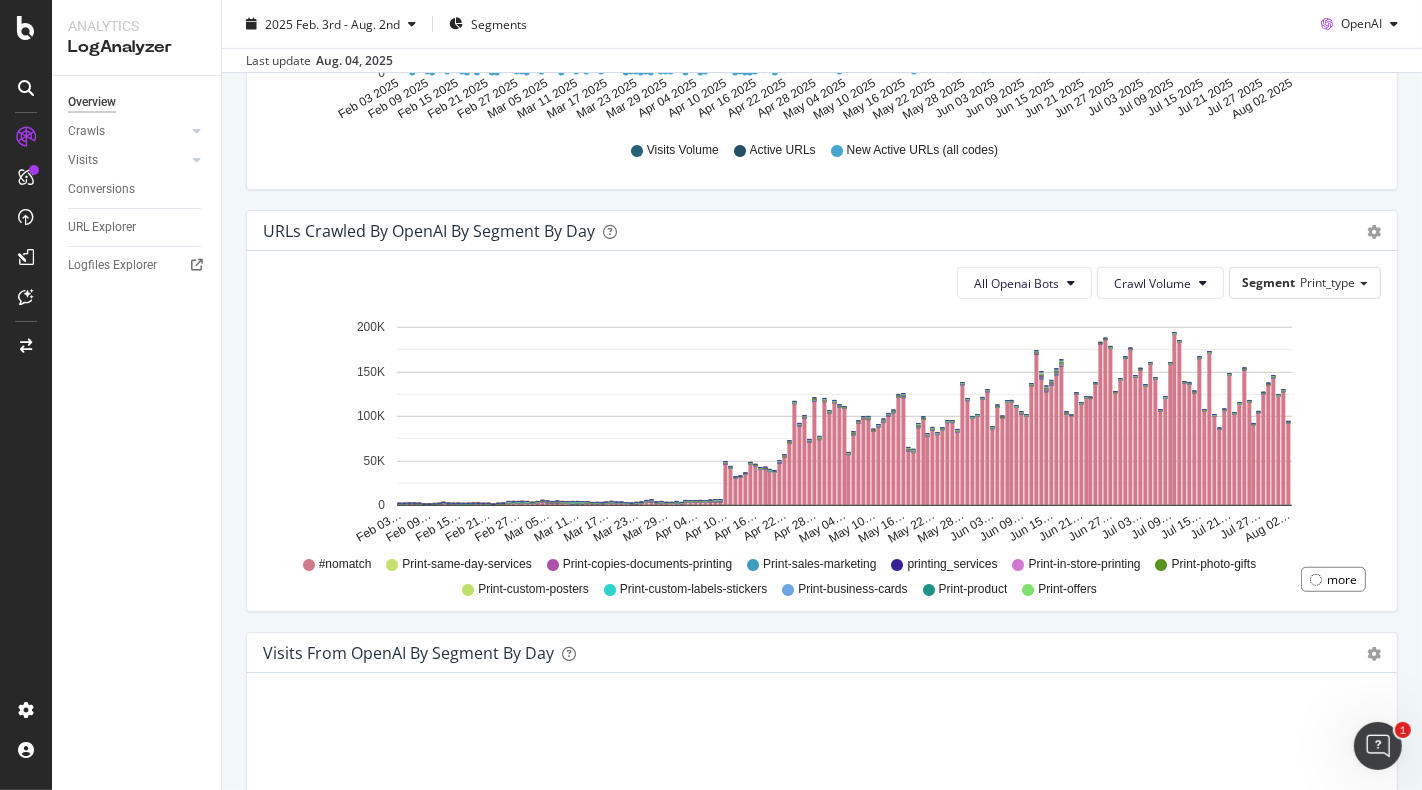 scroll, scrollTop: 946, scrollLeft: 0, axis: vertical 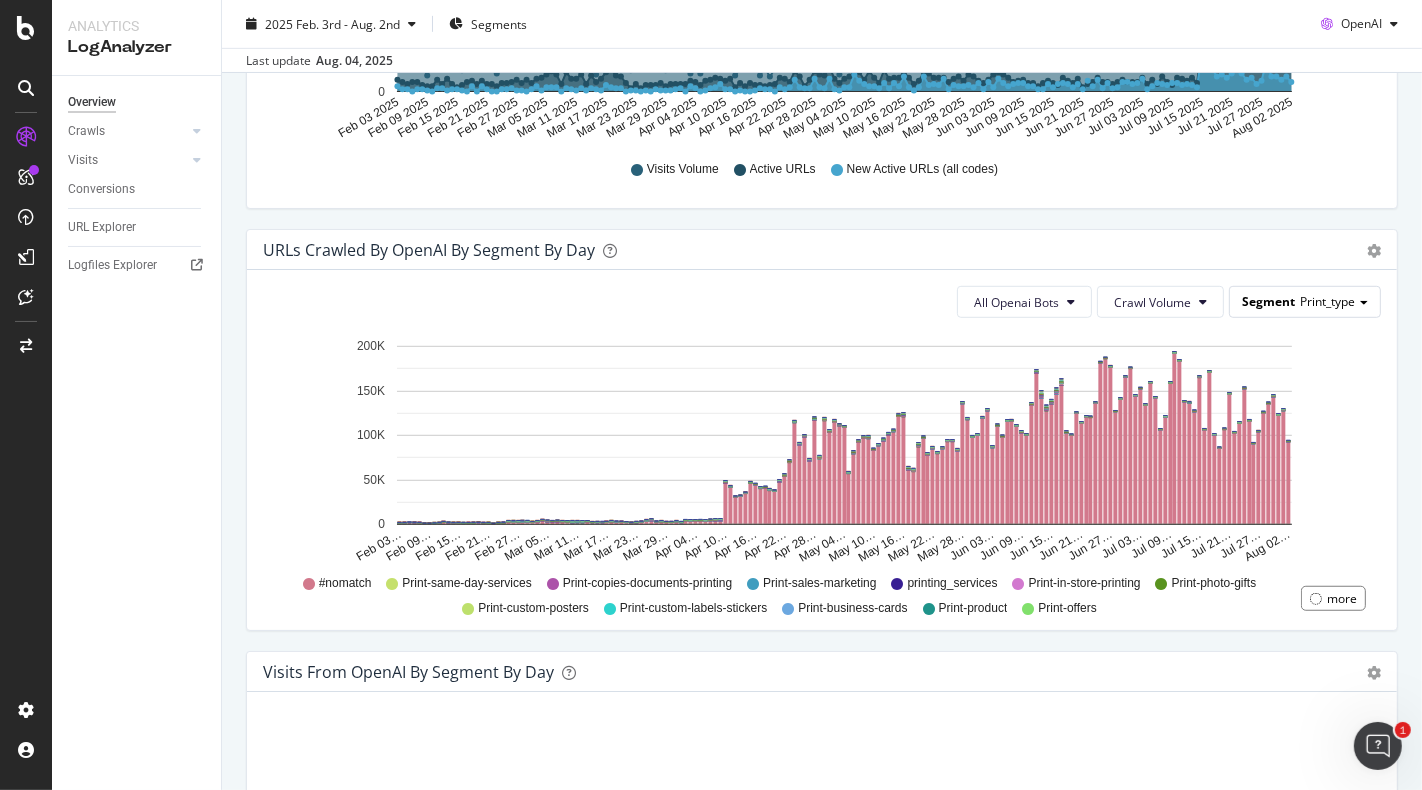 click on "Segment Print_type" at bounding box center [1305, 301] 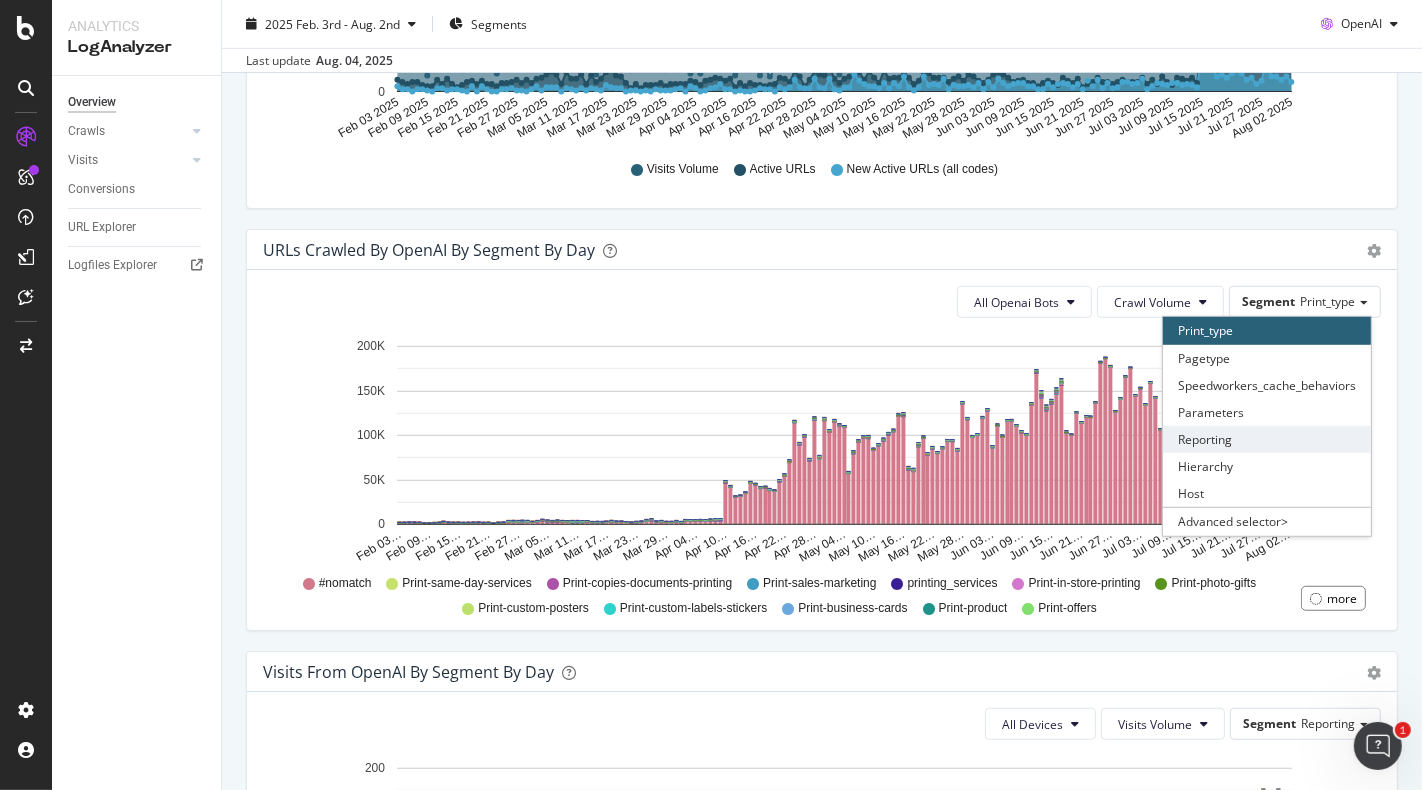 click on "Reporting" at bounding box center (1267, 439) 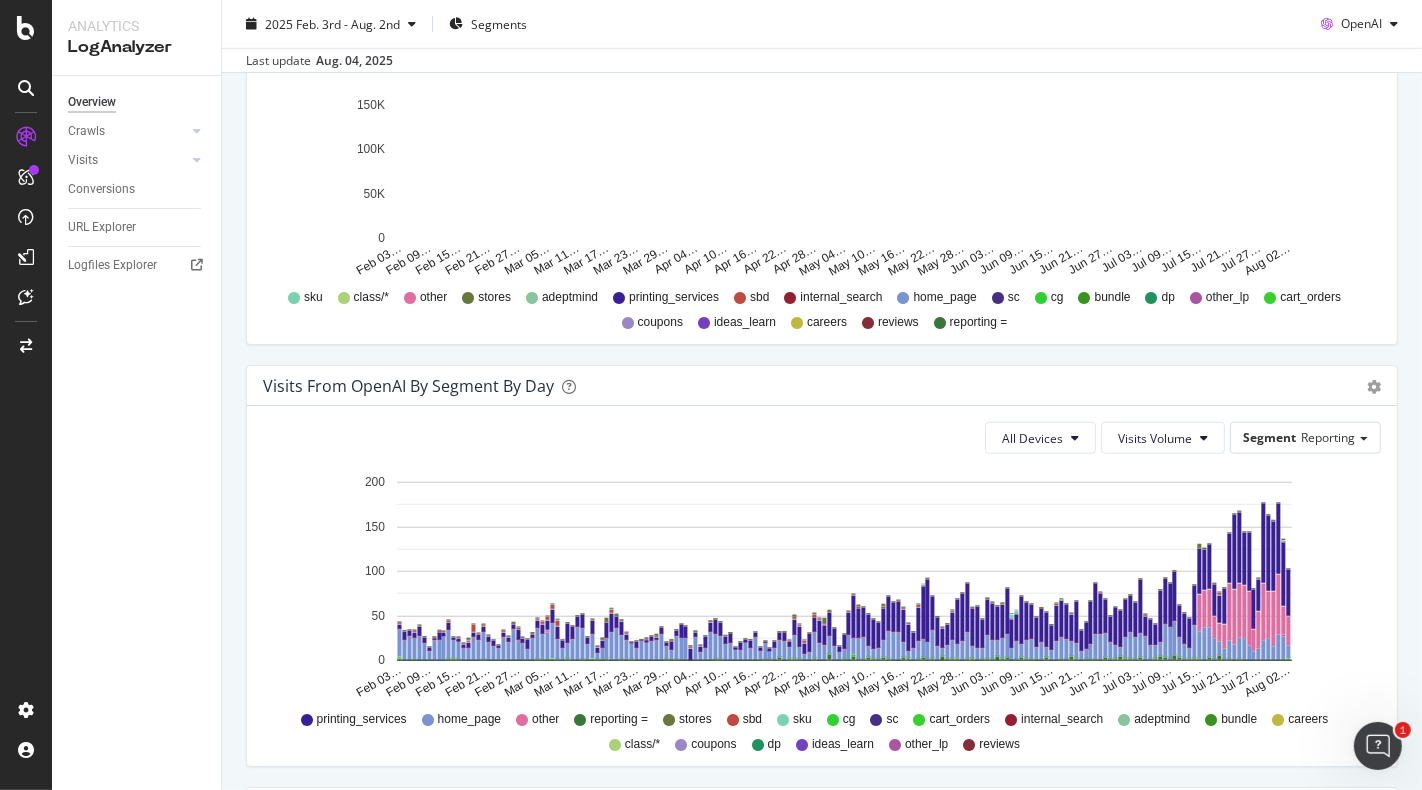 scroll, scrollTop: 1234, scrollLeft: 0, axis: vertical 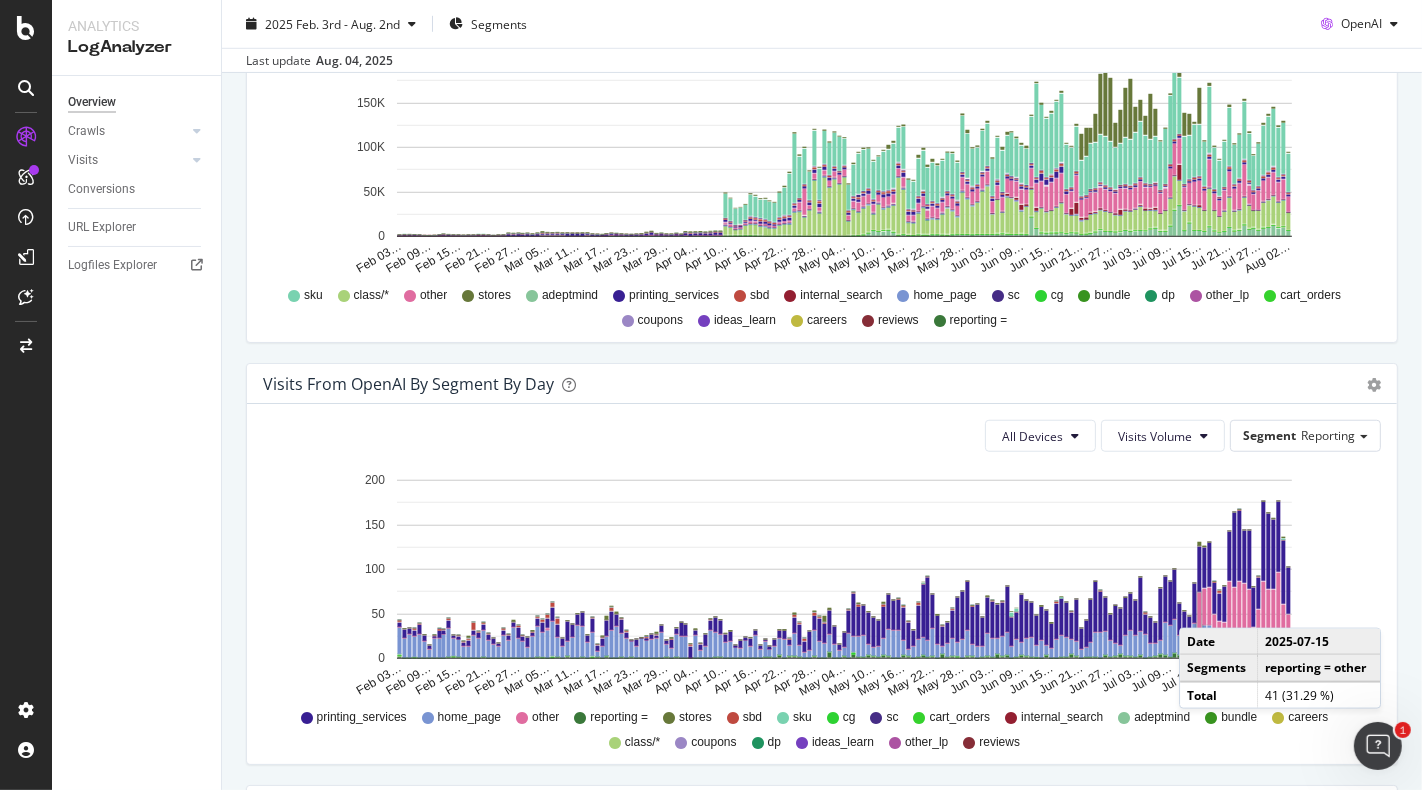 click 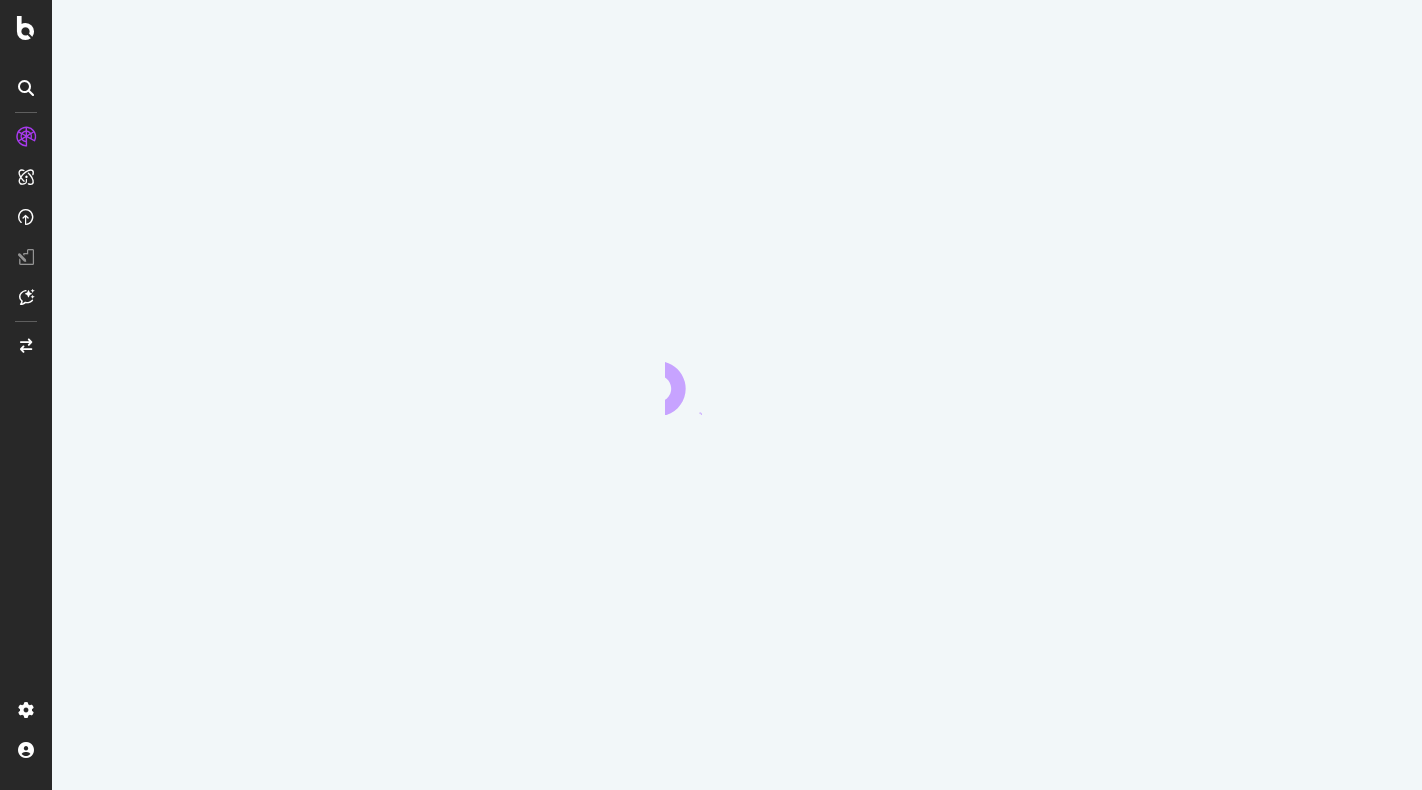 scroll, scrollTop: 0, scrollLeft: 0, axis: both 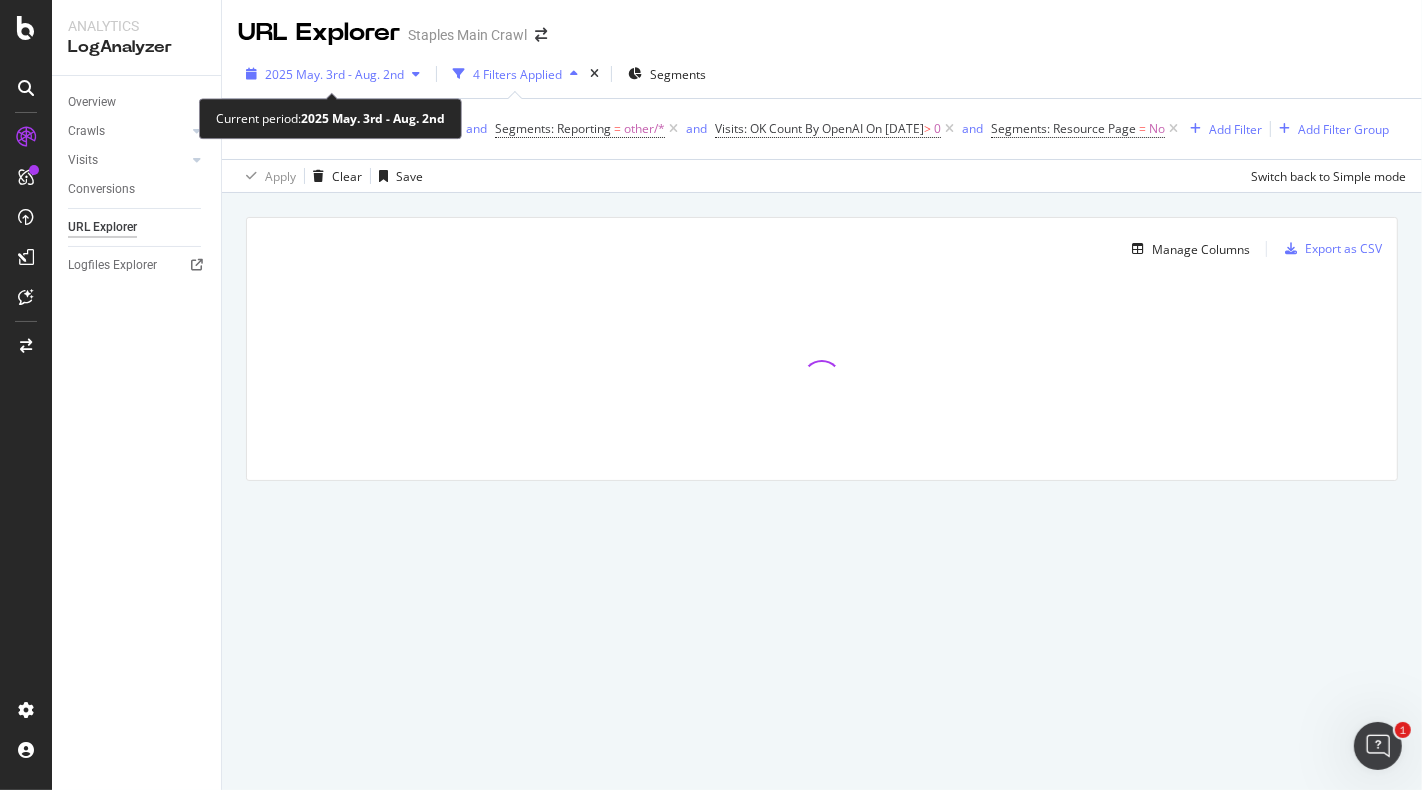 click on "2025 May. 3rd - Aug. 2nd" at bounding box center (334, 74) 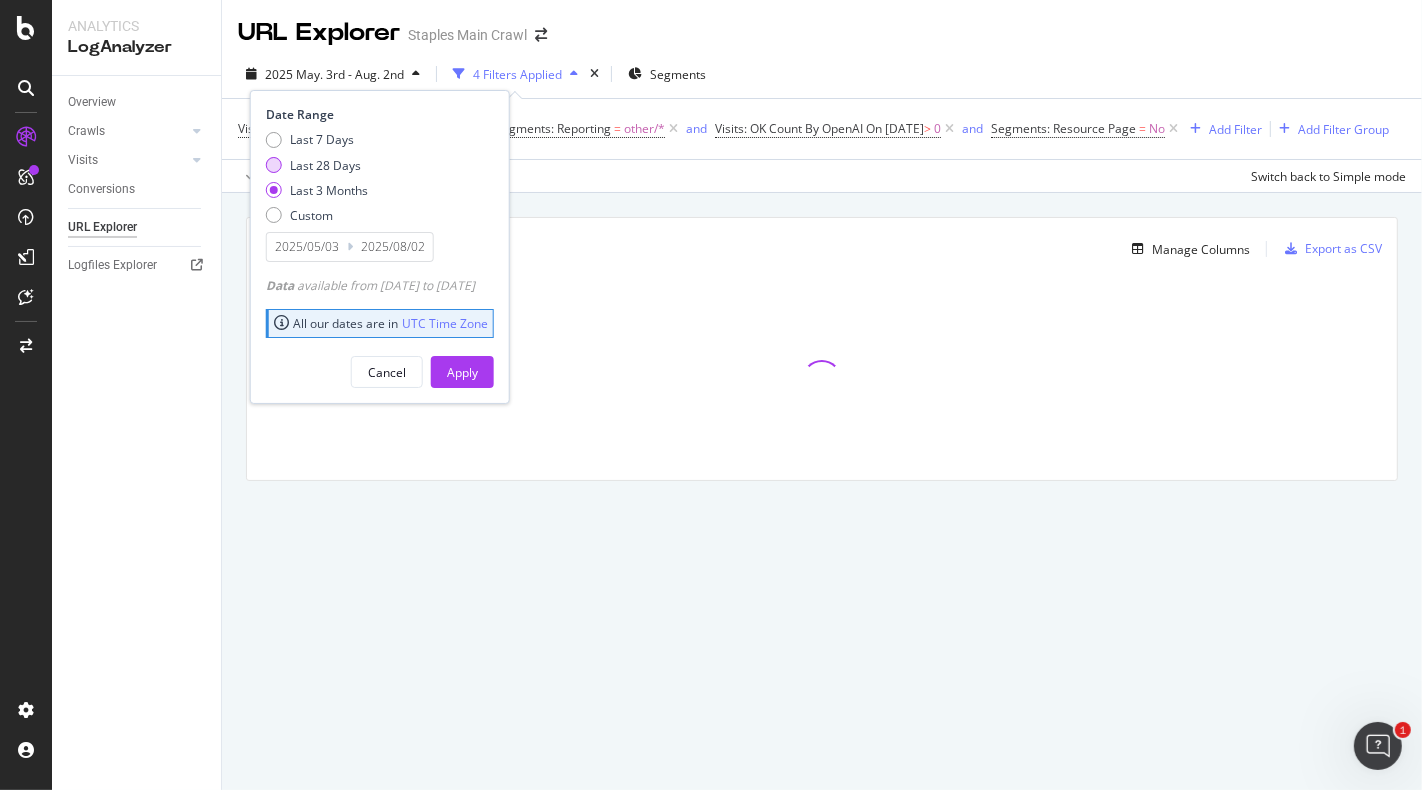 click on "Last 28 Days" at bounding box center [325, 165] 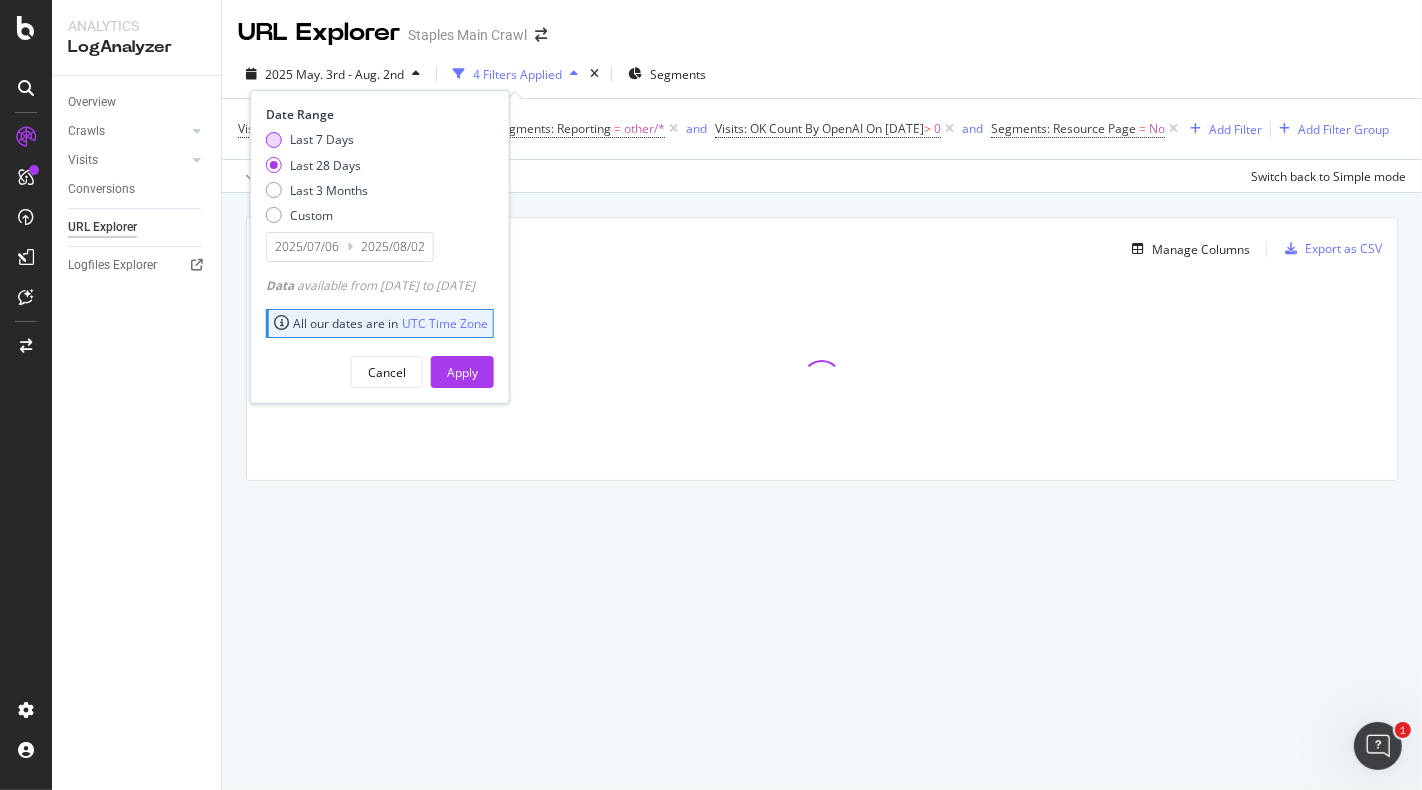 click on "Last 7 Days" at bounding box center [322, 139] 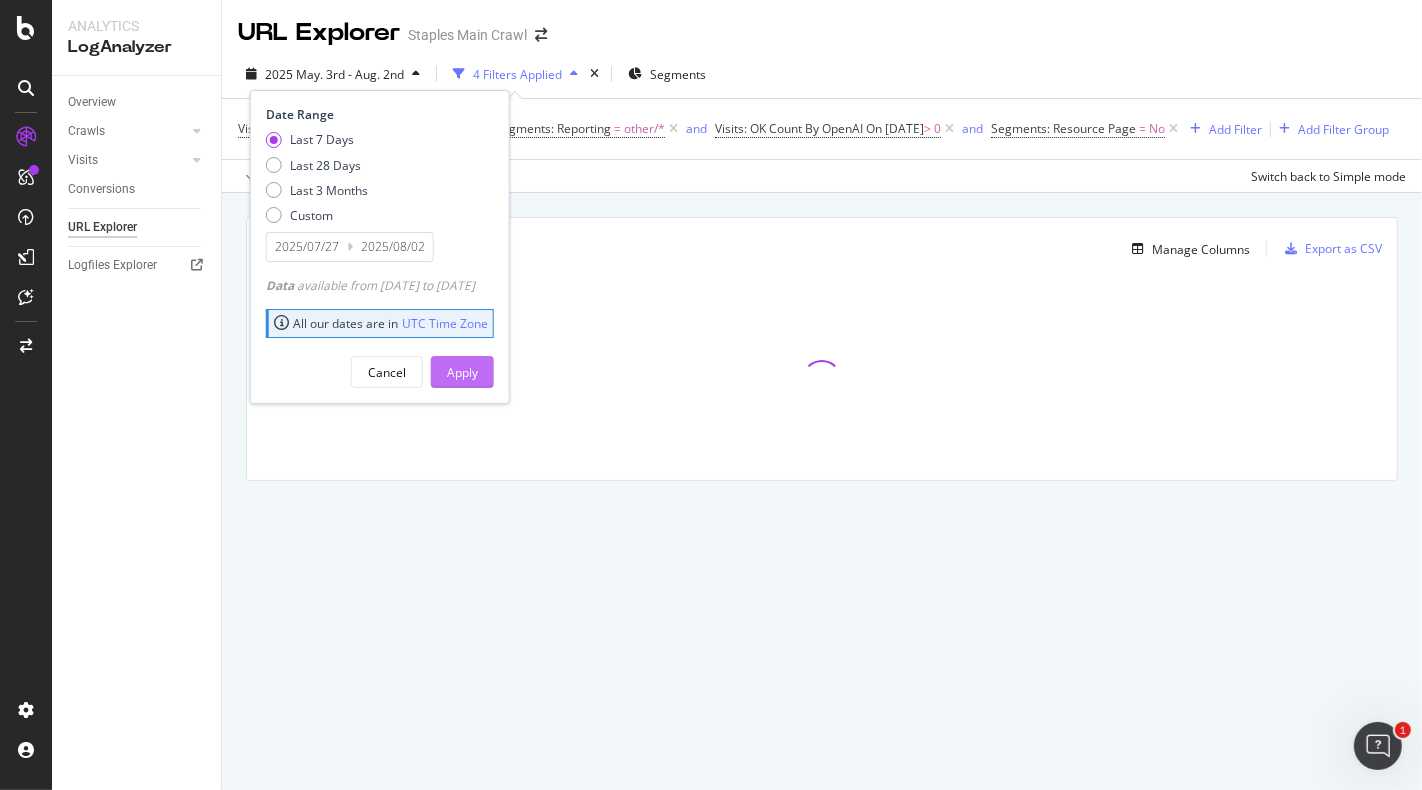 click on "Apply" at bounding box center [462, 372] 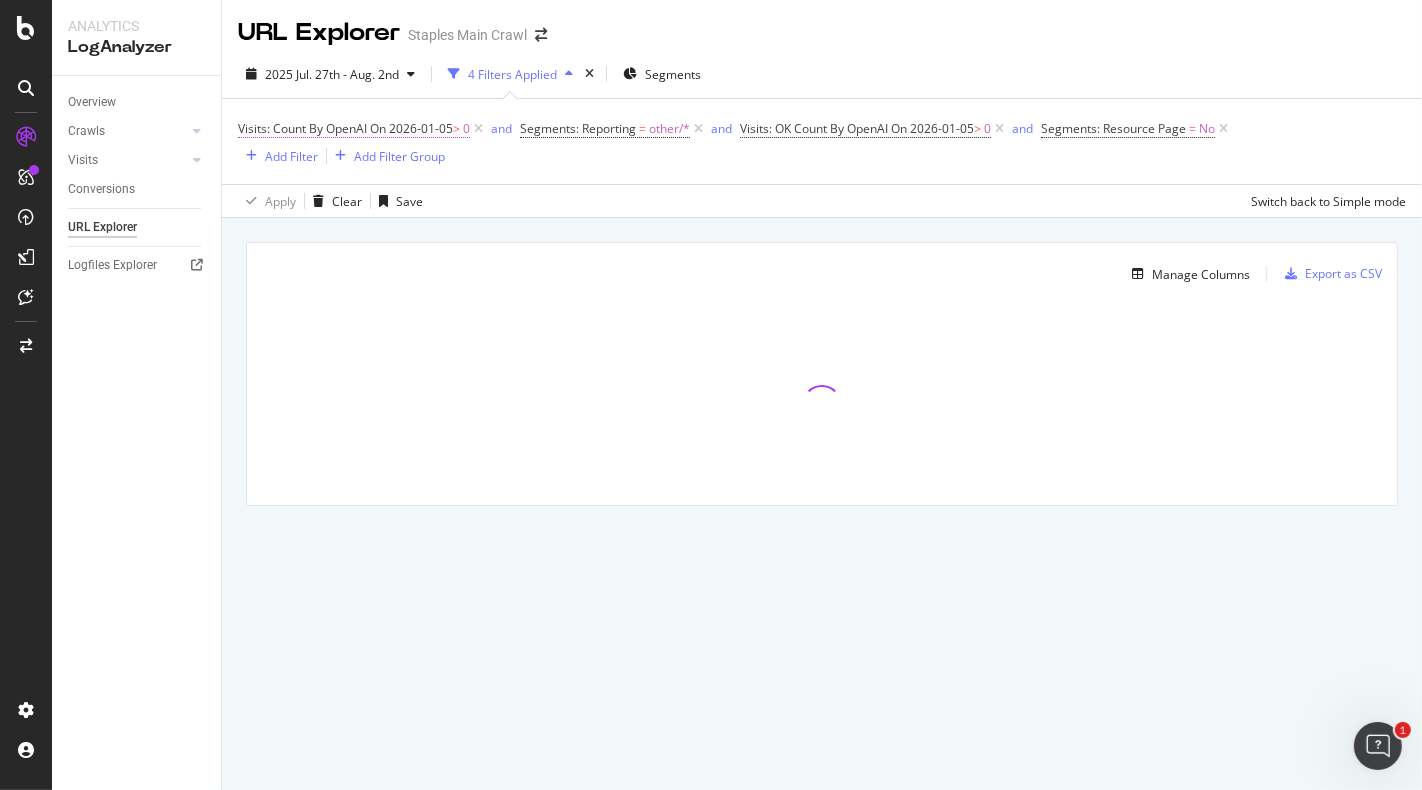 click on "On 2026-01-05" at bounding box center [411, 128] 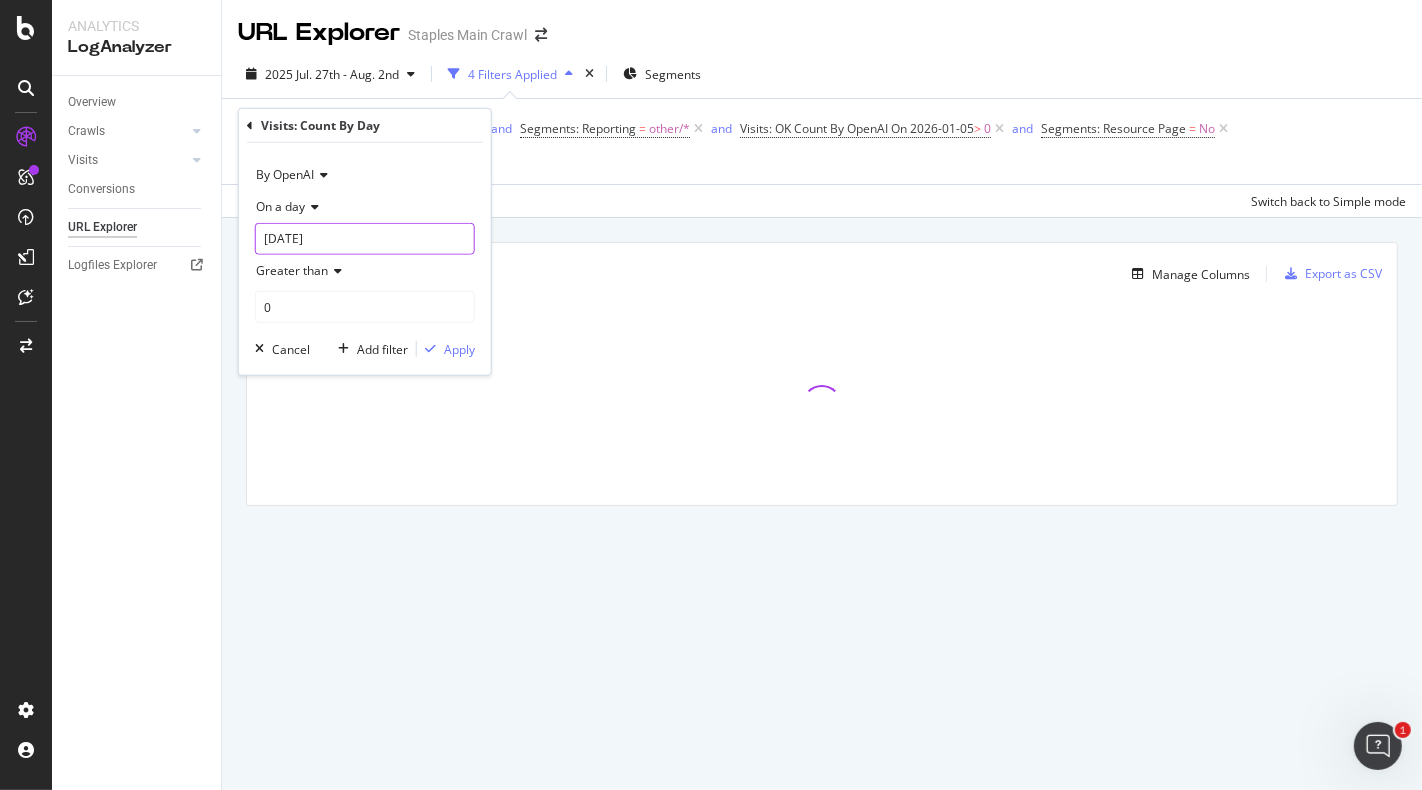 click on "2026-01-05" at bounding box center (365, 239) 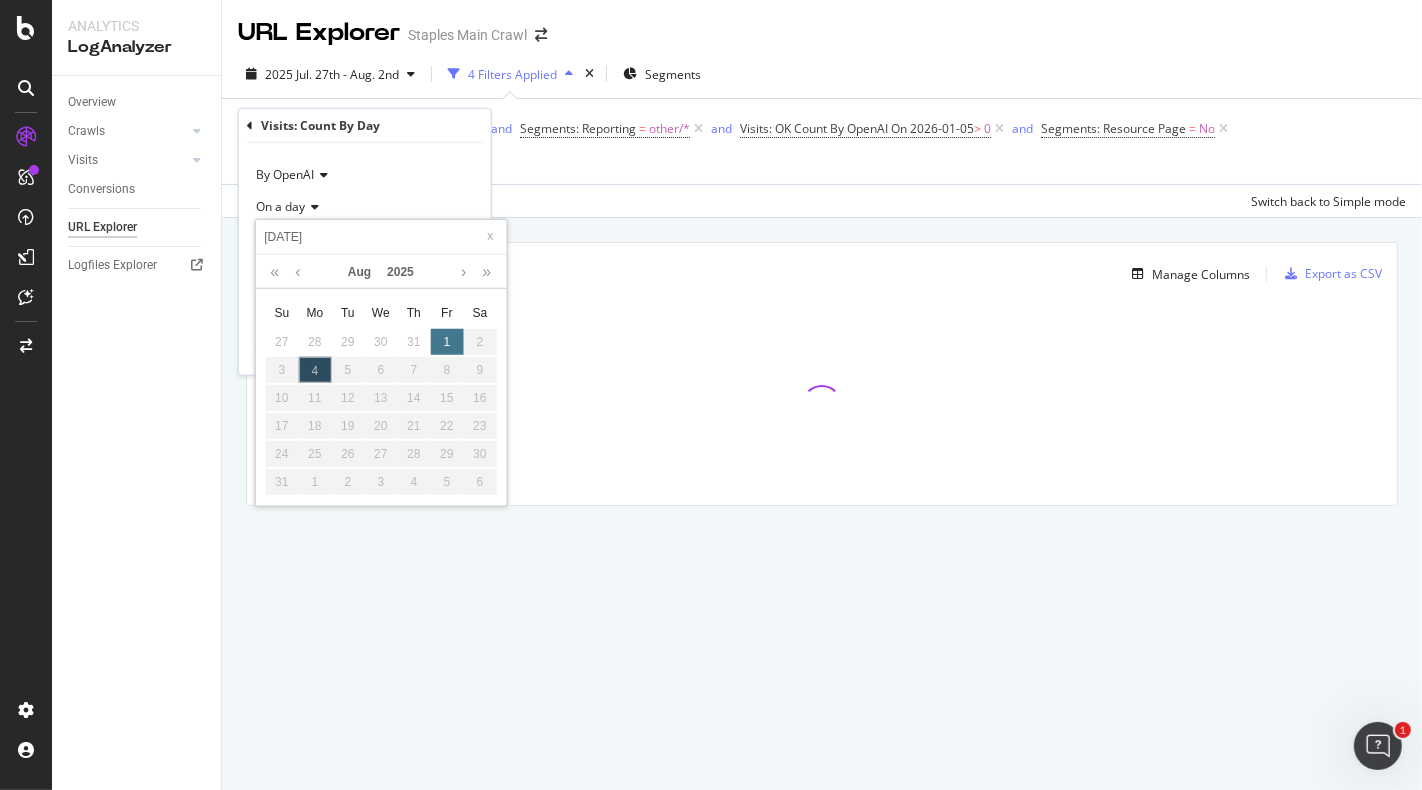 click on "1" at bounding box center [446, 342] 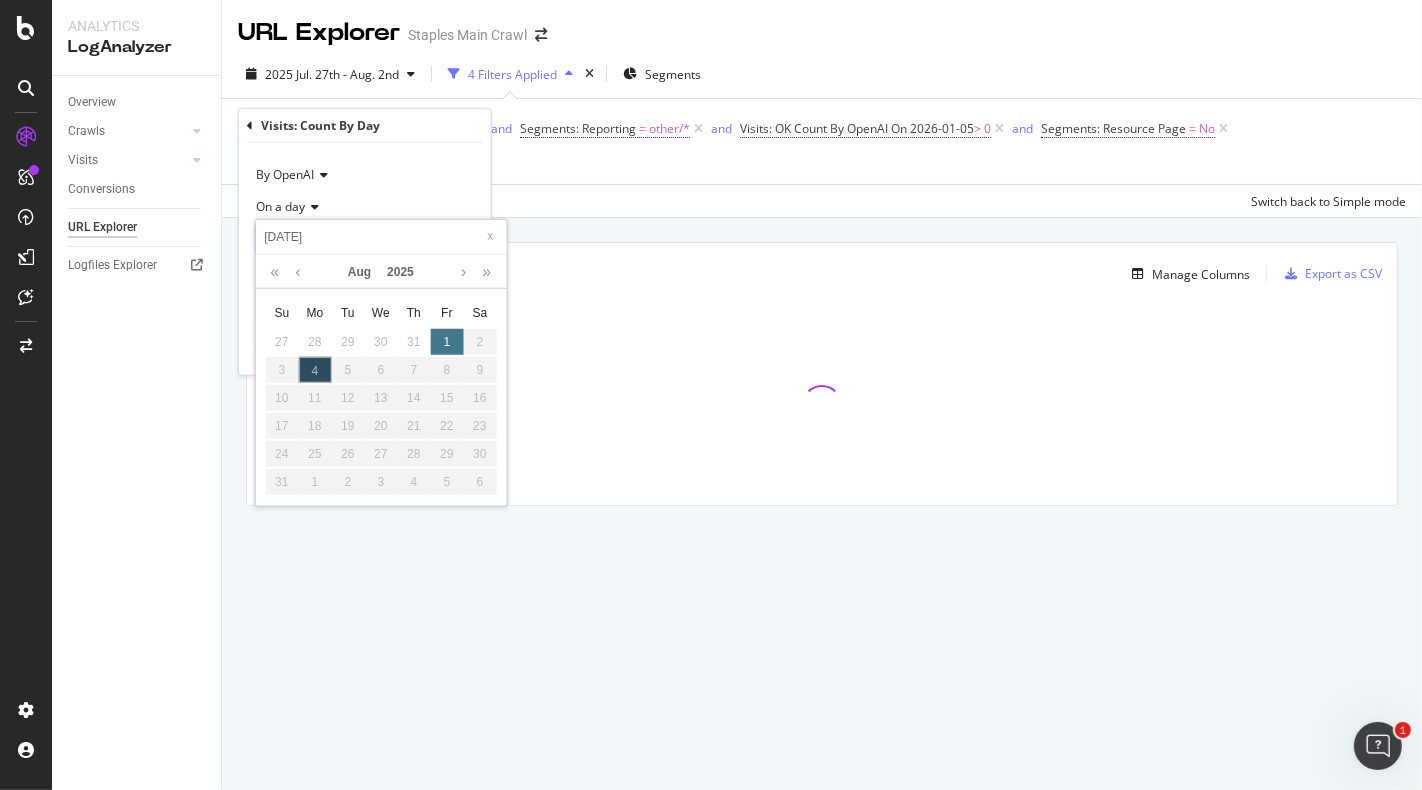 type on "2025-08-01" 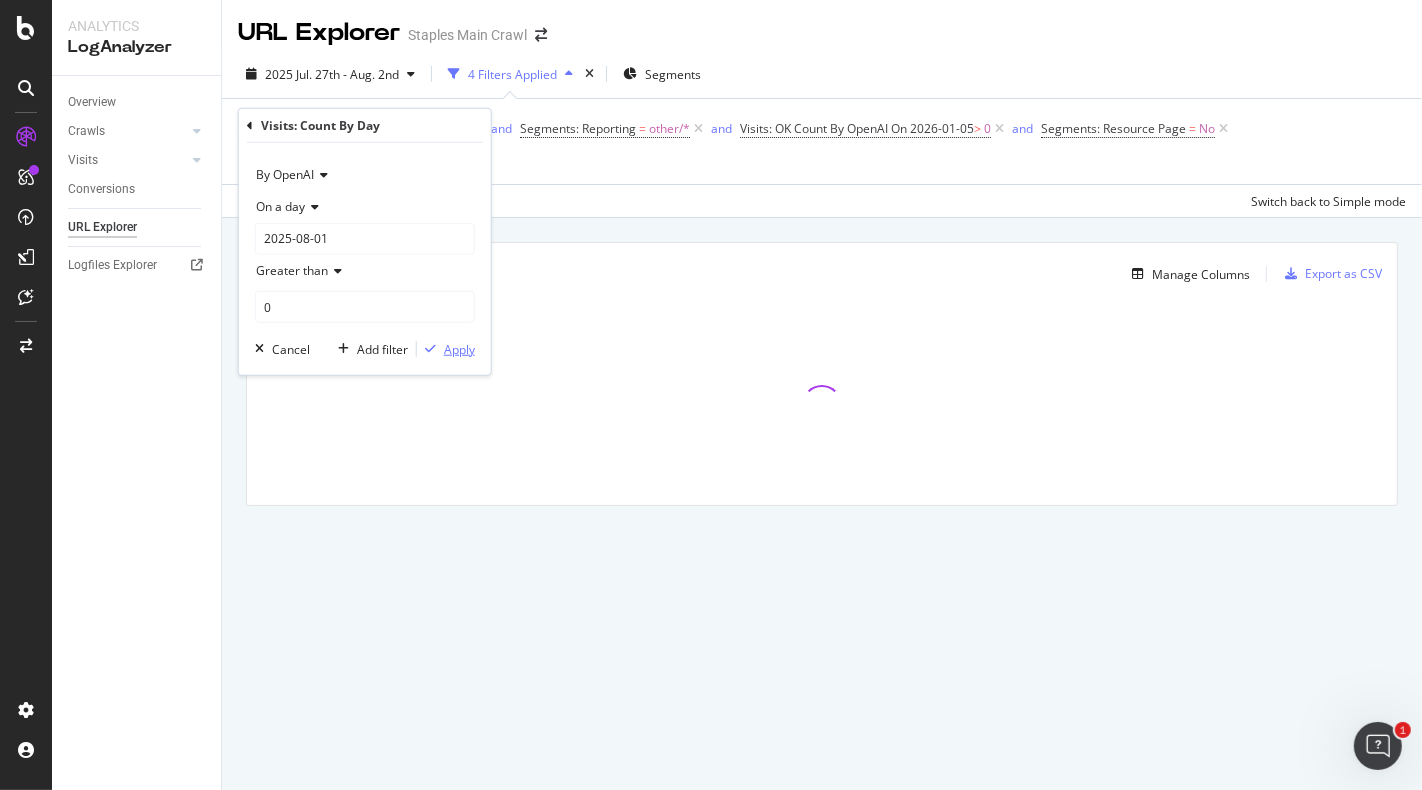 click on "Apply" at bounding box center (446, 349) 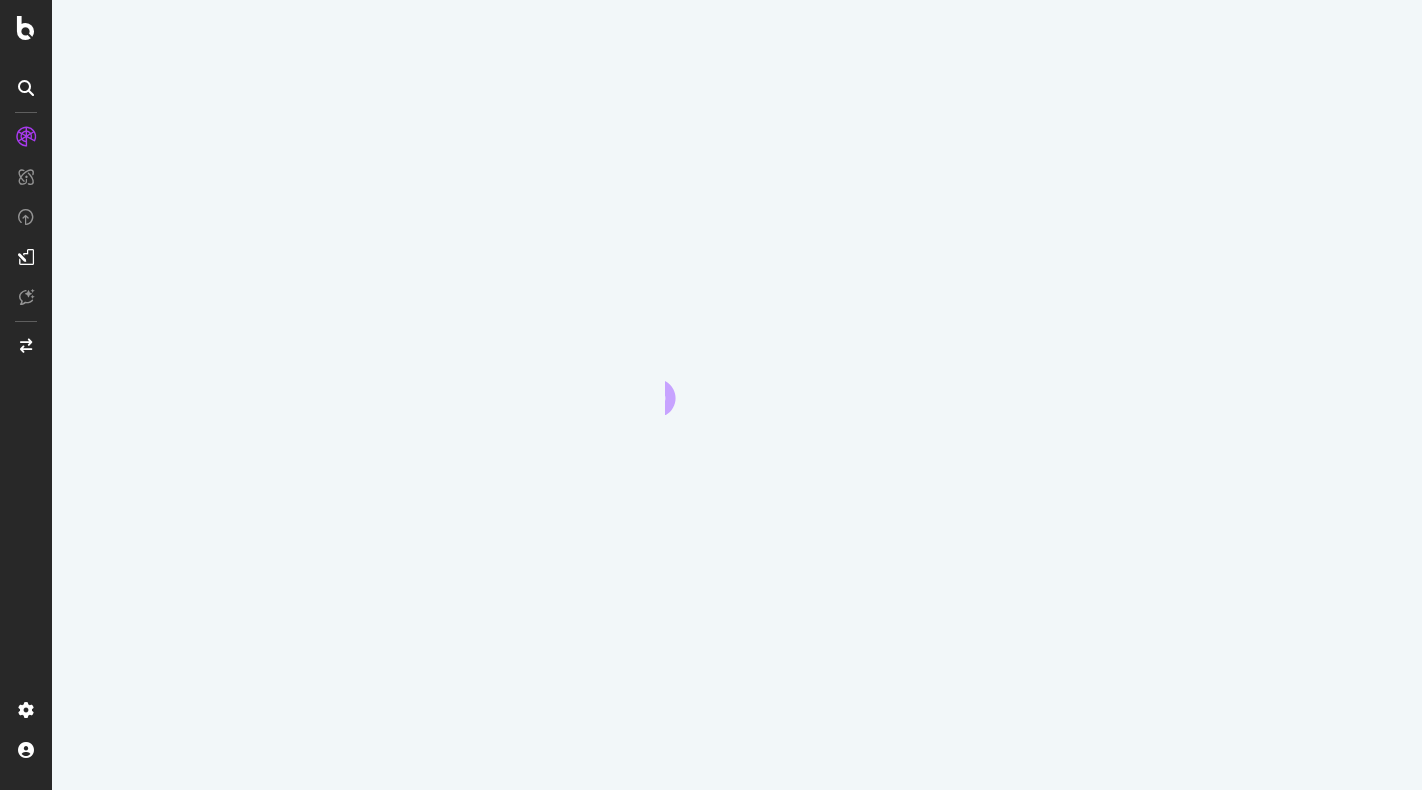 scroll, scrollTop: 0, scrollLeft: 0, axis: both 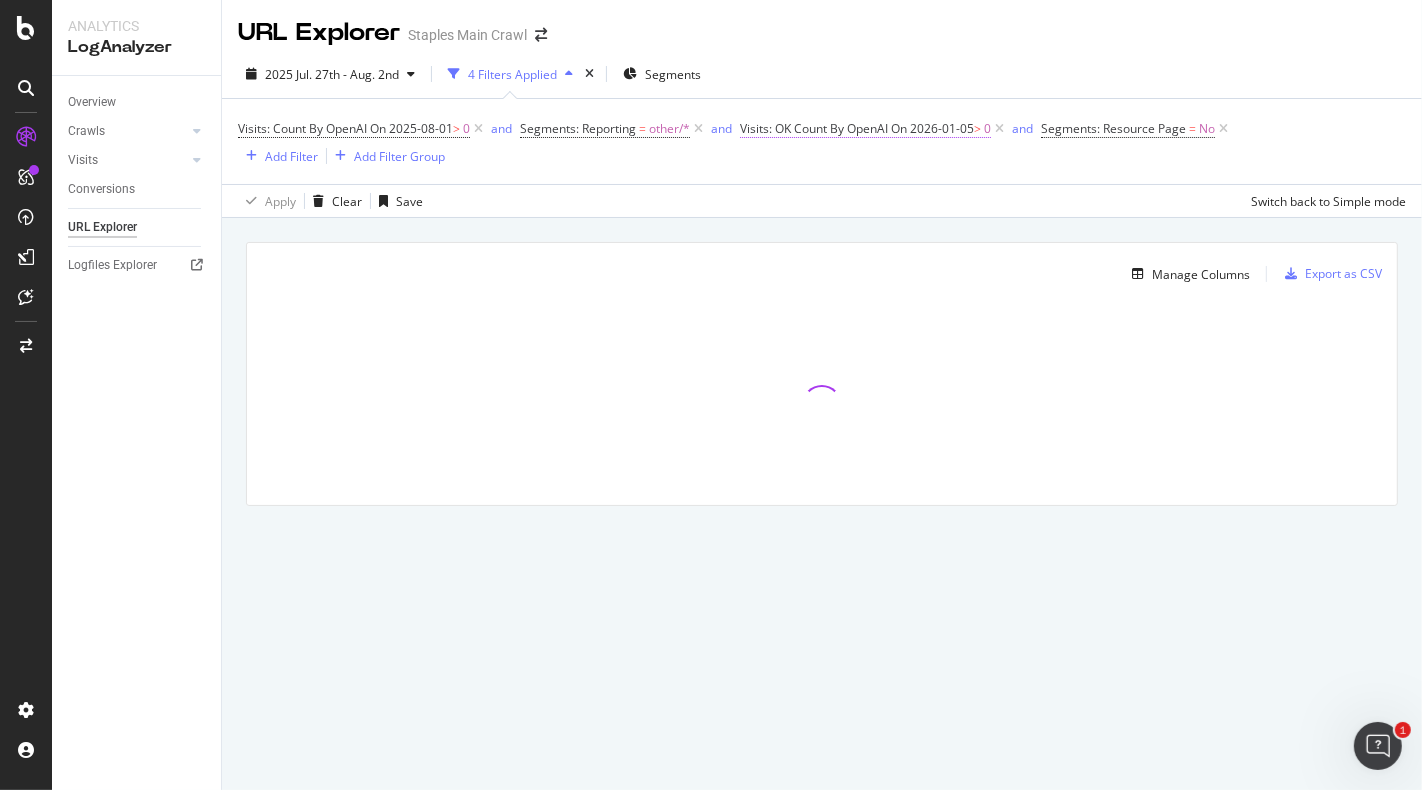 click on "On 2026-01-05" at bounding box center (932, 128) 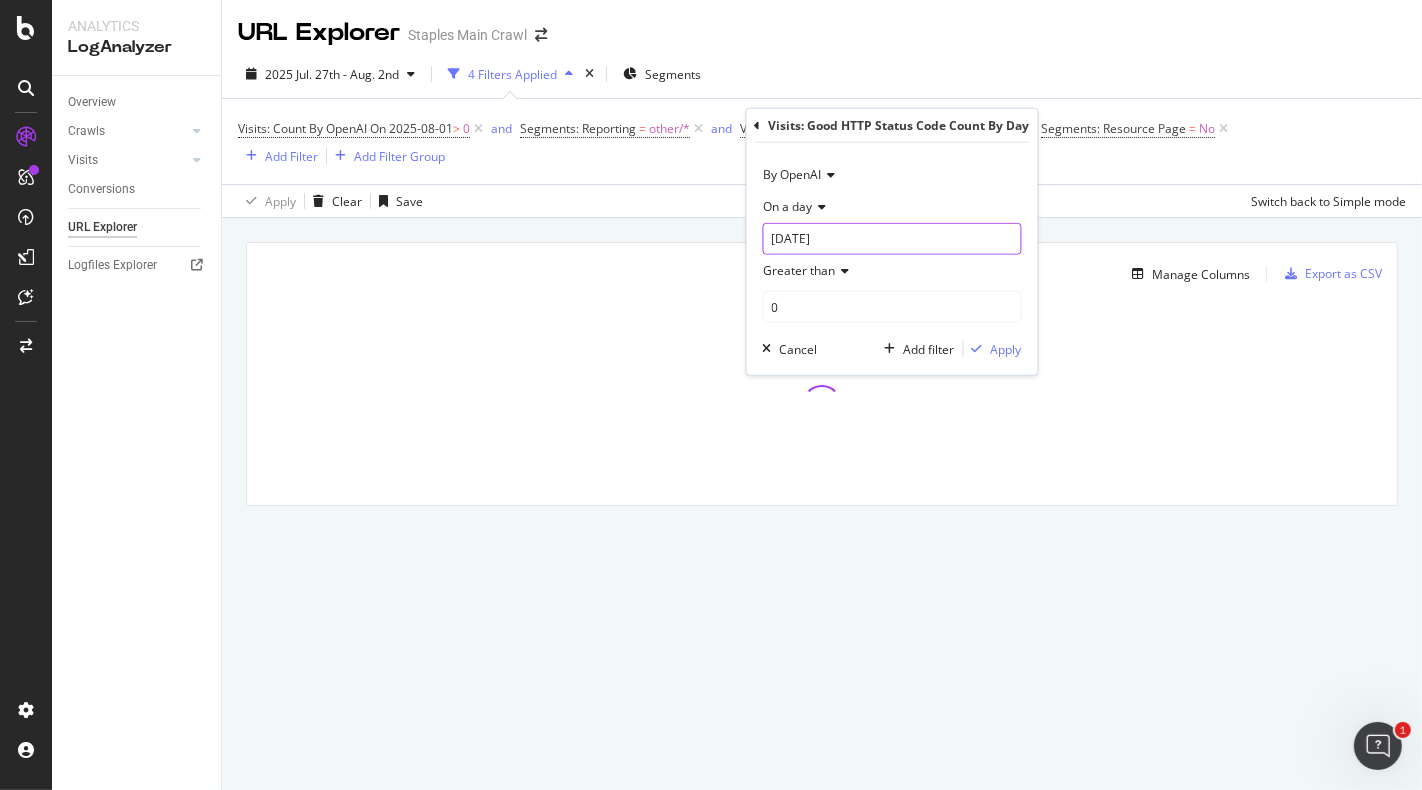 click on "[DATE]" at bounding box center (892, 239) 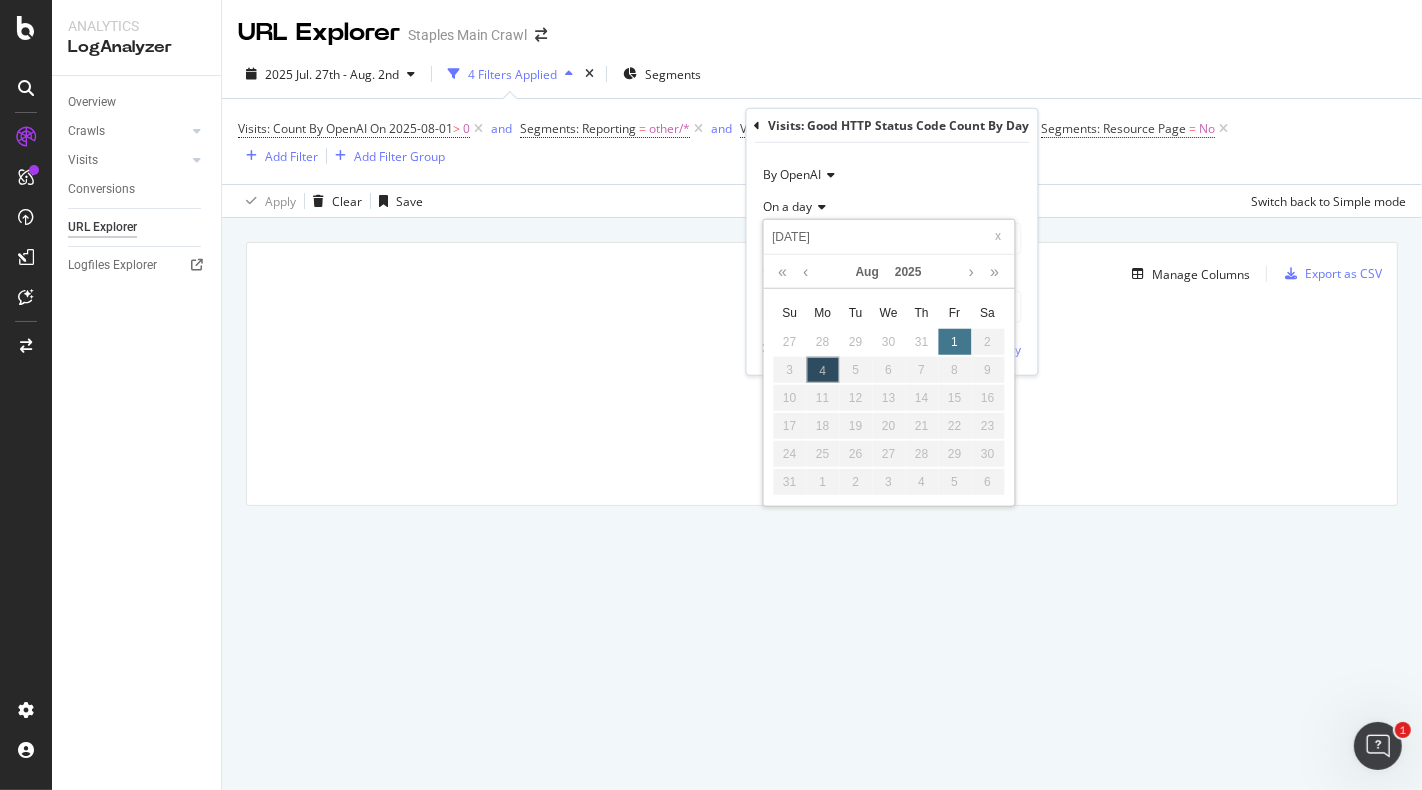 click on "1" at bounding box center (954, 342) 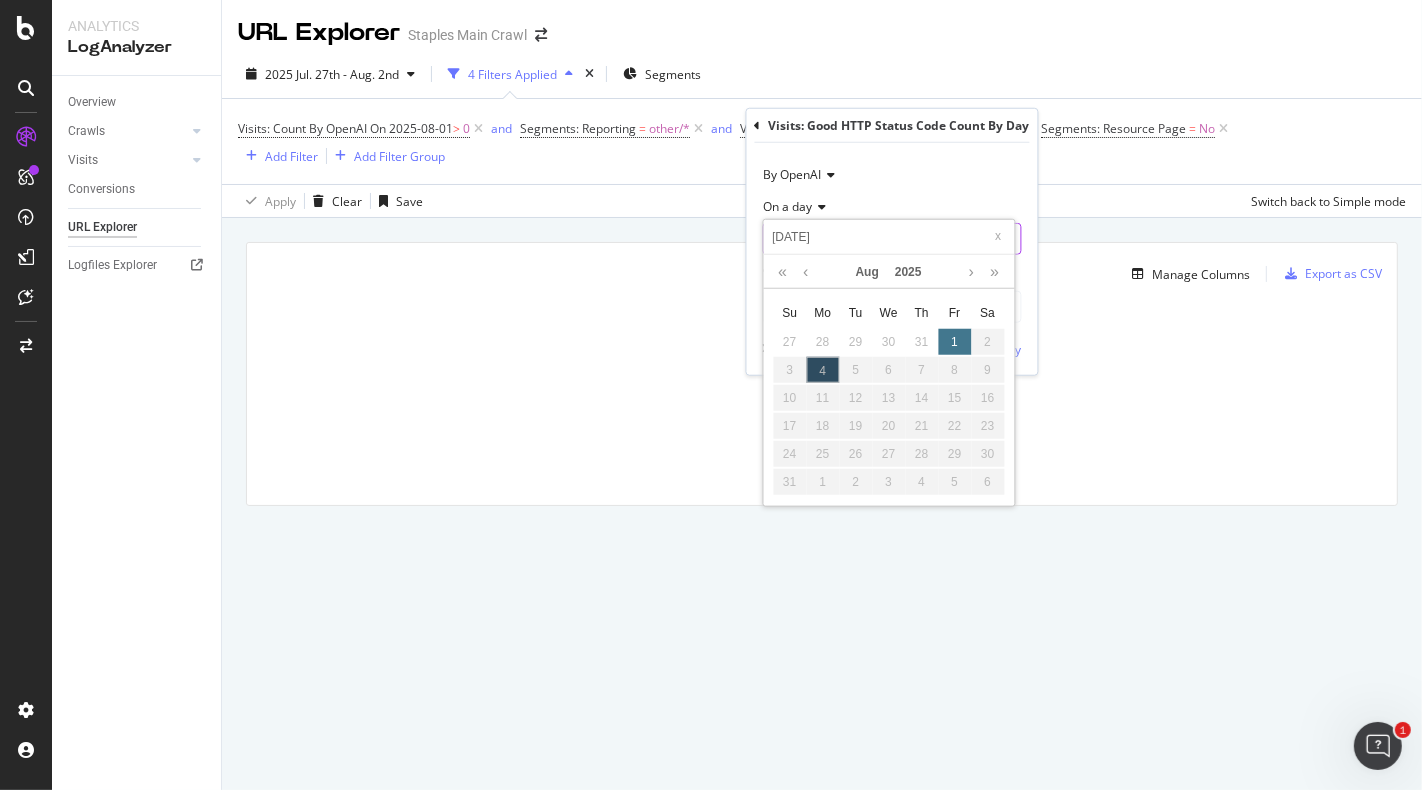 type on "2025-08-01" 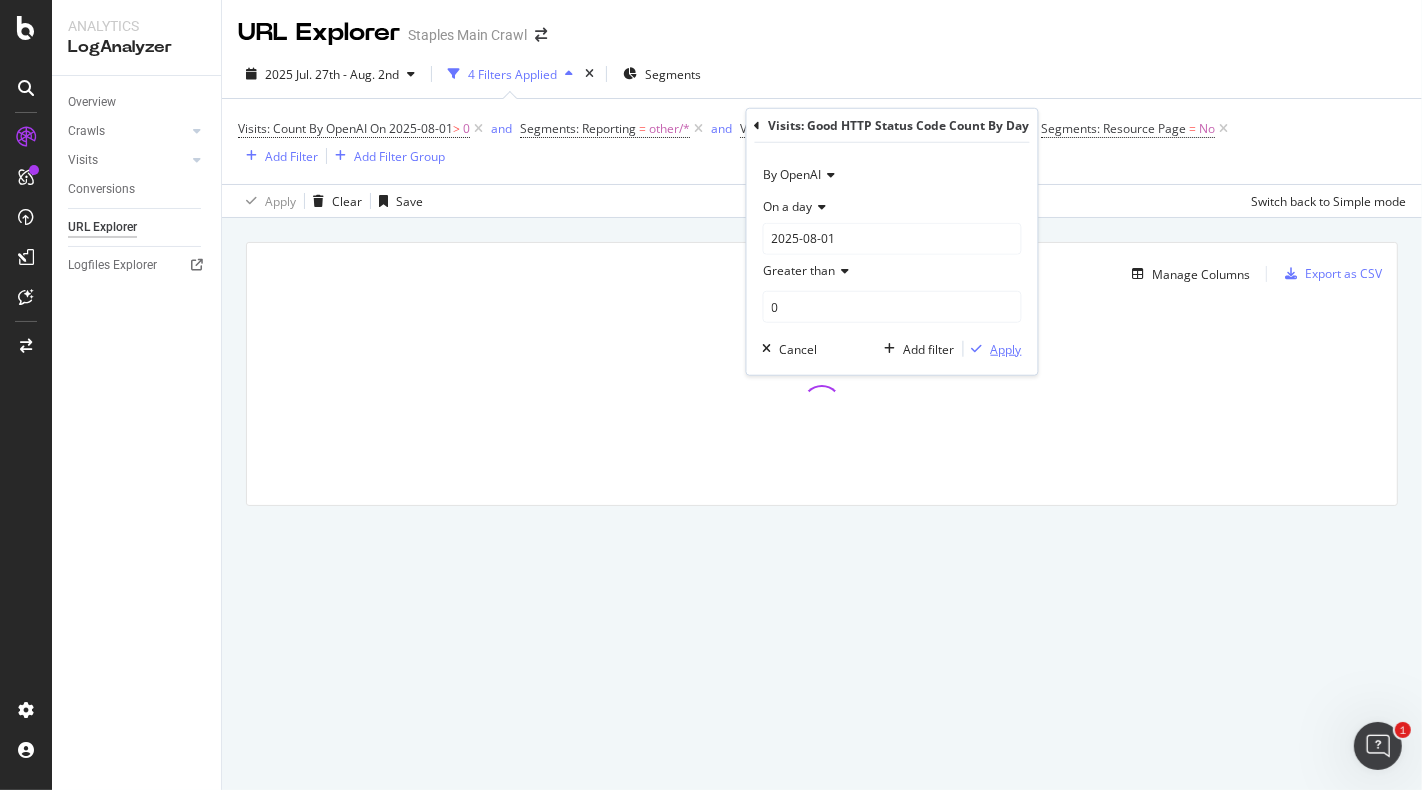 click on "Apply" at bounding box center (1006, 348) 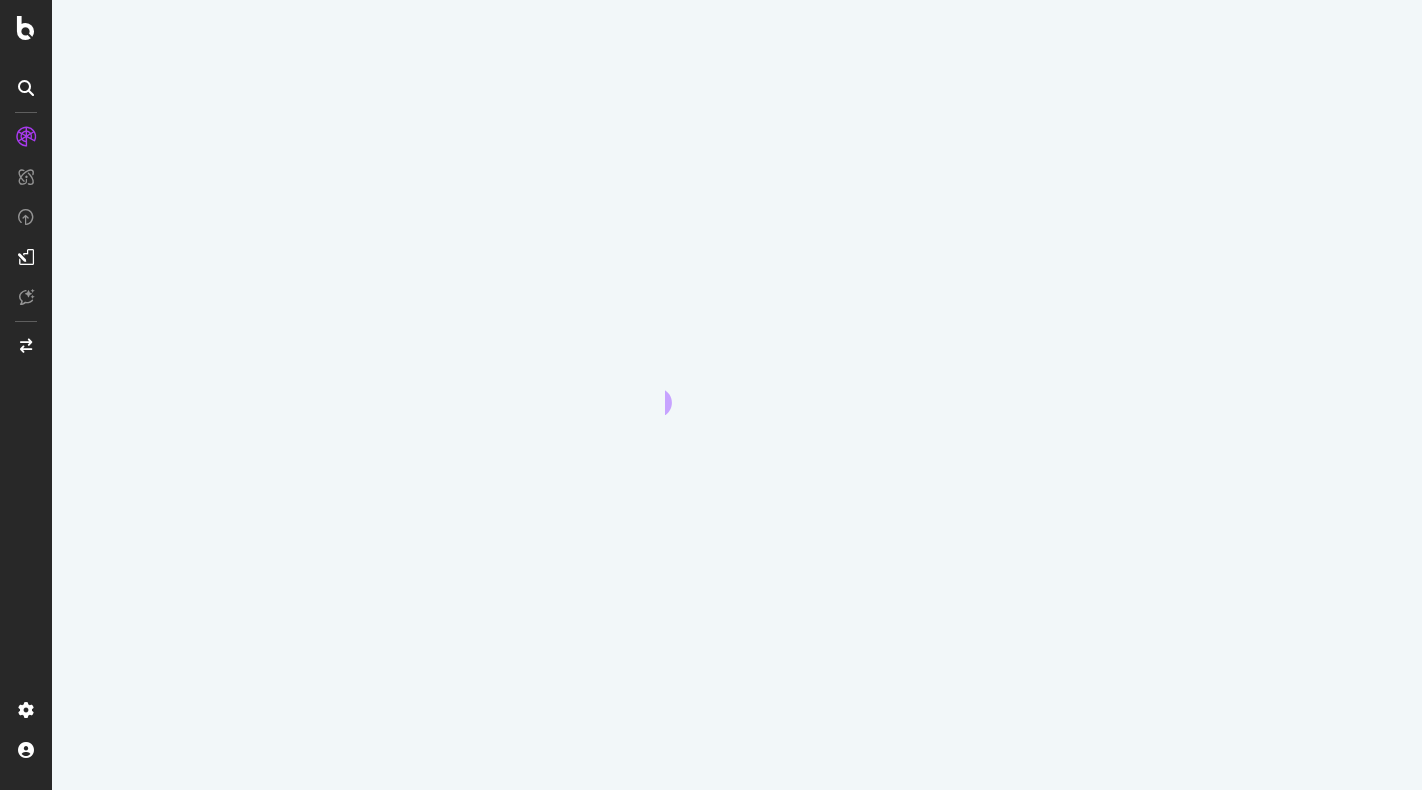 scroll, scrollTop: 0, scrollLeft: 0, axis: both 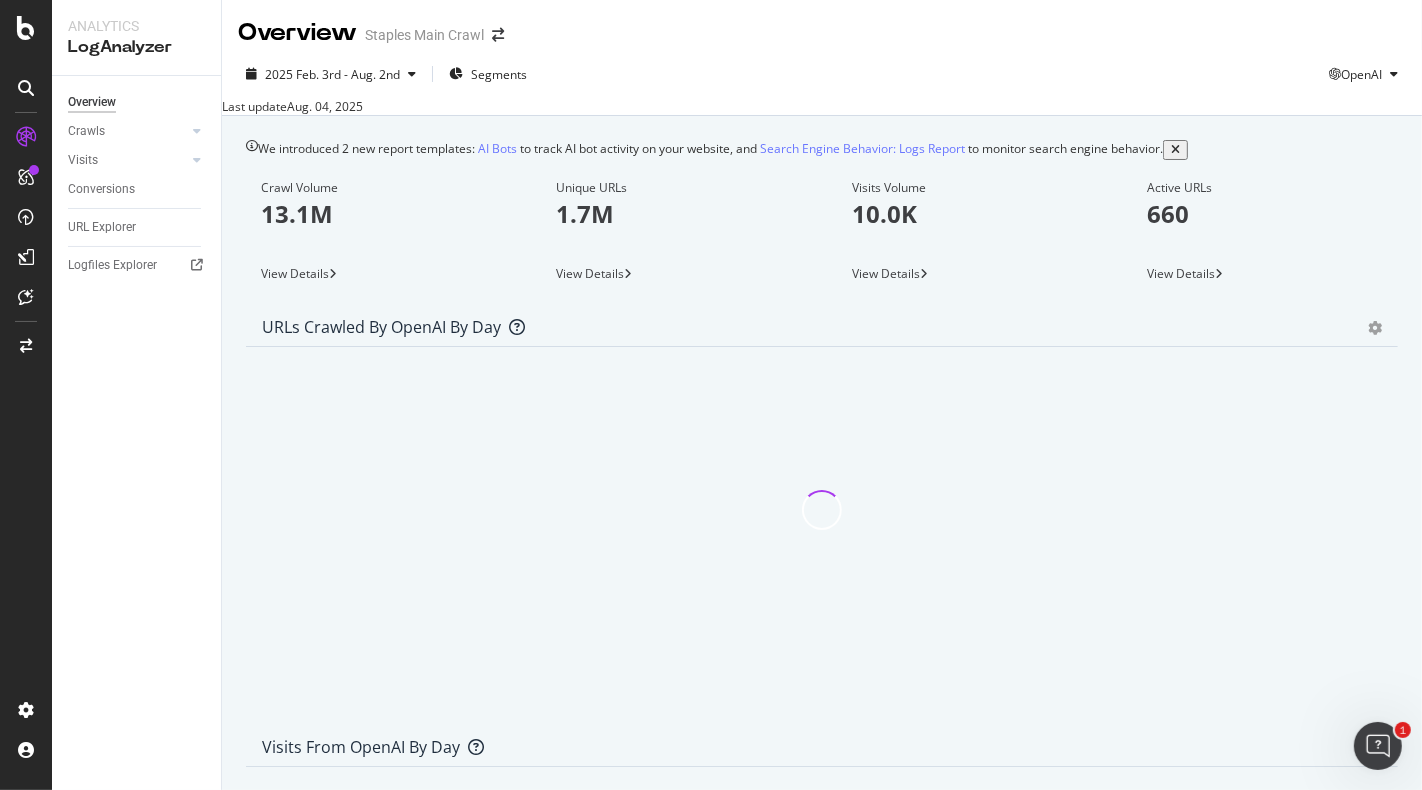 click at bounding box center [5, 804] 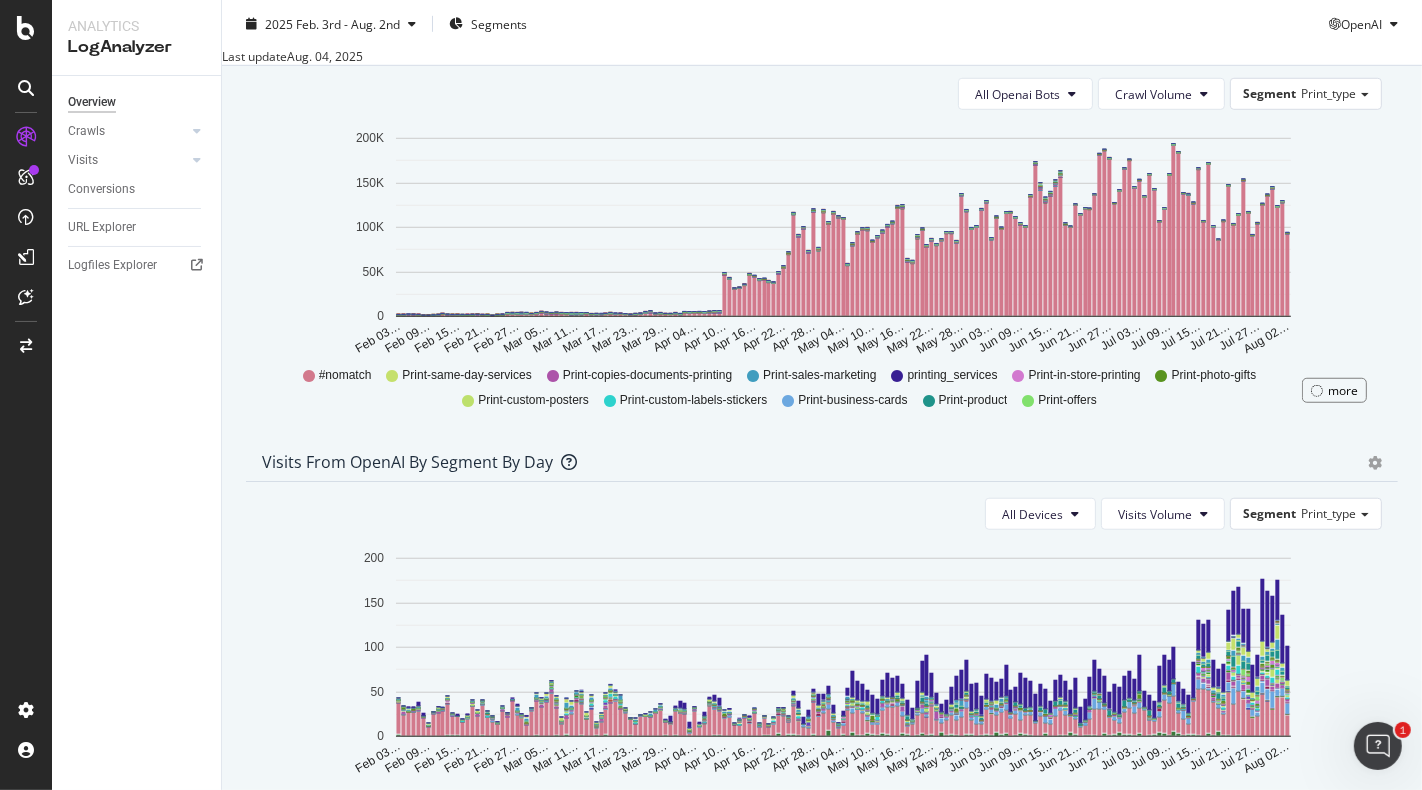 scroll, scrollTop: 1057, scrollLeft: 0, axis: vertical 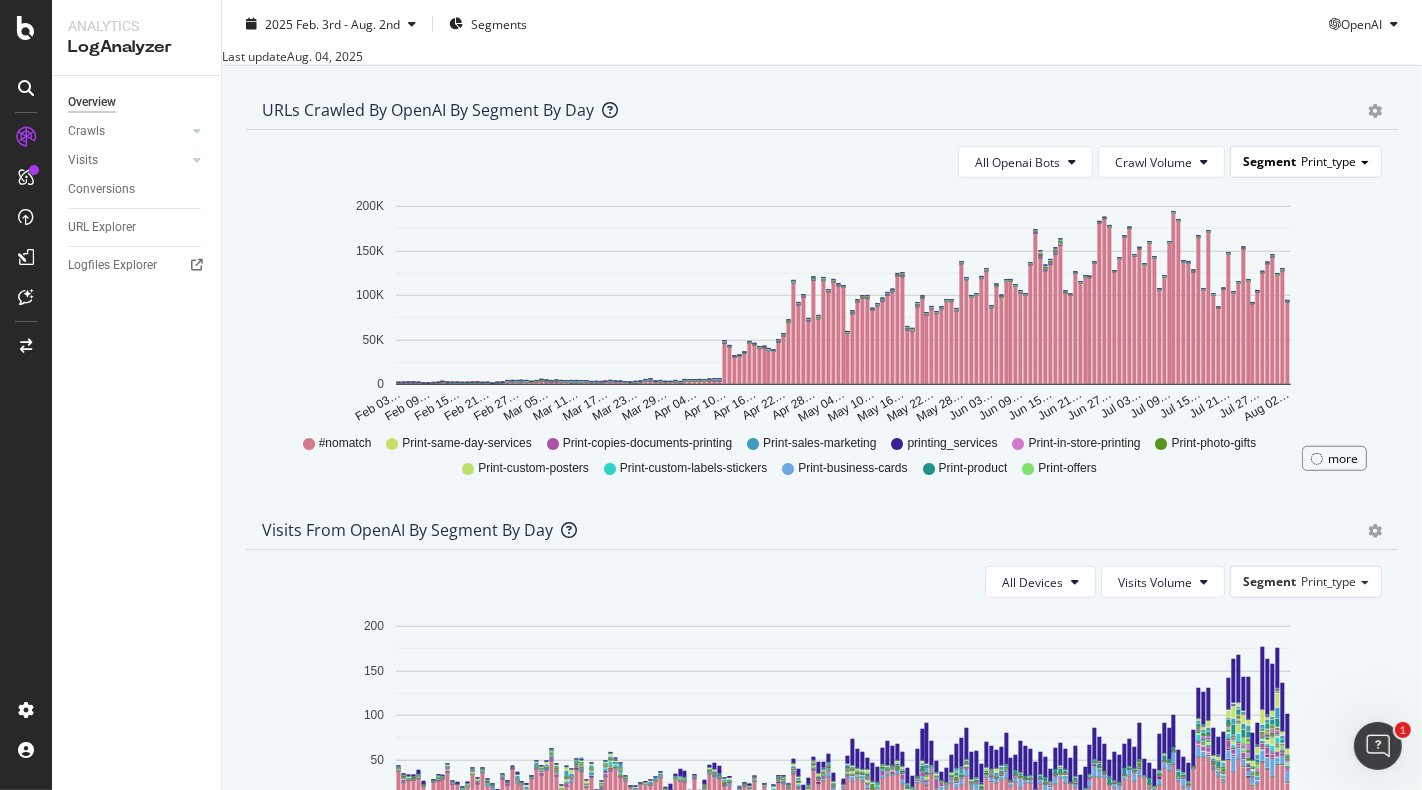 click on "Print_type" at bounding box center (1328, 161) 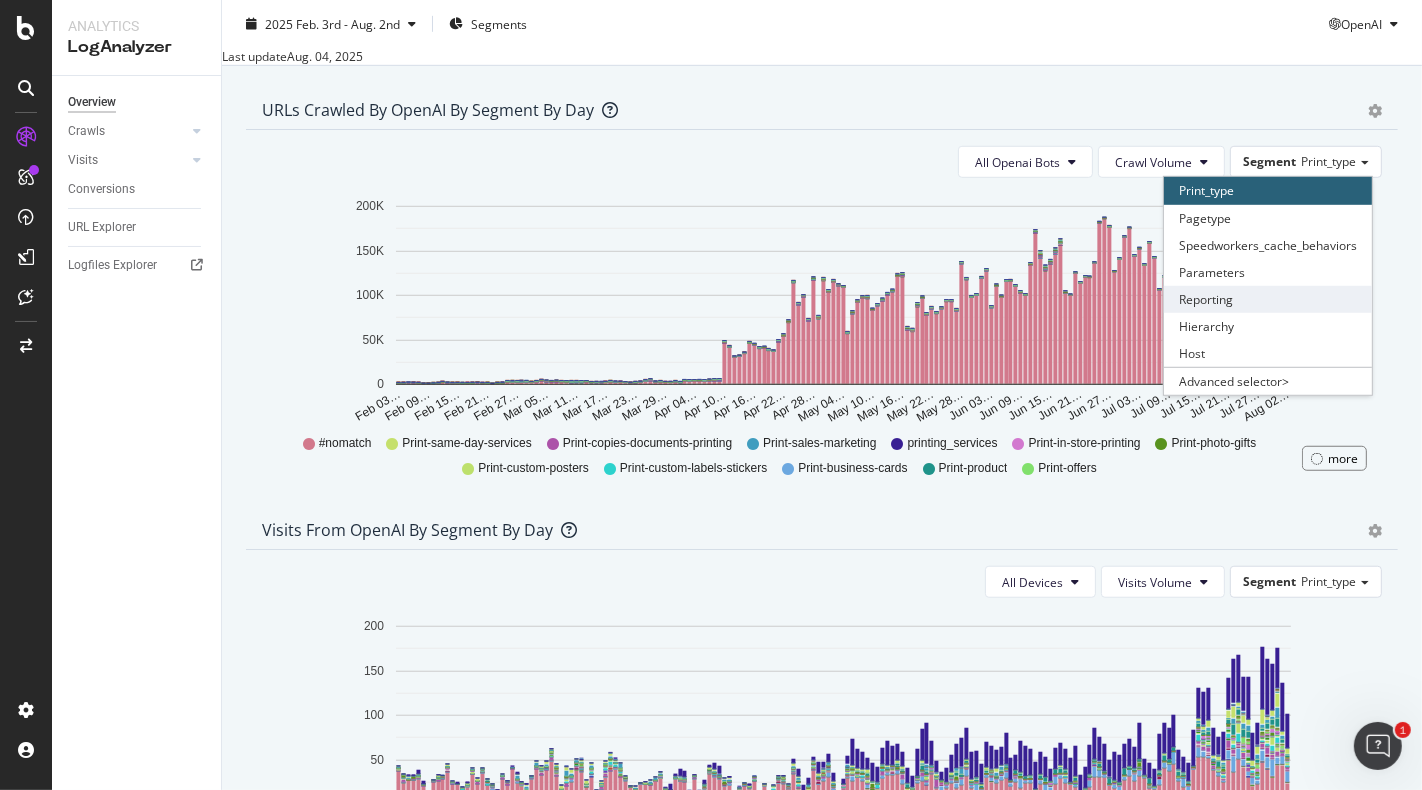 click on "Reporting" at bounding box center (1268, 299) 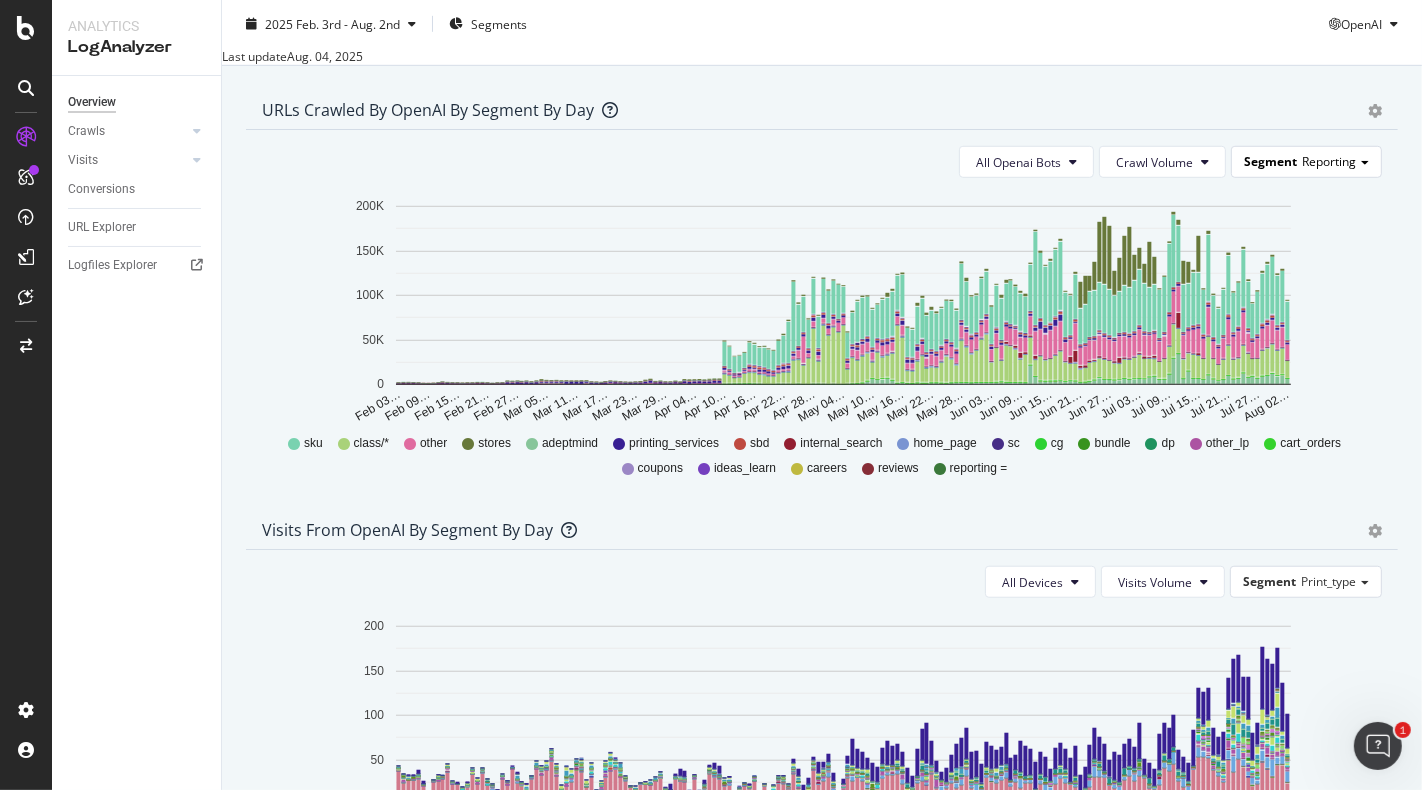 click on "Reporting" at bounding box center [1329, 161] 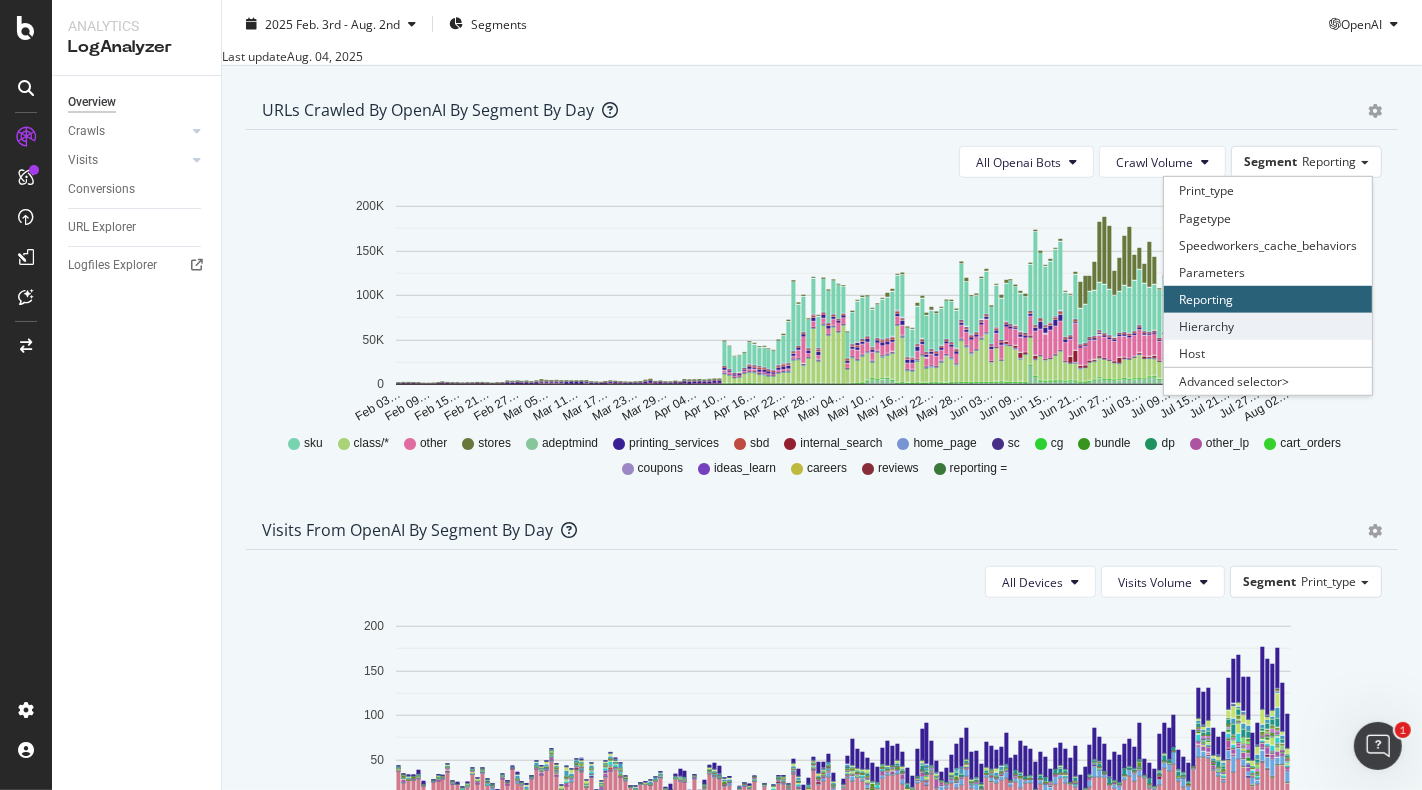 click on "Hierarchy" at bounding box center [1268, 326] 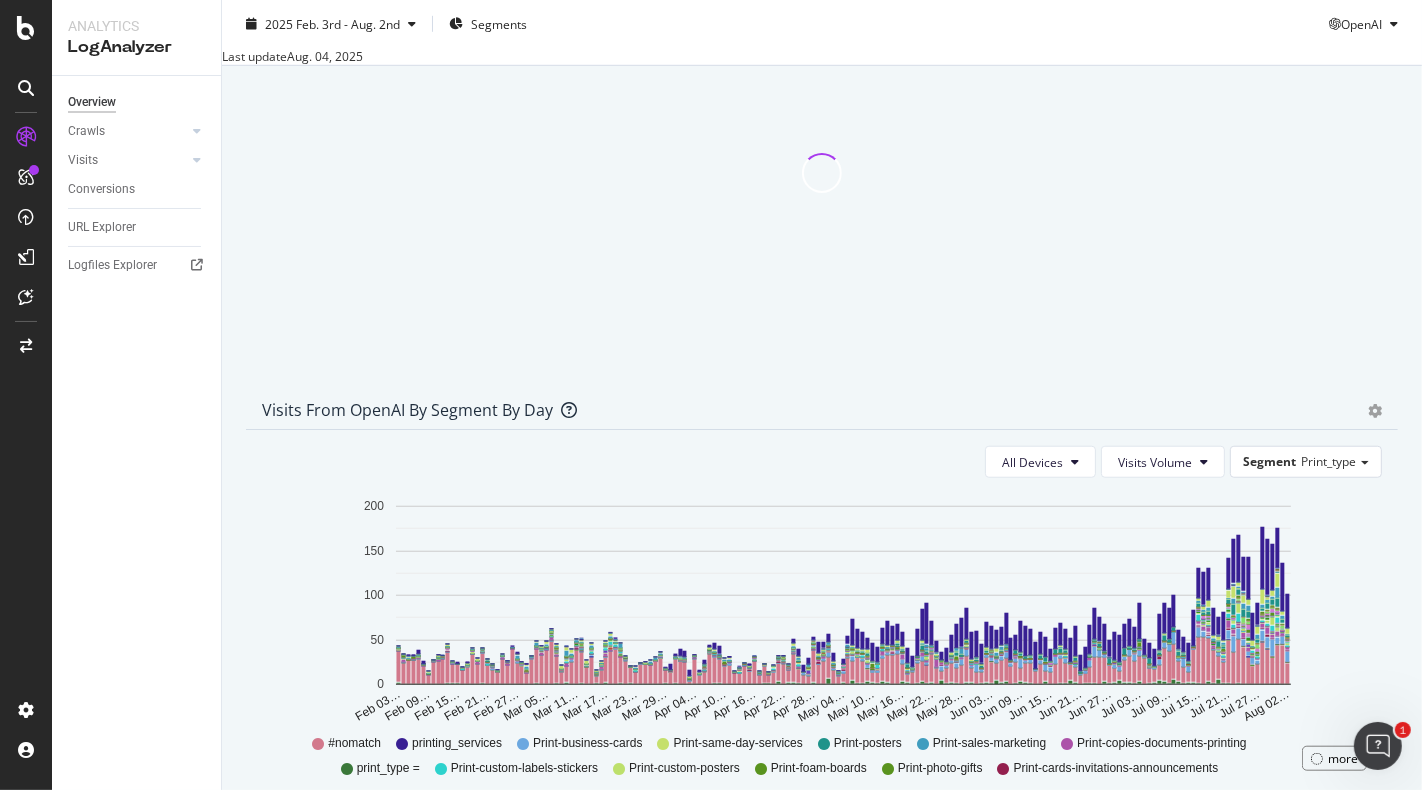 scroll, scrollTop: 1182, scrollLeft: 0, axis: vertical 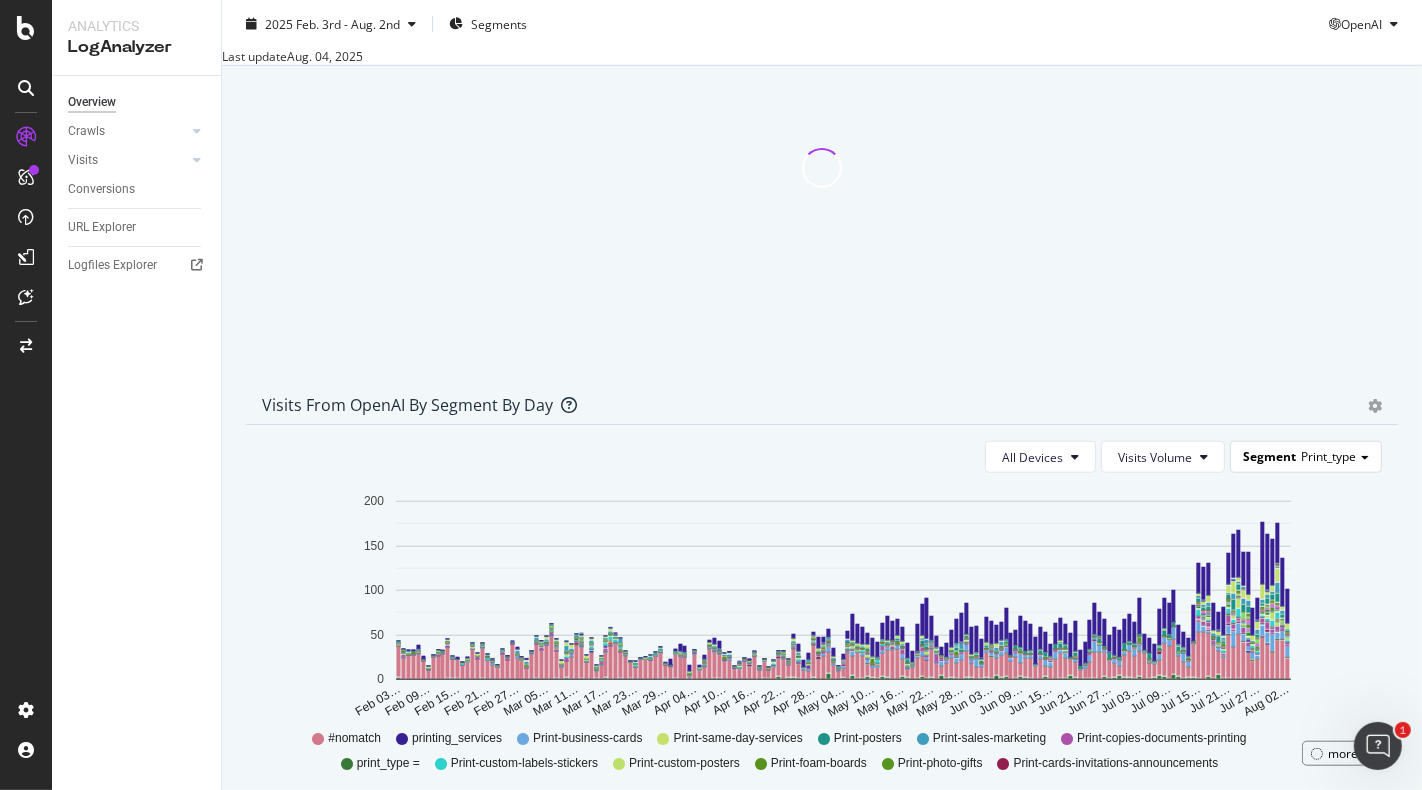 click on "Print_type" at bounding box center [1328, 456] 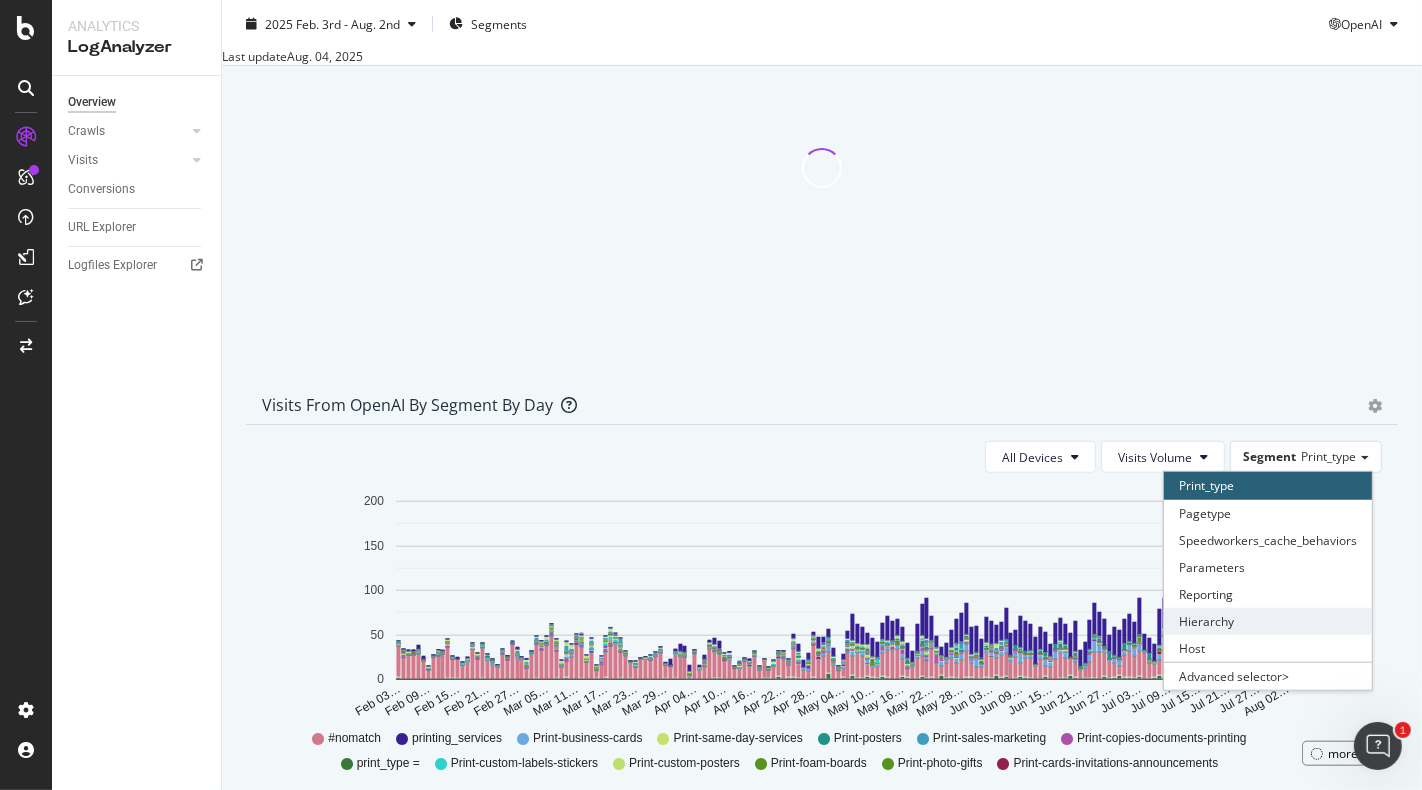 click on "Hierarchy" at bounding box center (1268, 621) 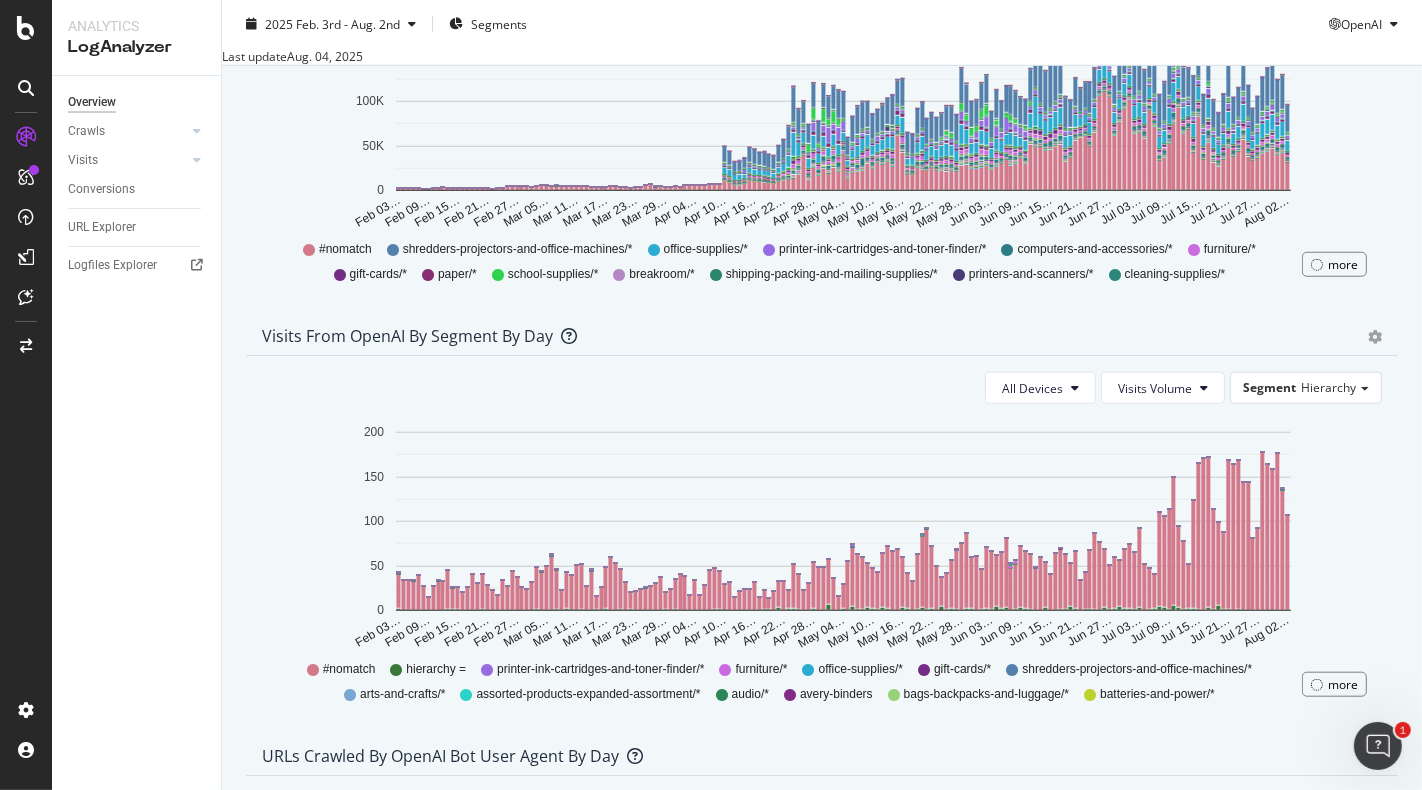 scroll, scrollTop: 1290, scrollLeft: 0, axis: vertical 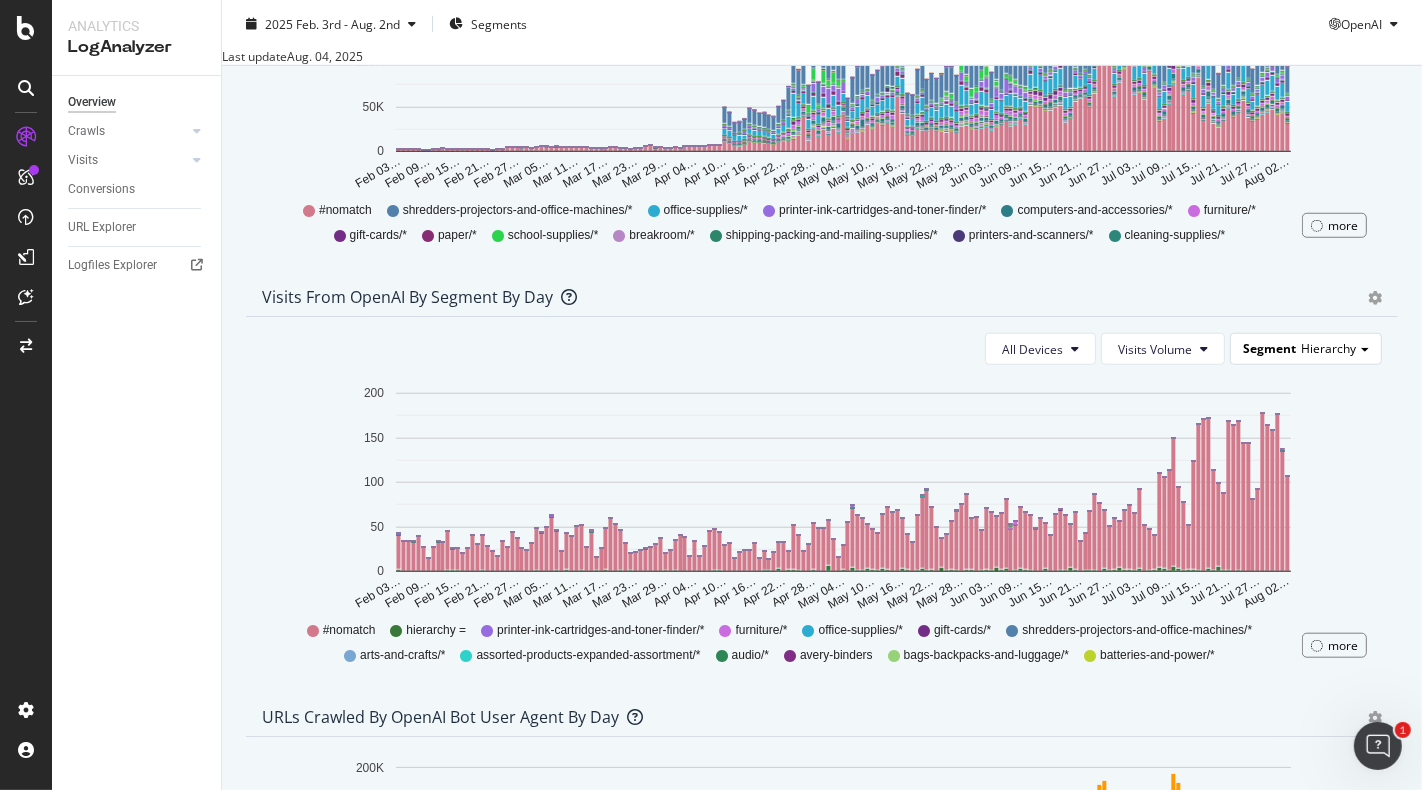 click on "Hierarchy" at bounding box center [1328, 348] 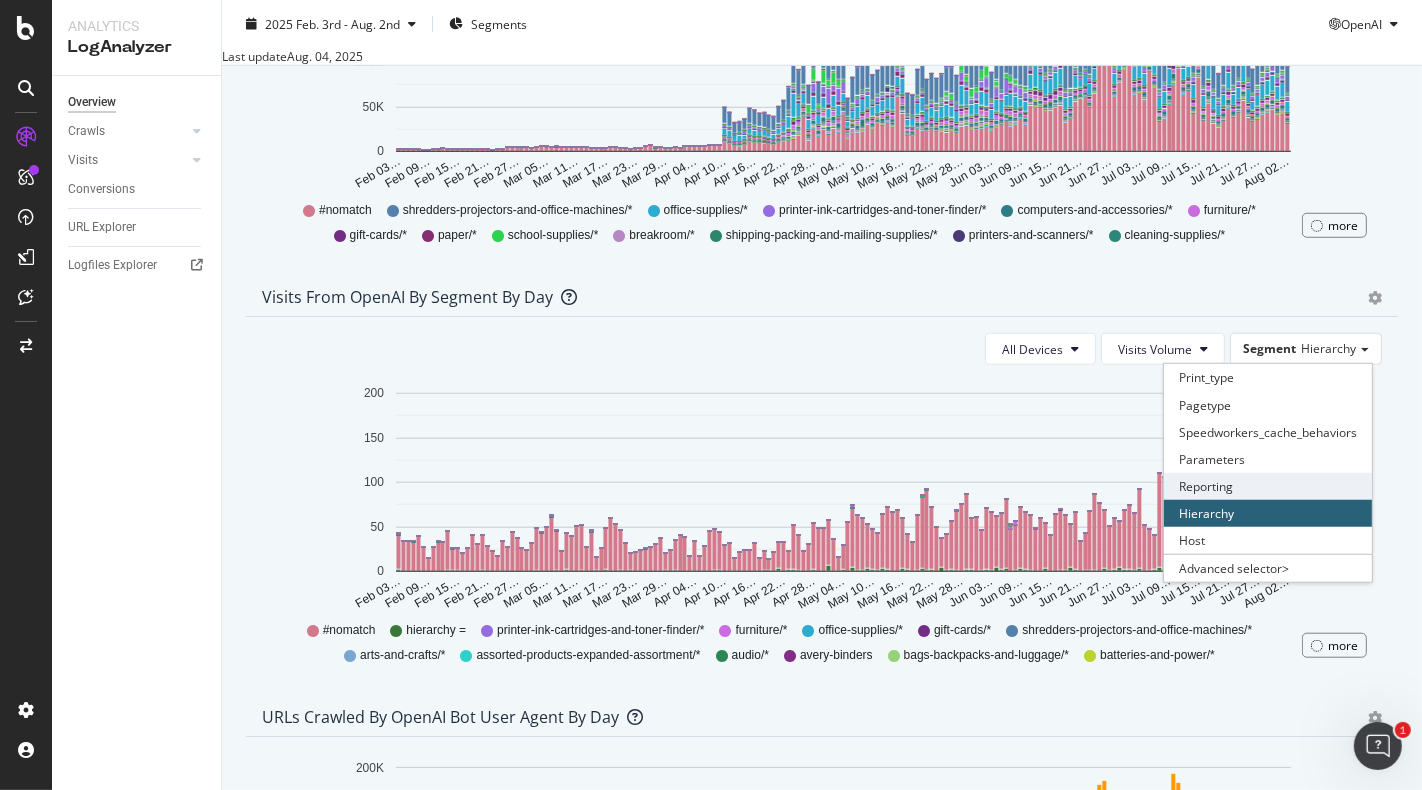 click on "Reporting" at bounding box center (1268, 486) 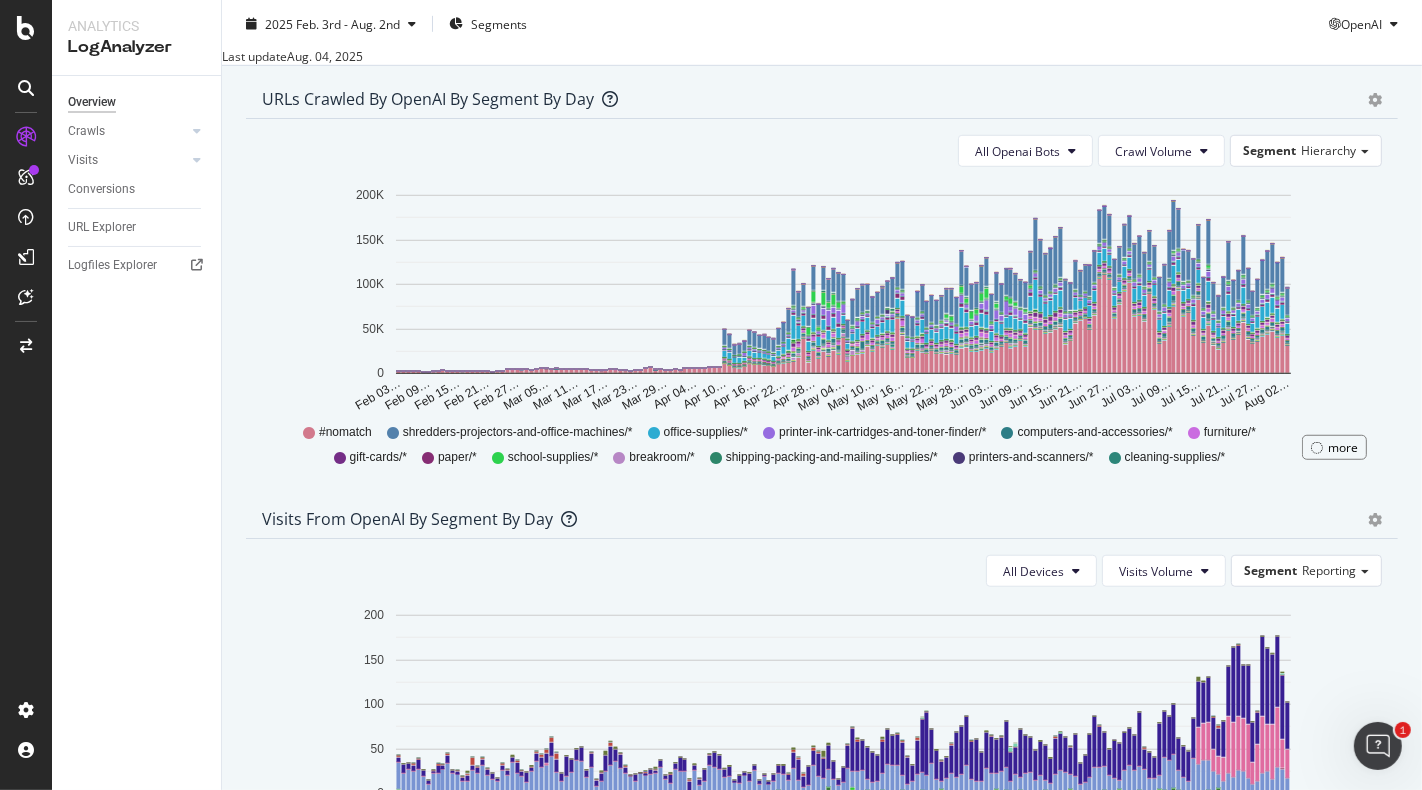 scroll, scrollTop: 1063, scrollLeft: 0, axis: vertical 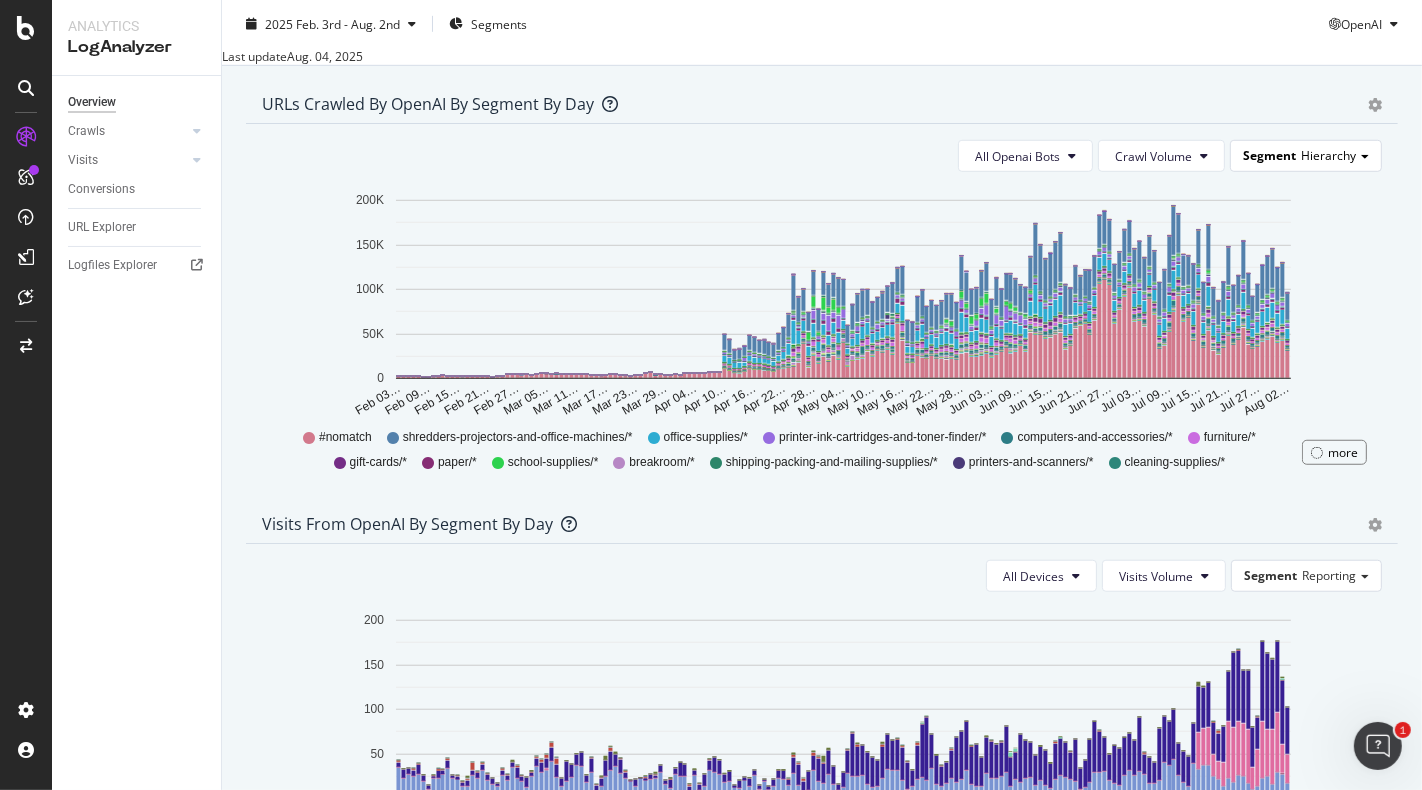 click on "Segment Hierarchy" at bounding box center (1306, 155) 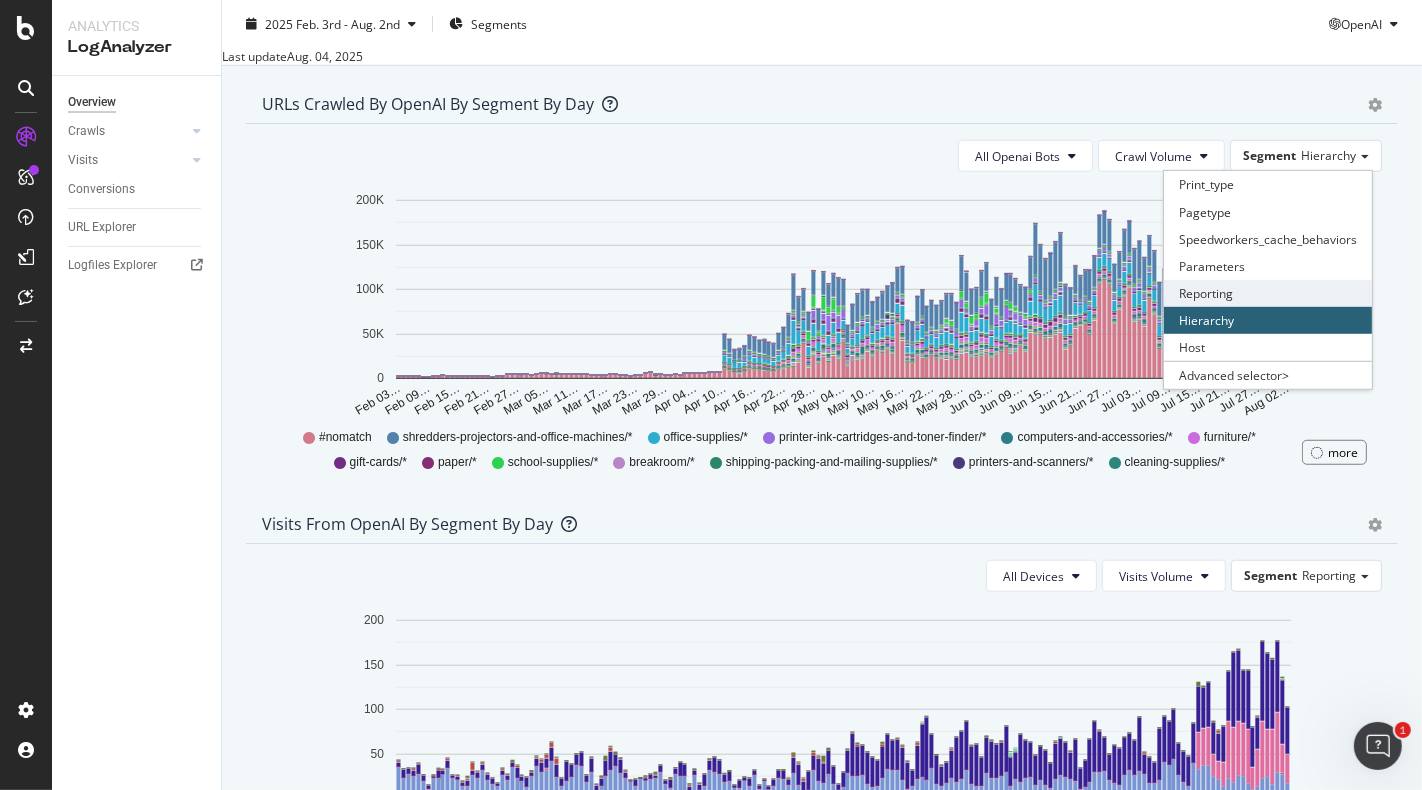 click on "Reporting" at bounding box center (1268, 293) 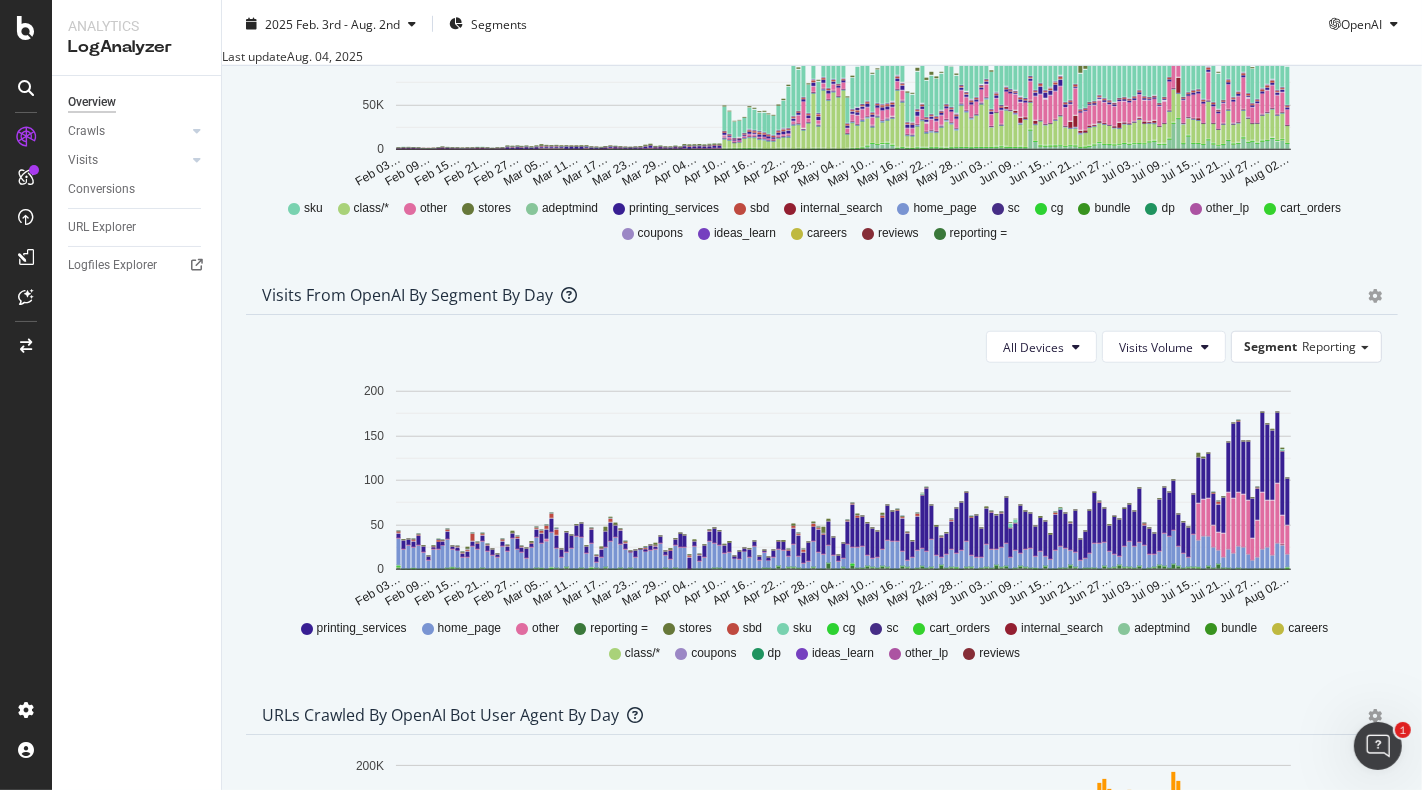 scroll, scrollTop: 0, scrollLeft: 0, axis: both 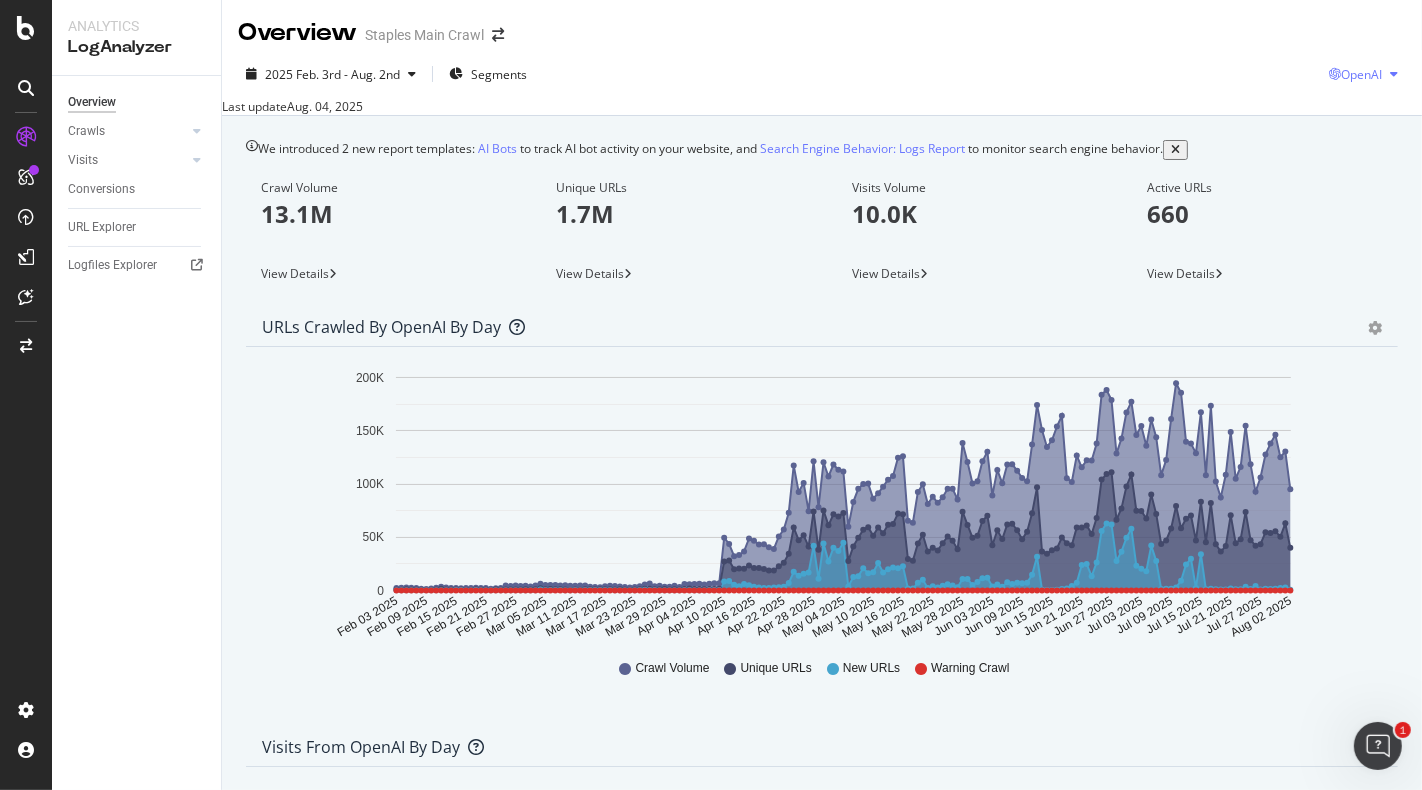 click on "OpenAI" at bounding box center [1361, 74] 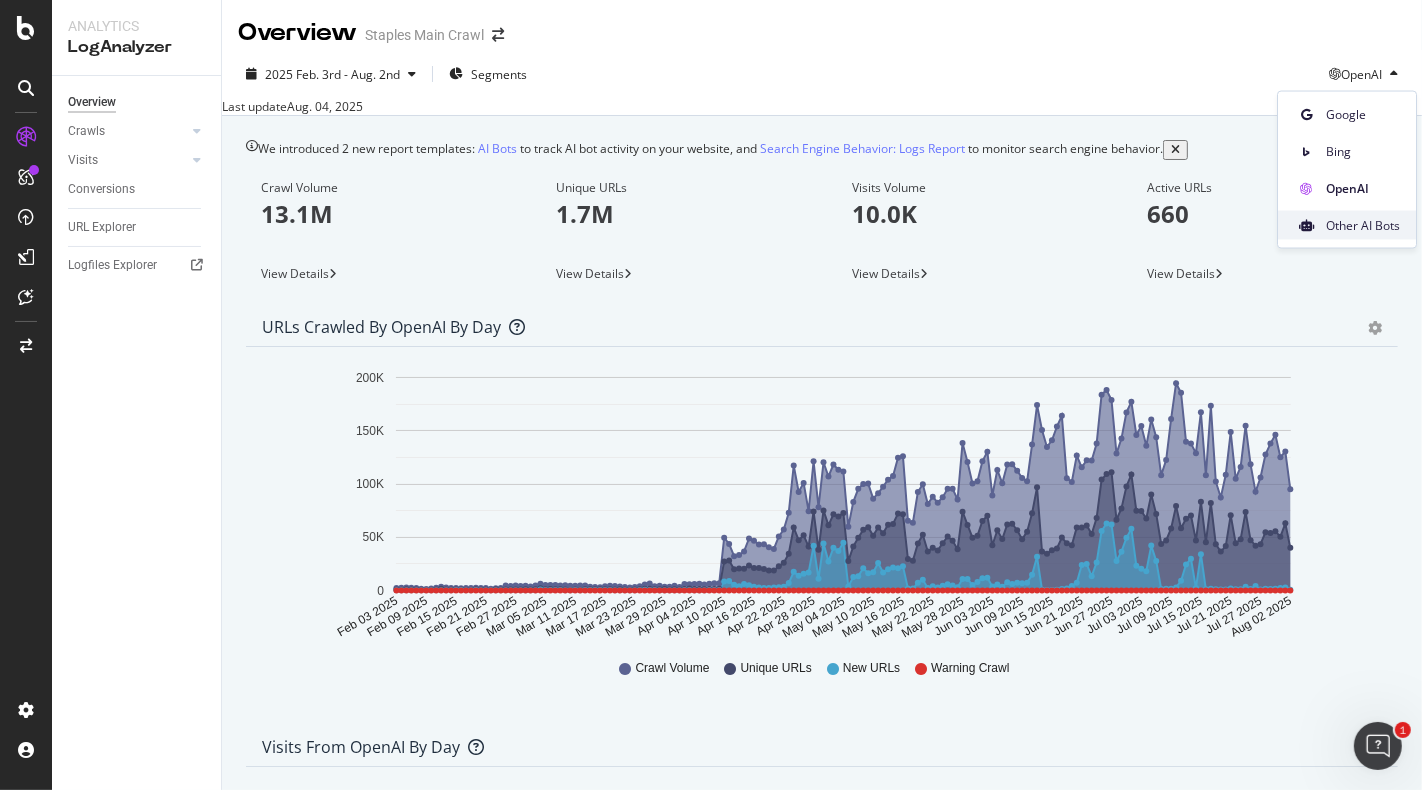 click on "Other AI Bots" at bounding box center [1363, 225] 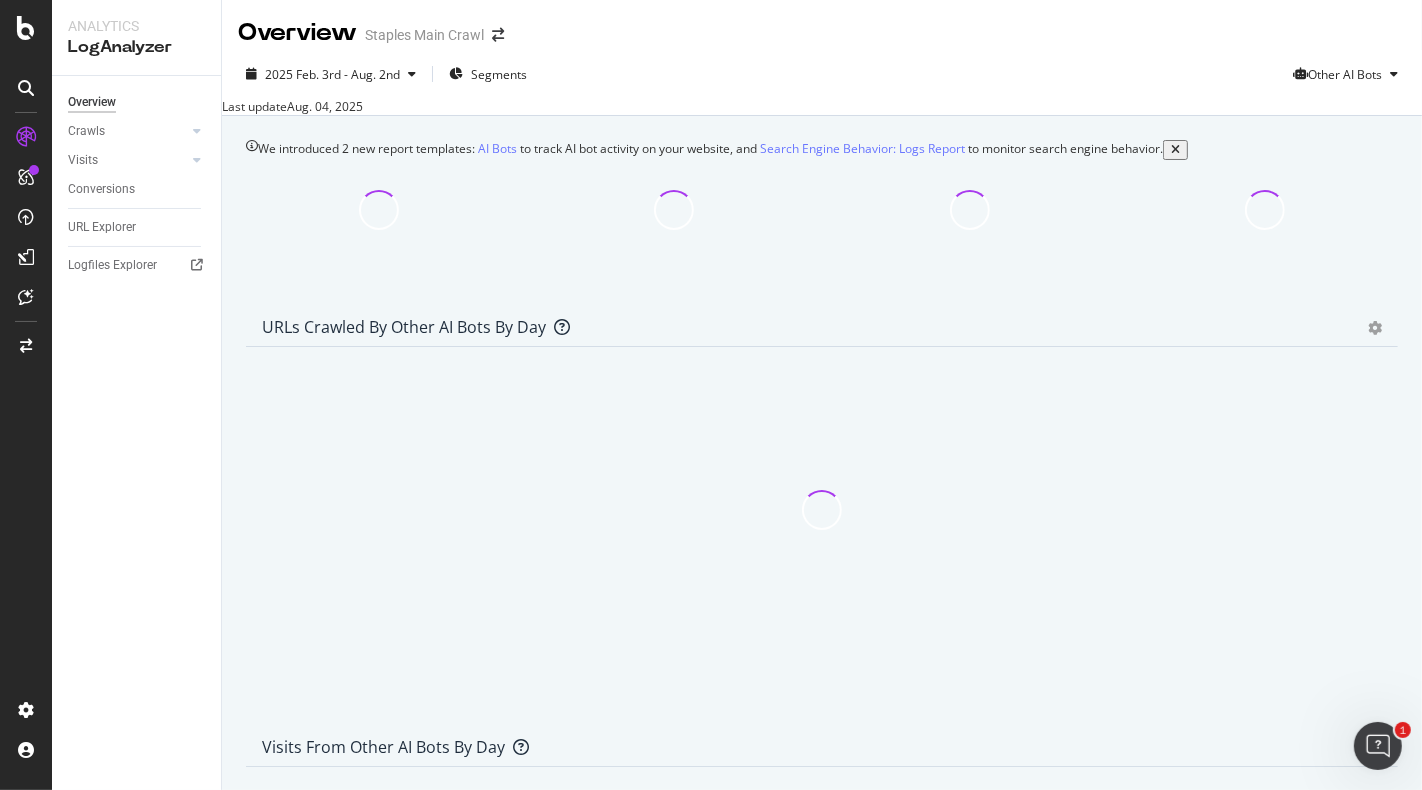 click on "Chart size updated We resized your charts for better readability over the large selected period" at bounding box center (711, 804) 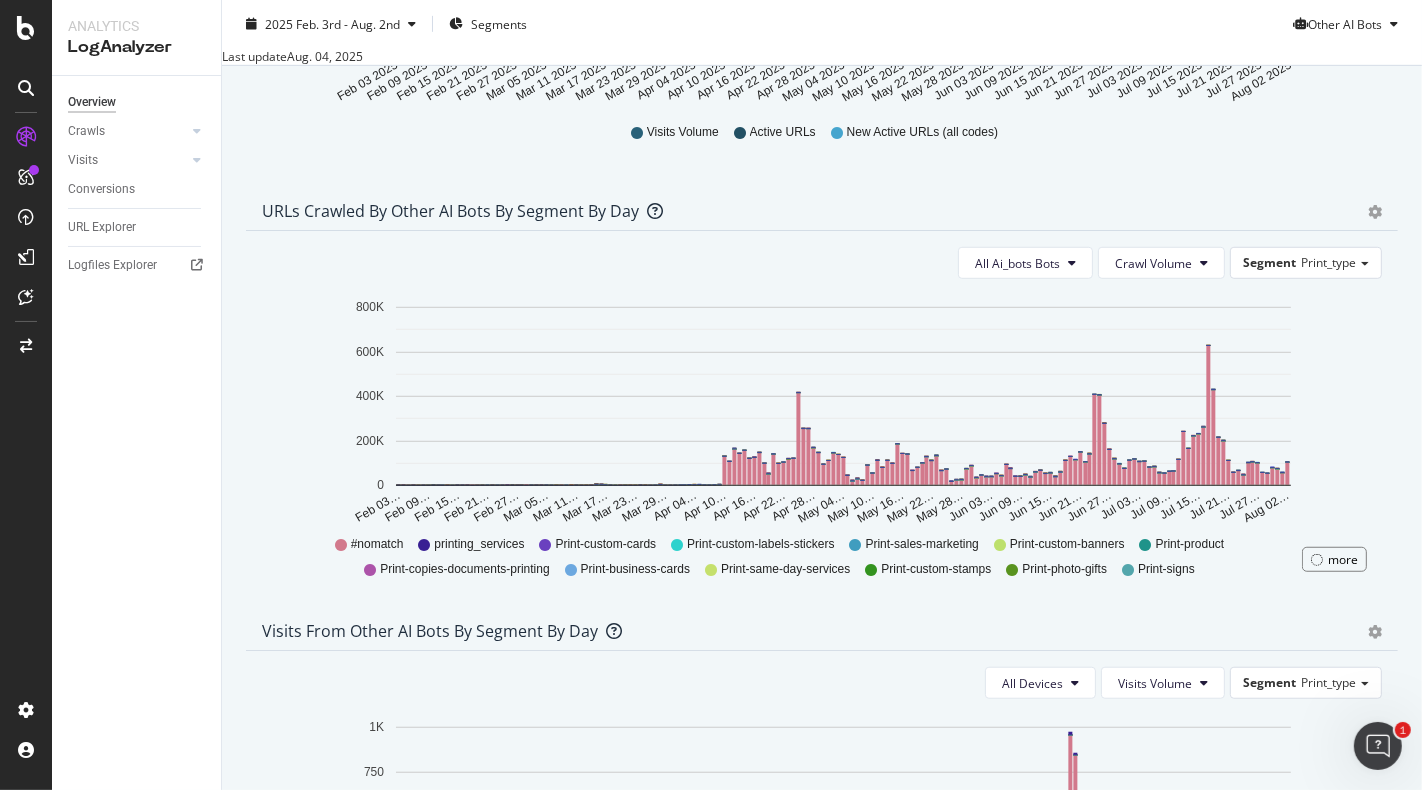 scroll, scrollTop: 958, scrollLeft: 0, axis: vertical 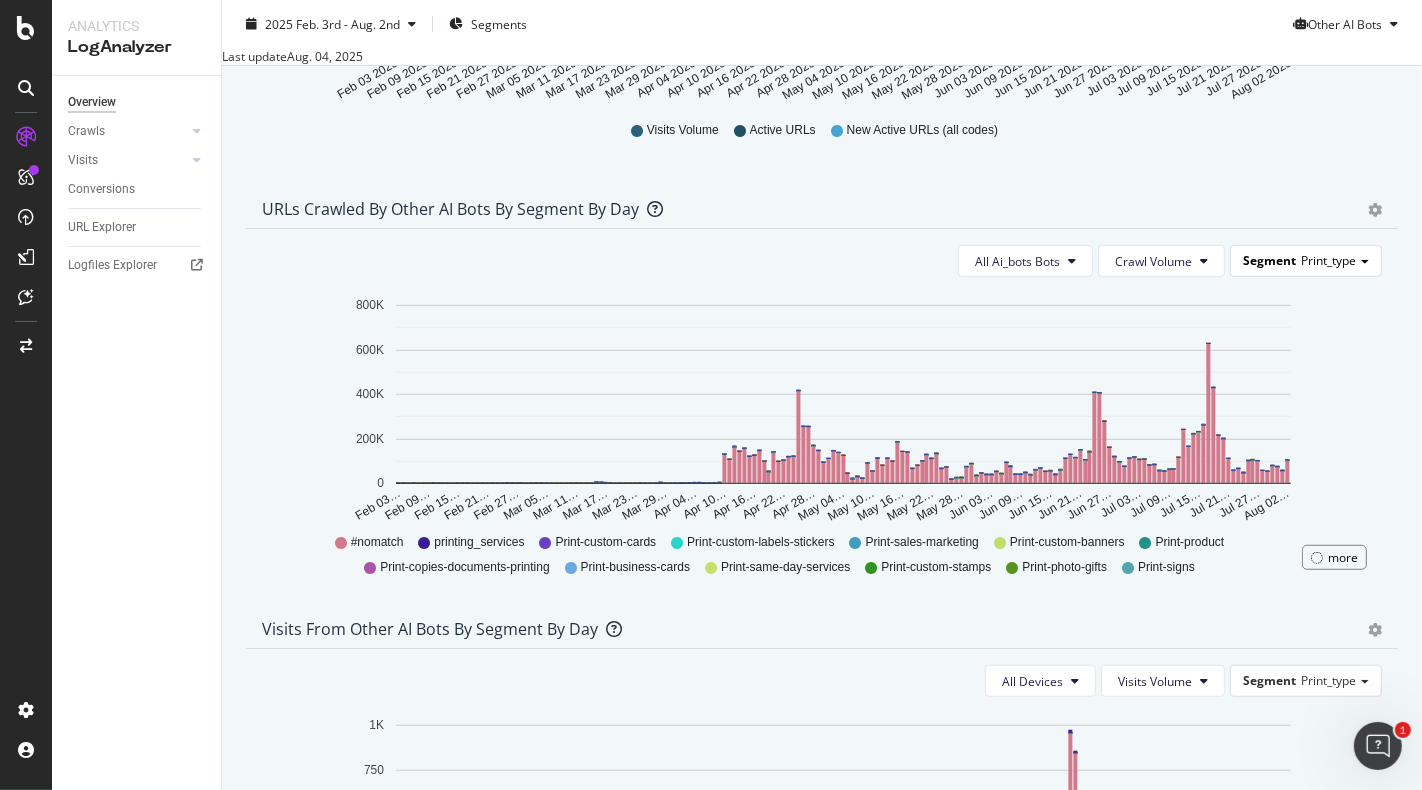 click on "Segment Print_type" at bounding box center [1306, 260] 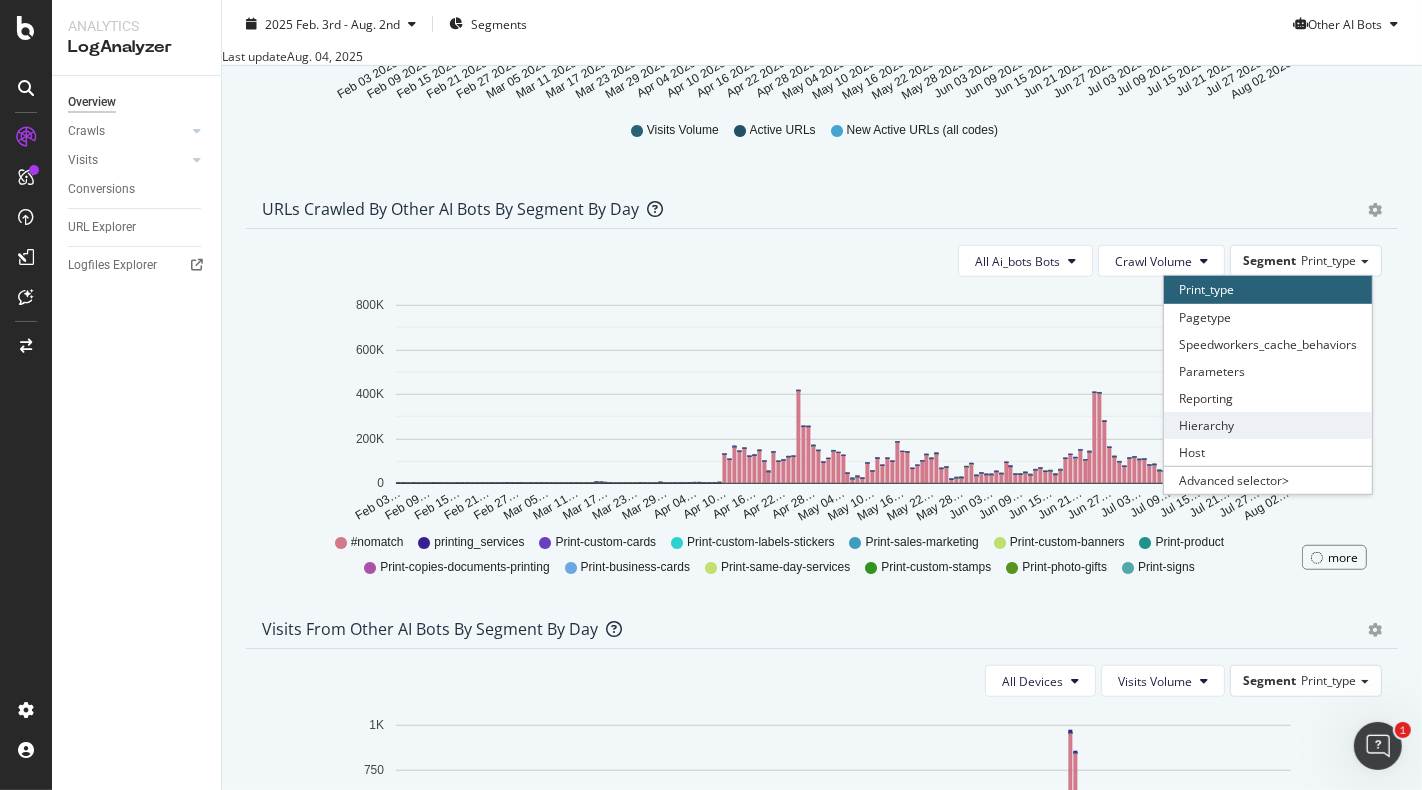 click on "Hierarchy" at bounding box center (1268, 425) 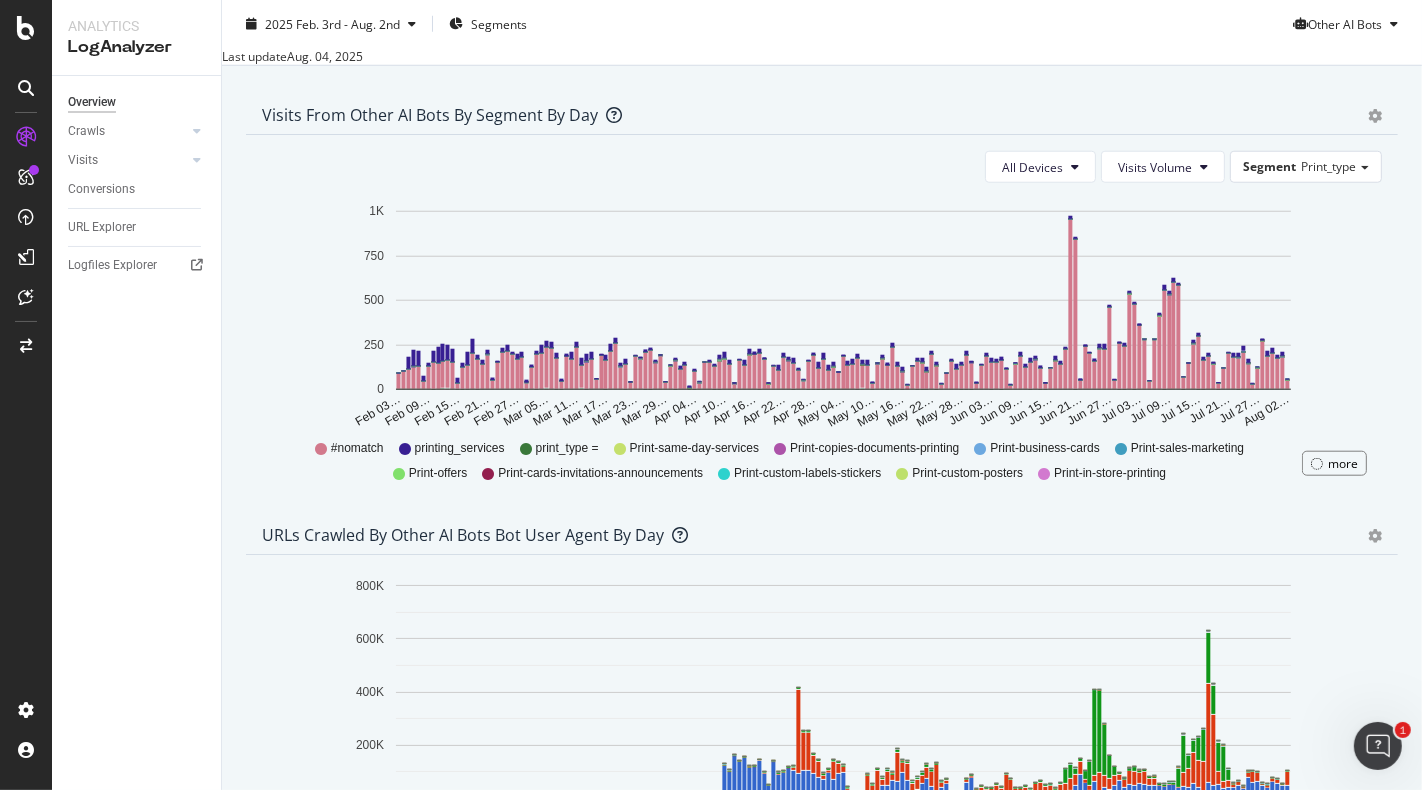 scroll, scrollTop: 1475, scrollLeft: 0, axis: vertical 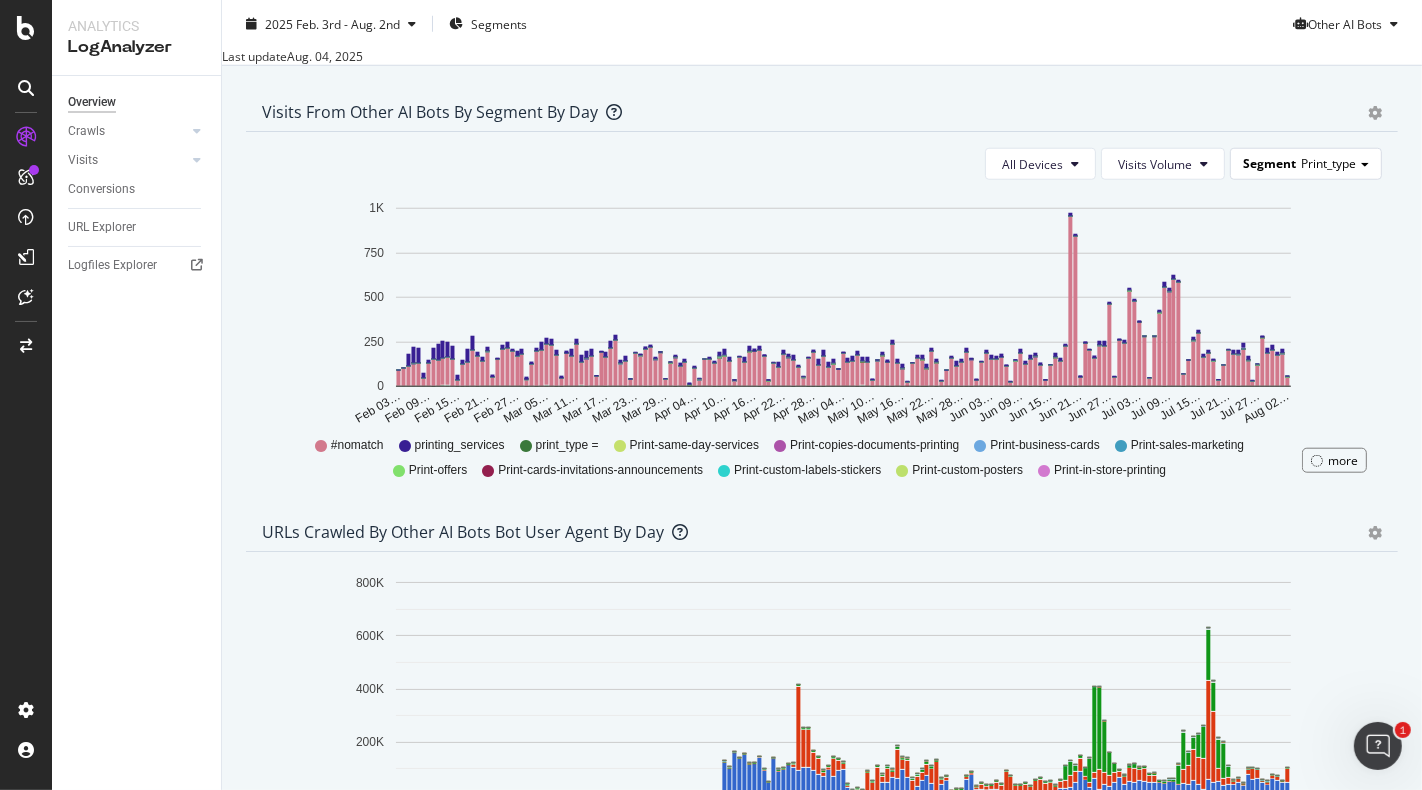 click on "Print_type" at bounding box center (1328, 163) 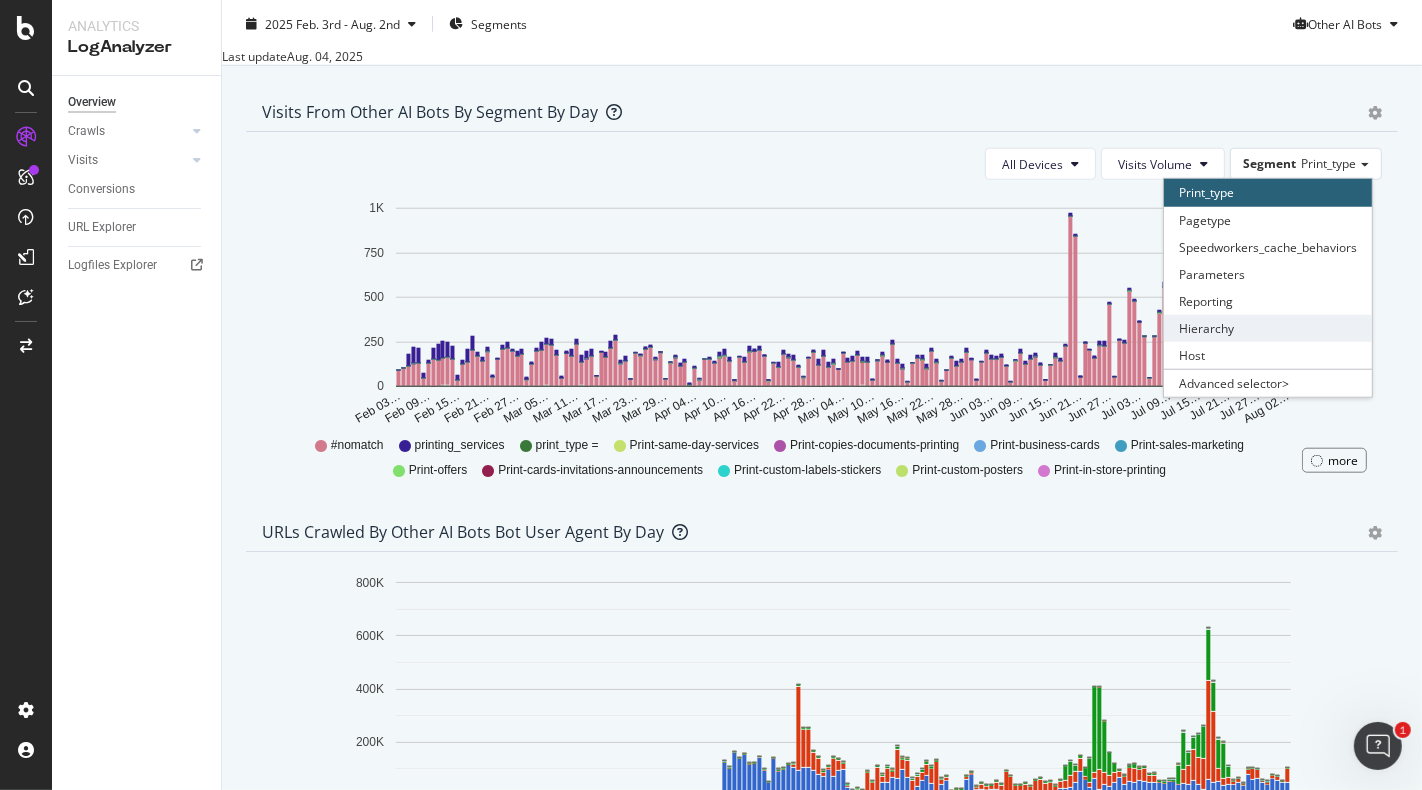 click on "Hierarchy" at bounding box center [1268, 328] 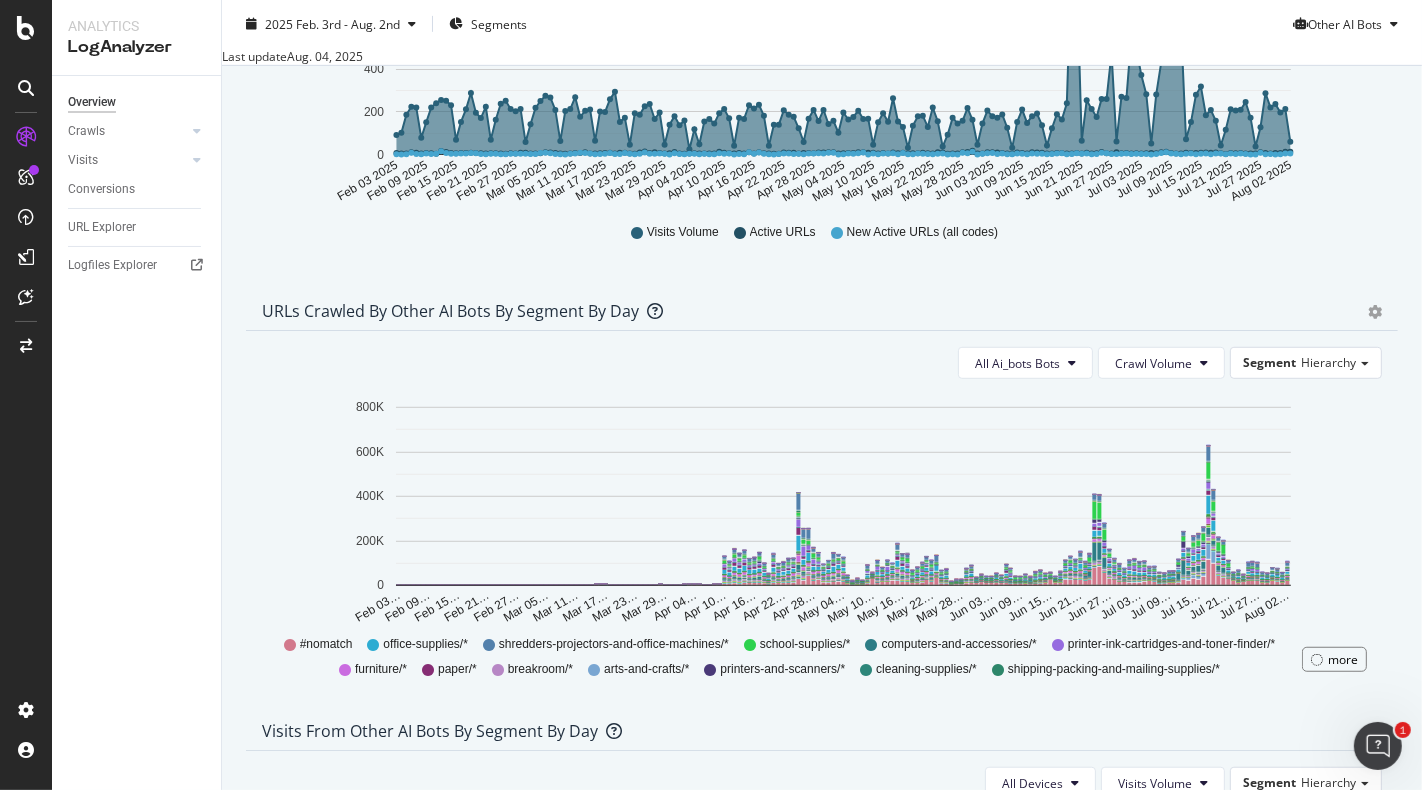 scroll, scrollTop: 0, scrollLeft: 0, axis: both 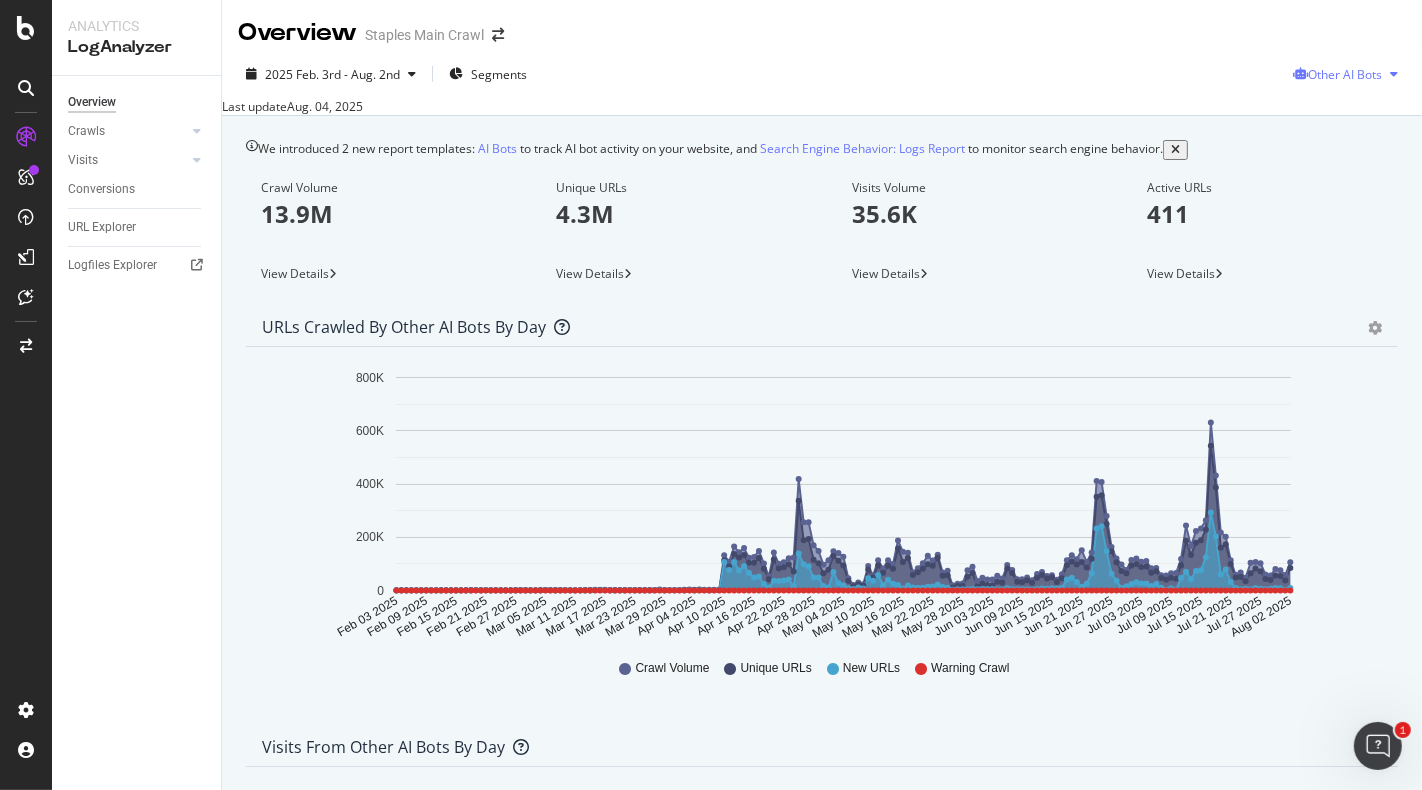 click on "Other AI Bots" at bounding box center [1349, 74] 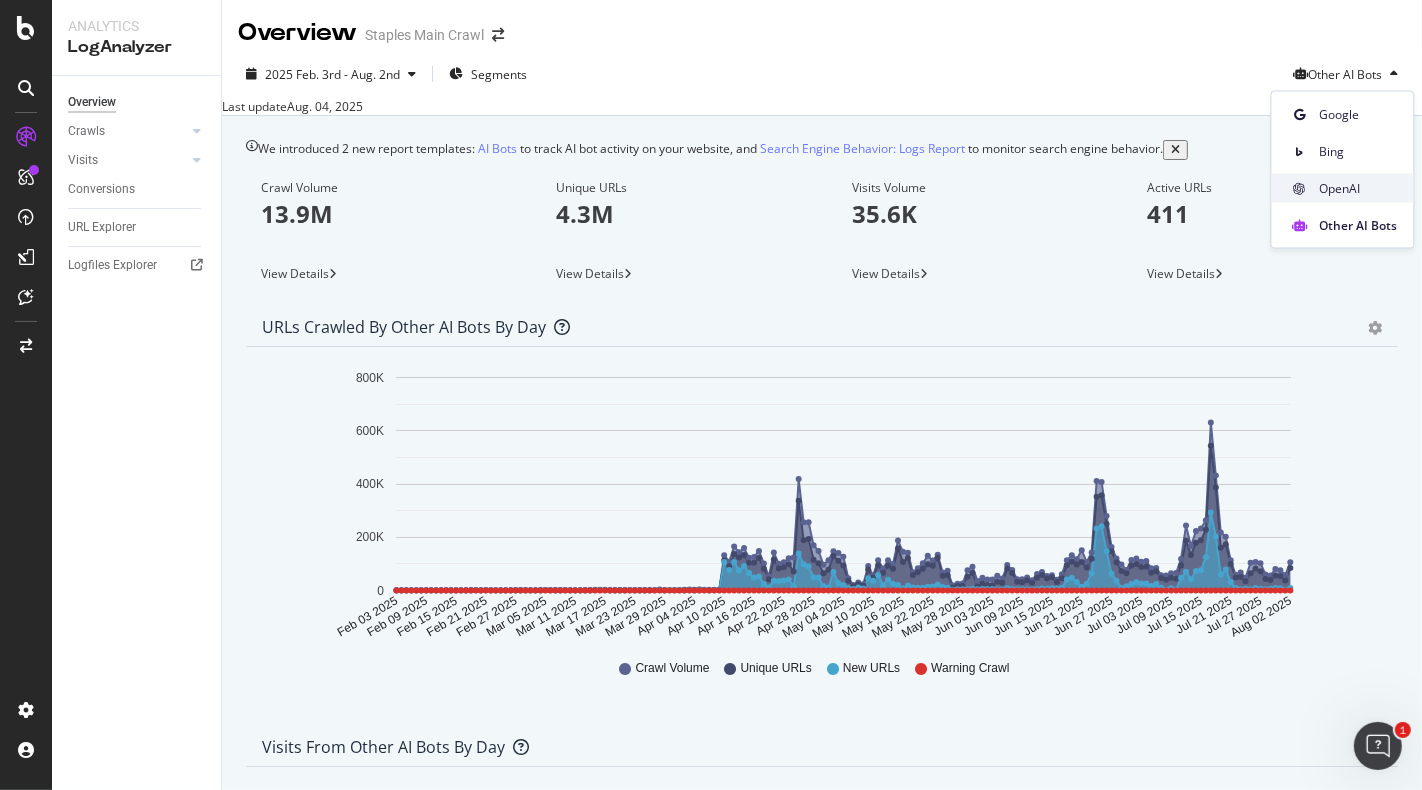click on "OpenAI" at bounding box center [1359, 188] 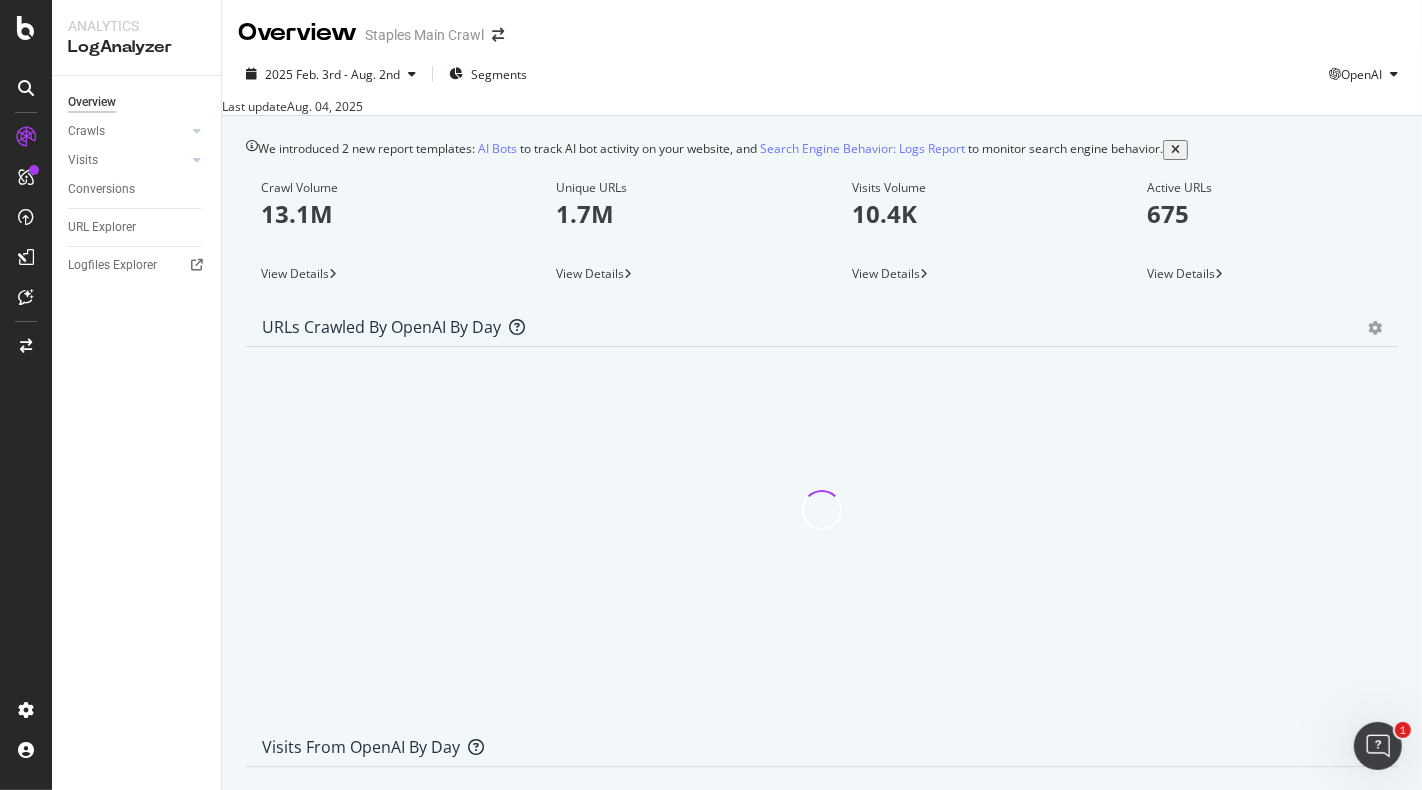 click on "URLs Crawled by OpenAI by day Area Table Hold CMD (⌘) while clicking to filter the report." at bounding box center [822, 517] 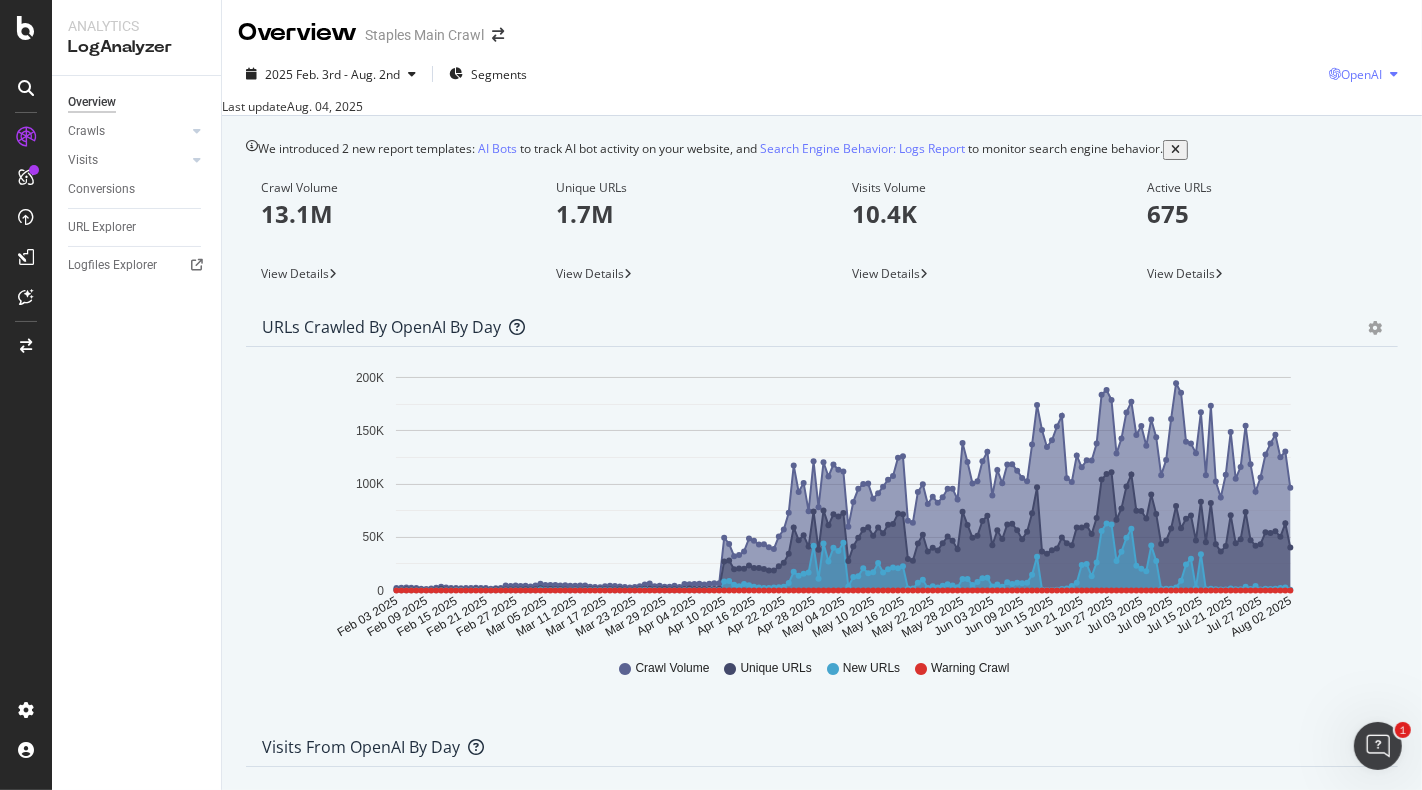 click on "OpenAI" at bounding box center [1361, 74] 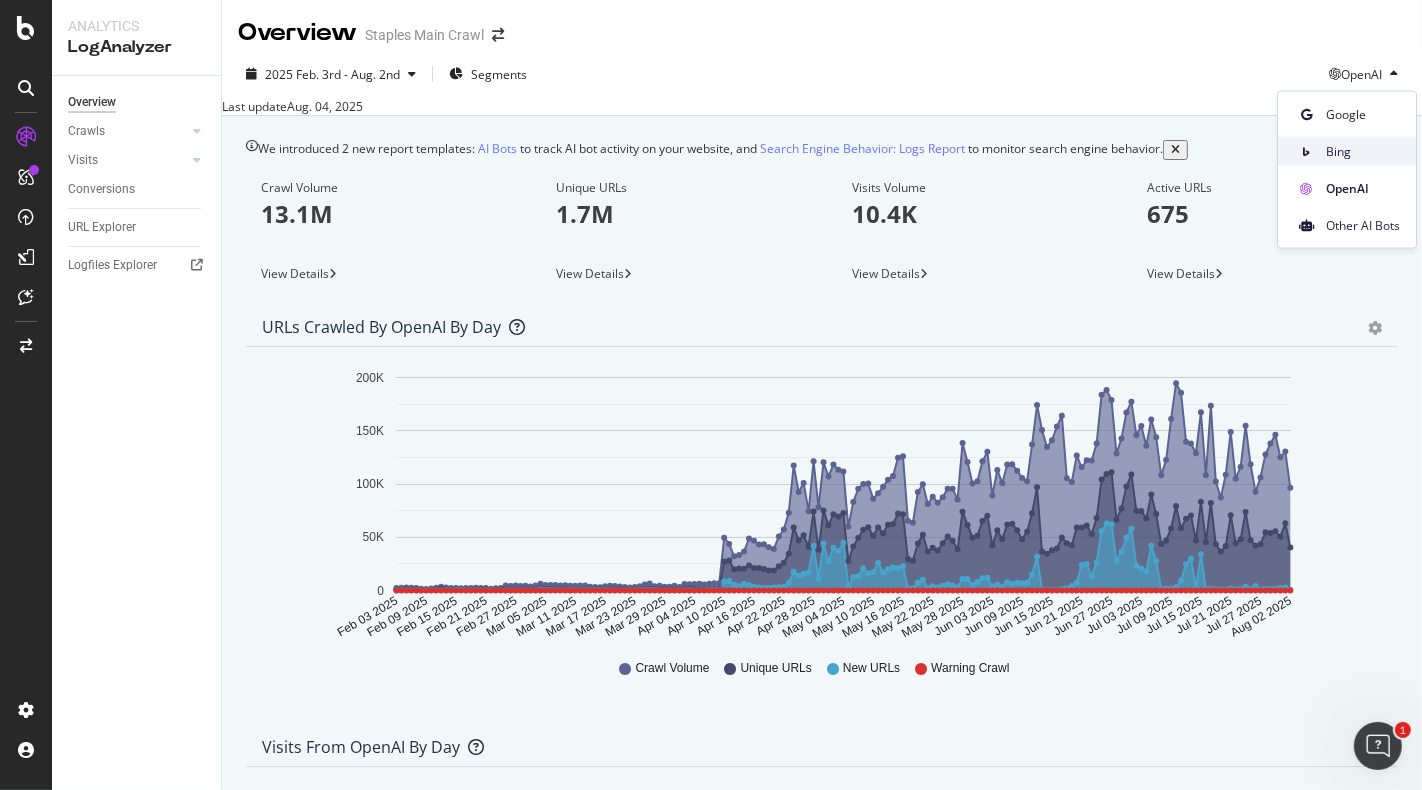 click on "Bing" at bounding box center (1347, 151) 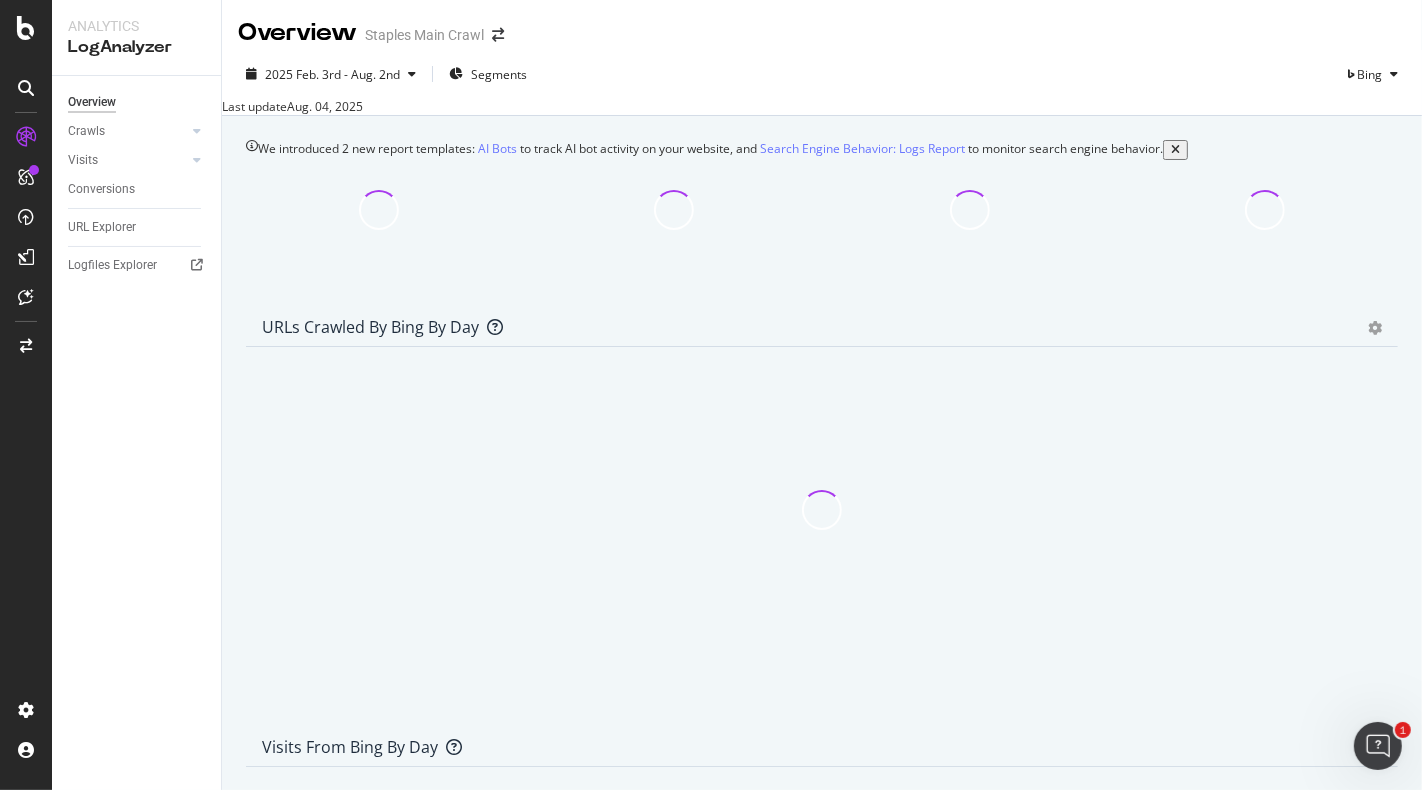 click at bounding box center (5, 804) 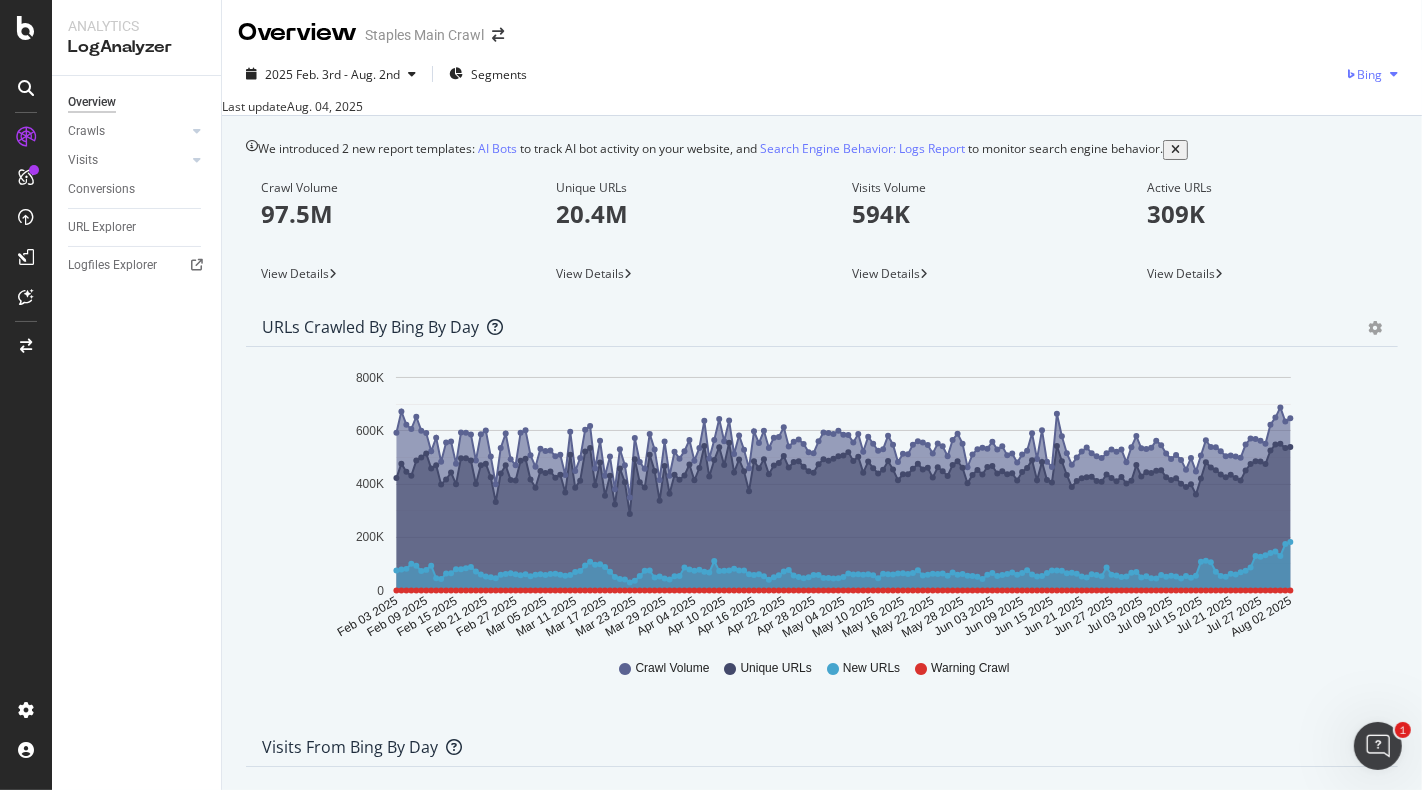 click at bounding box center (1394, 74) 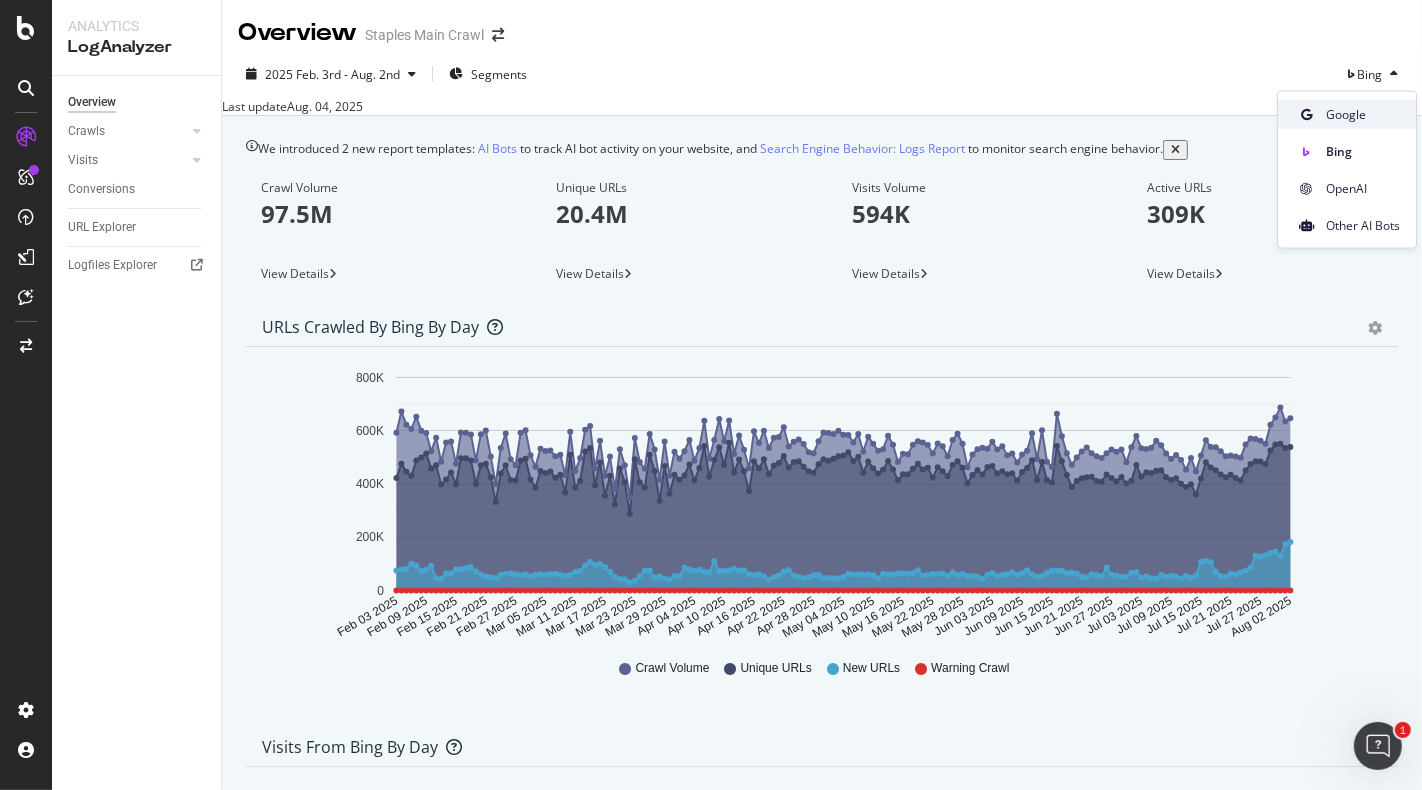 click on "Google" at bounding box center [1363, 114] 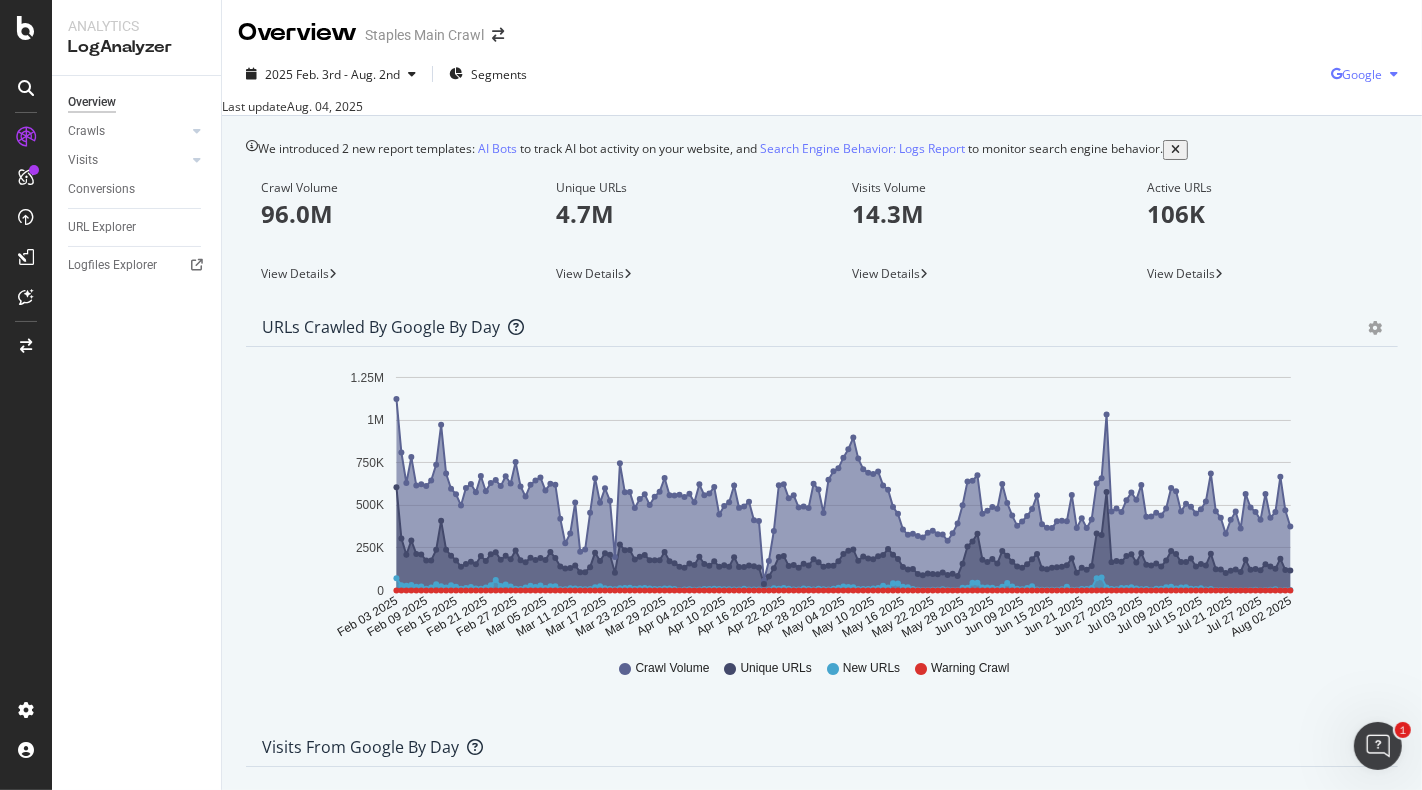 click on "Google" at bounding box center (1362, 74) 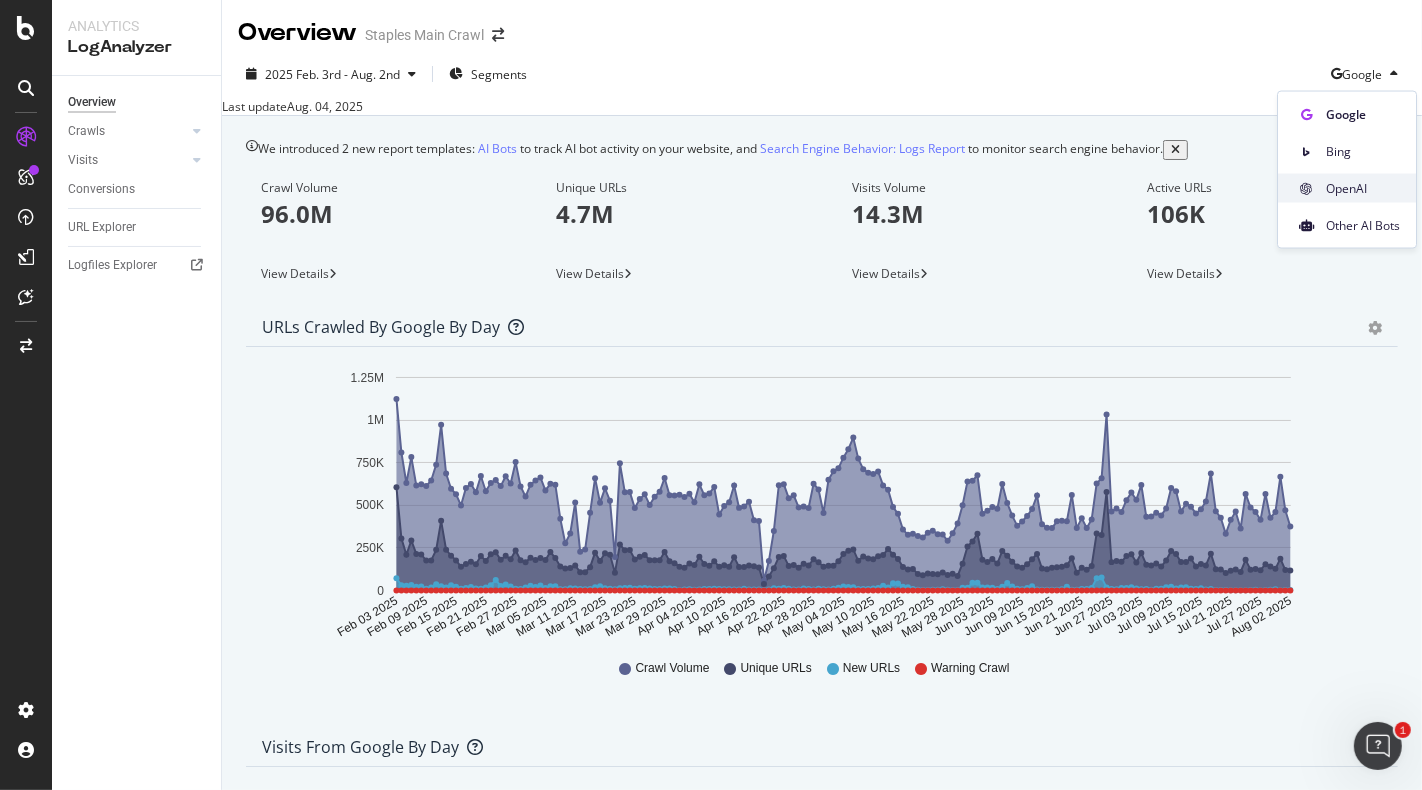 click on "OpenAI" at bounding box center (1363, 188) 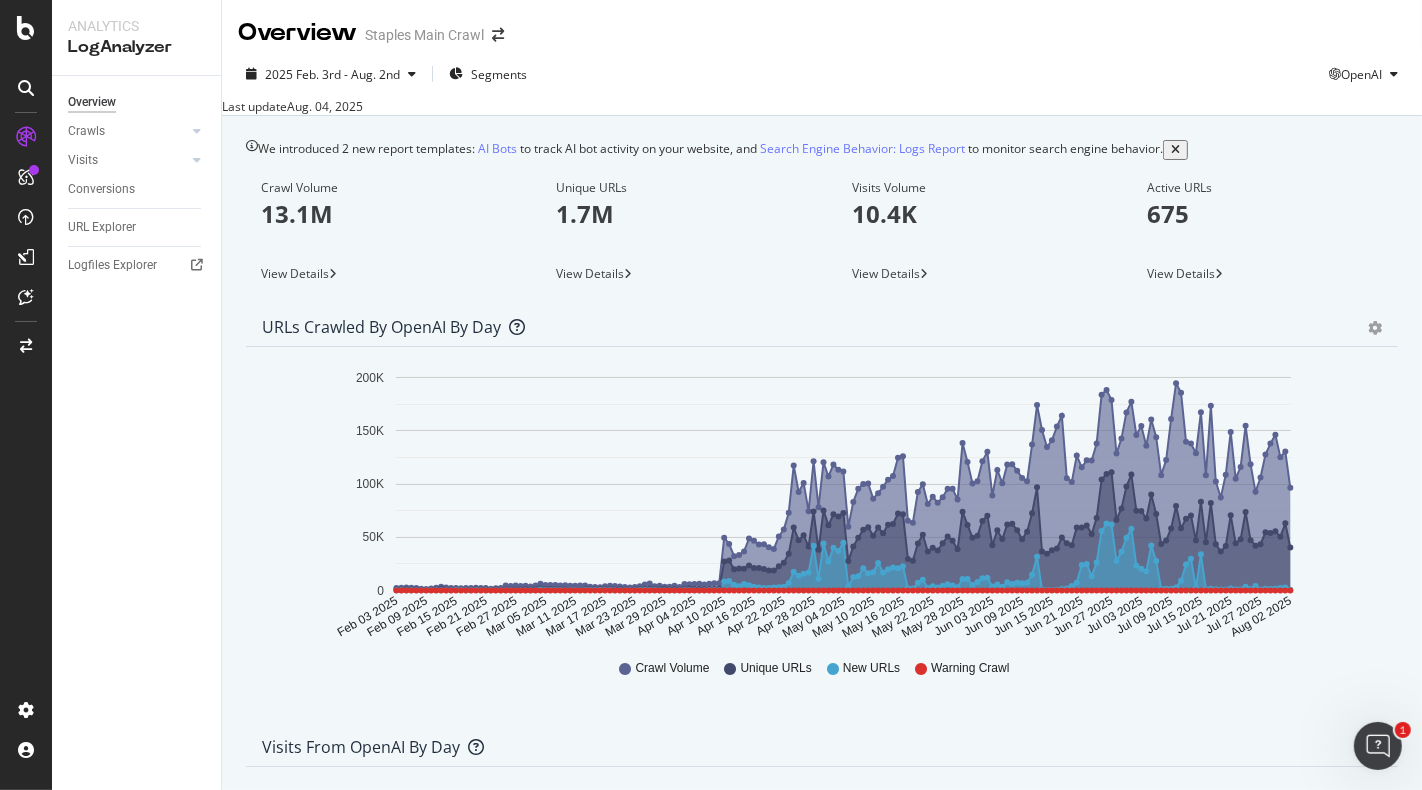 click at bounding box center (5, 804) 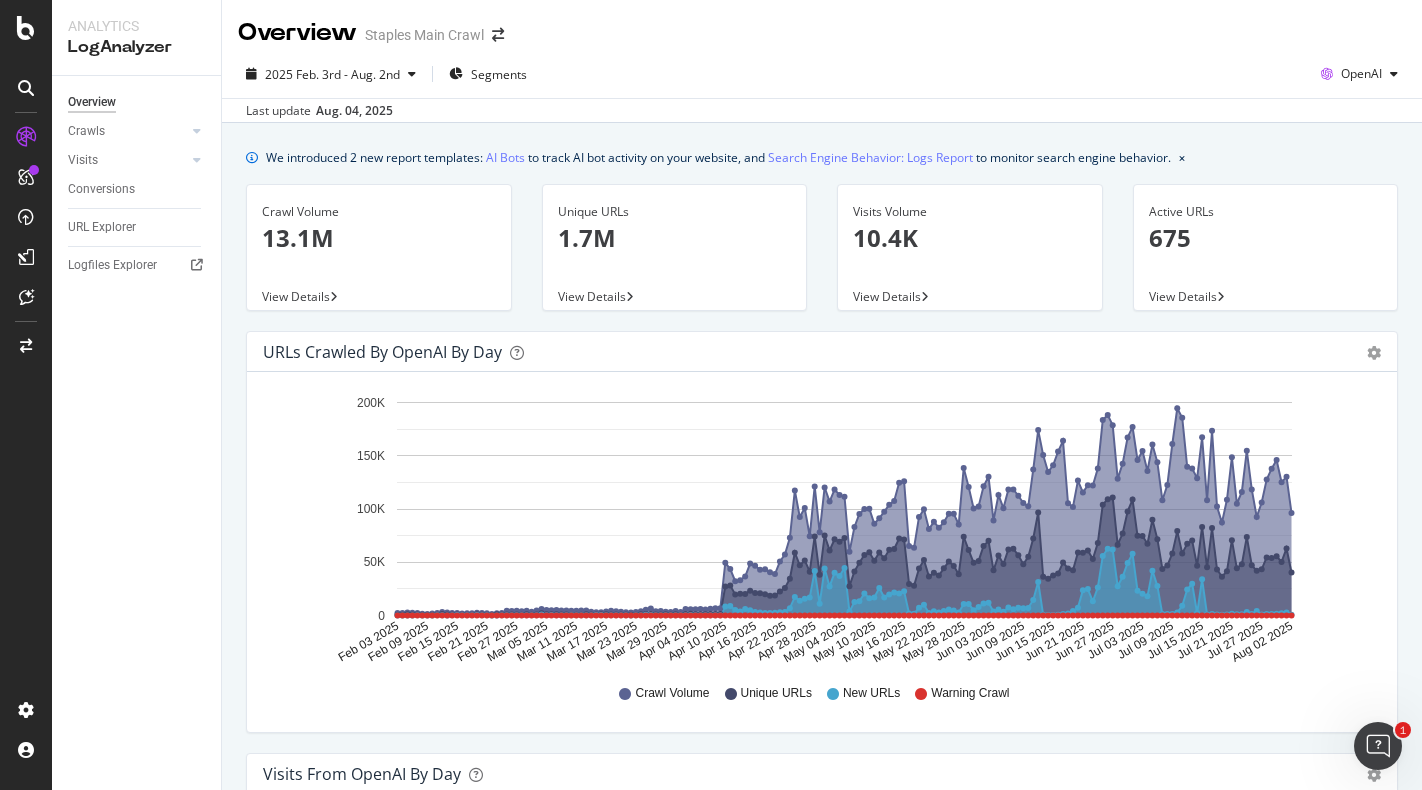 scroll, scrollTop: 0, scrollLeft: 0, axis: both 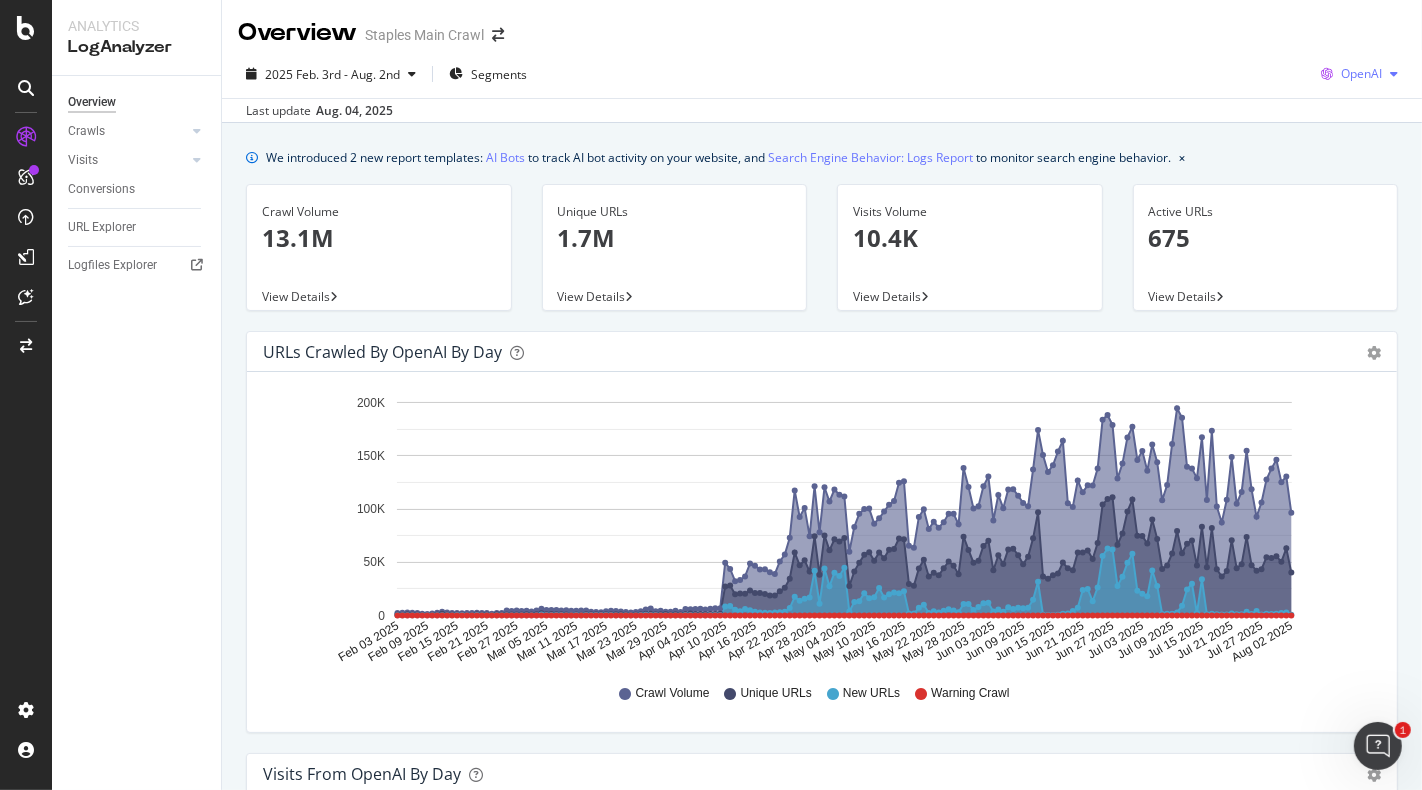 click on "OpenAI" at bounding box center (1359, 74) 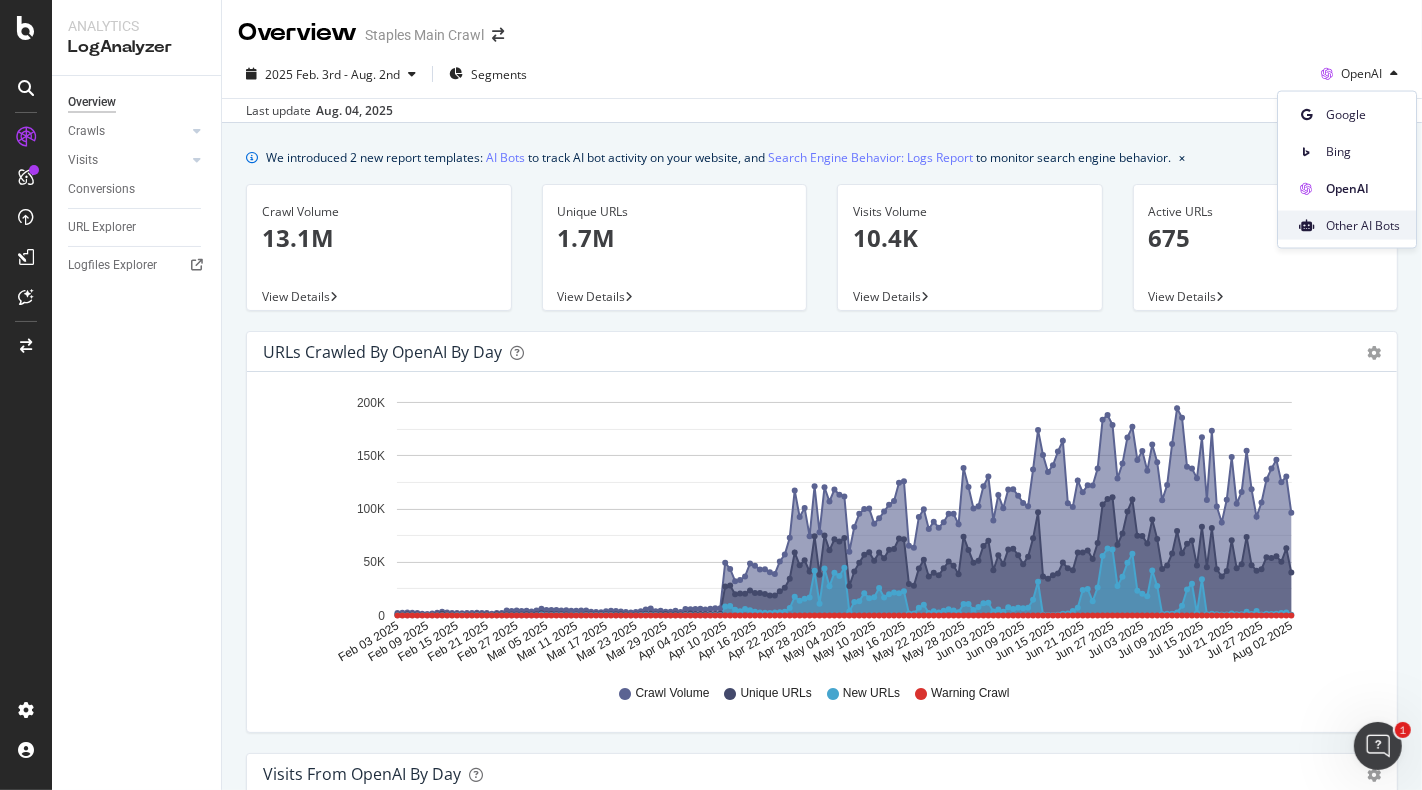 click on "Other AI Bots" at bounding box center (1347, 225) 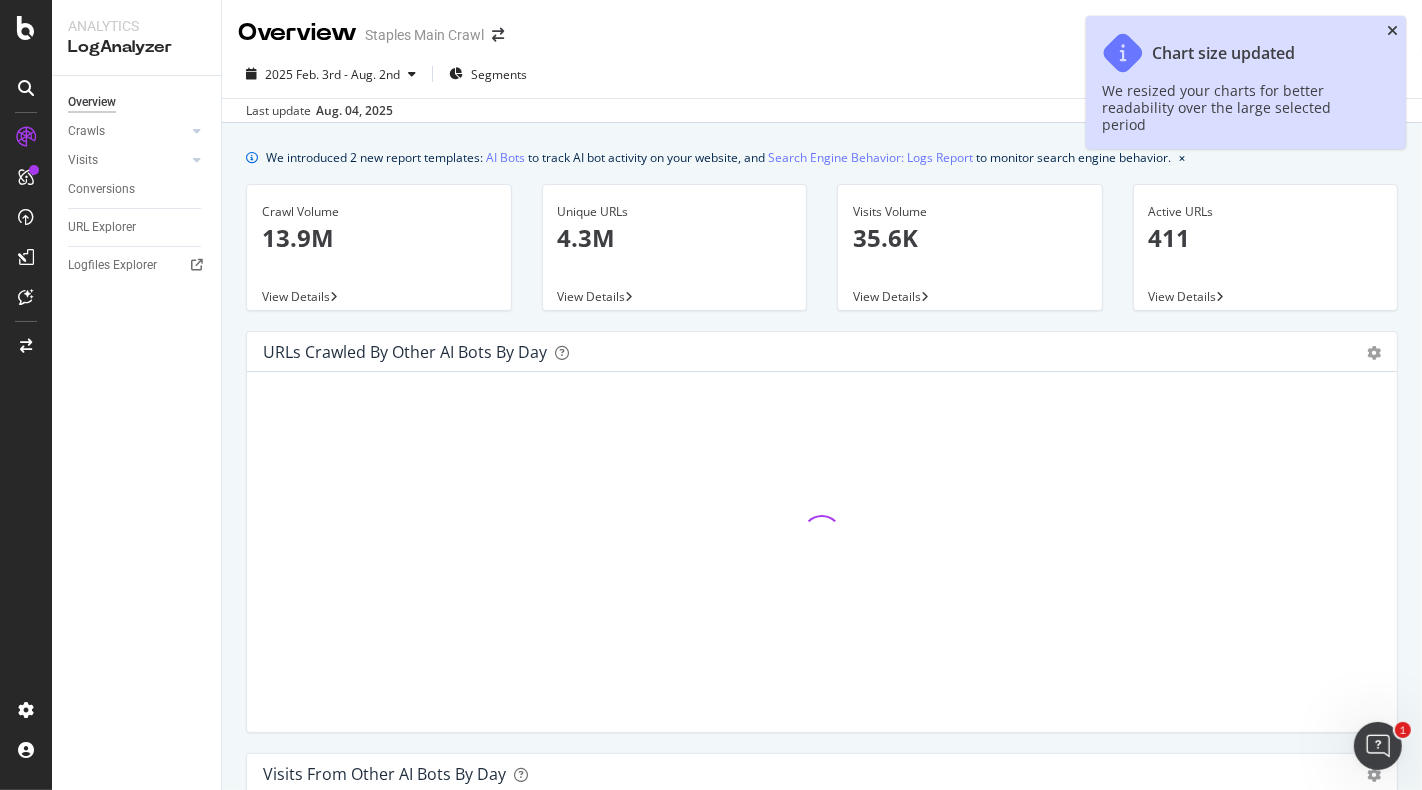 click at bounding box center (1392, 31) 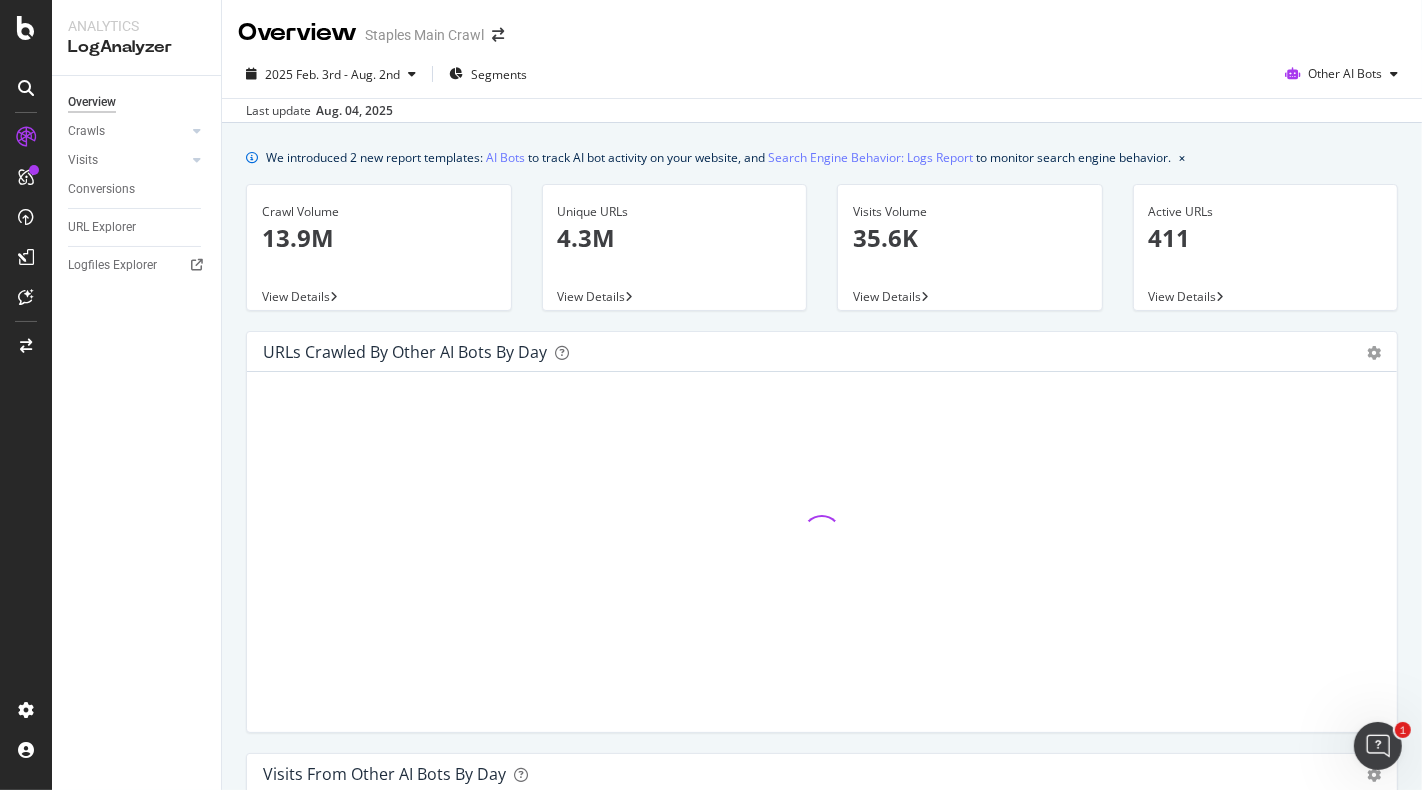 click on "Overview Staples Main Crawl" at bounding box center (822, 25) 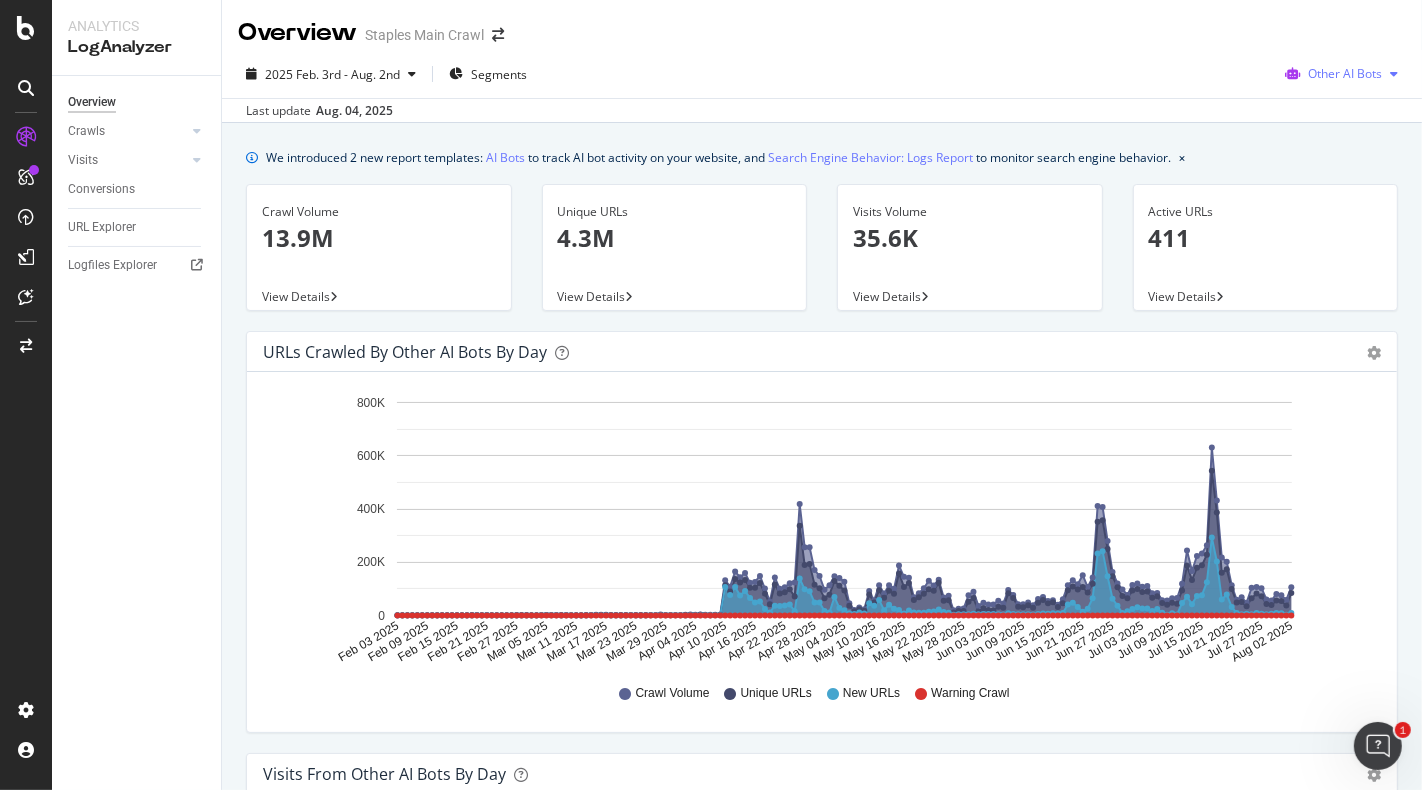 click on "Other AI Bots" at bounding box center [1345, 73] 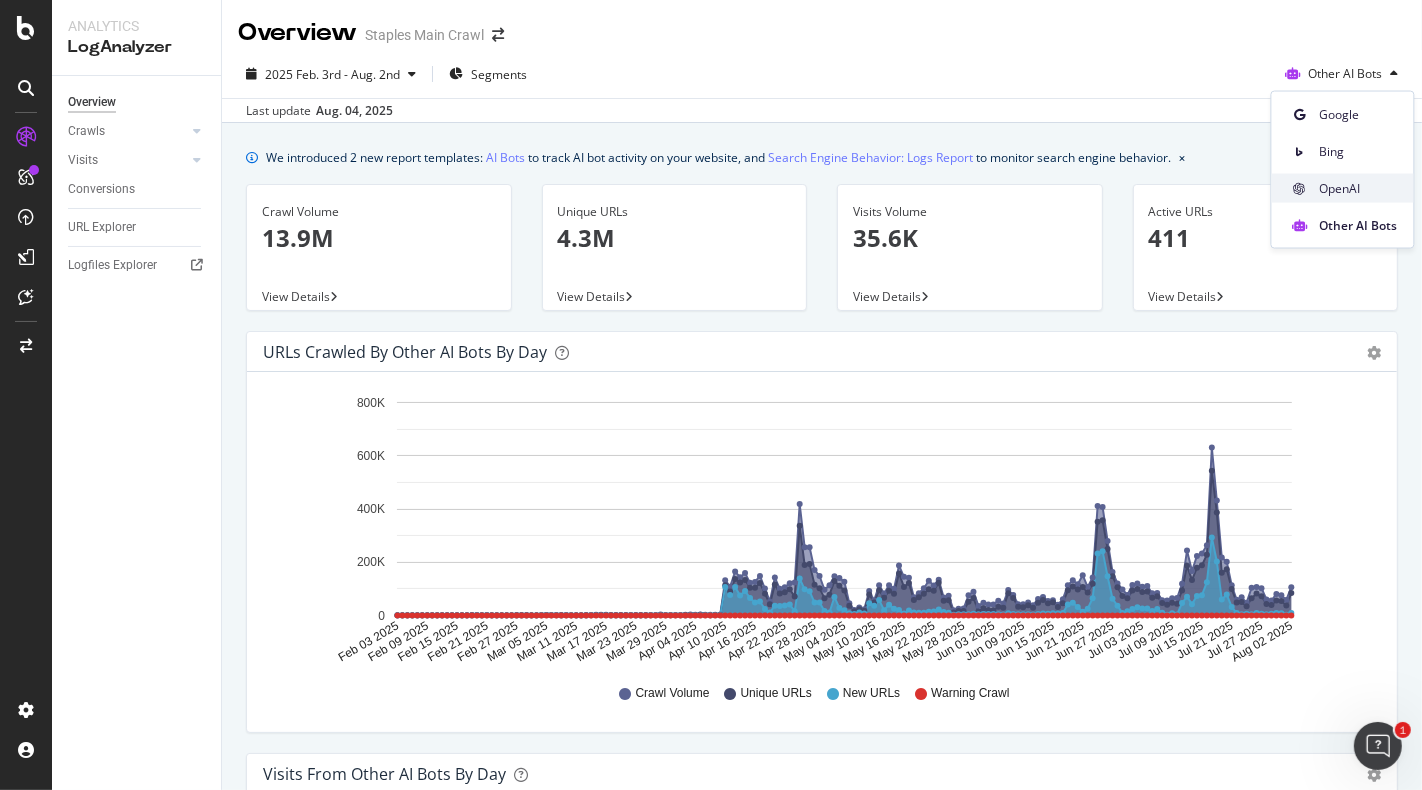click on "OpenAI" at bounding box center [1359, 188] 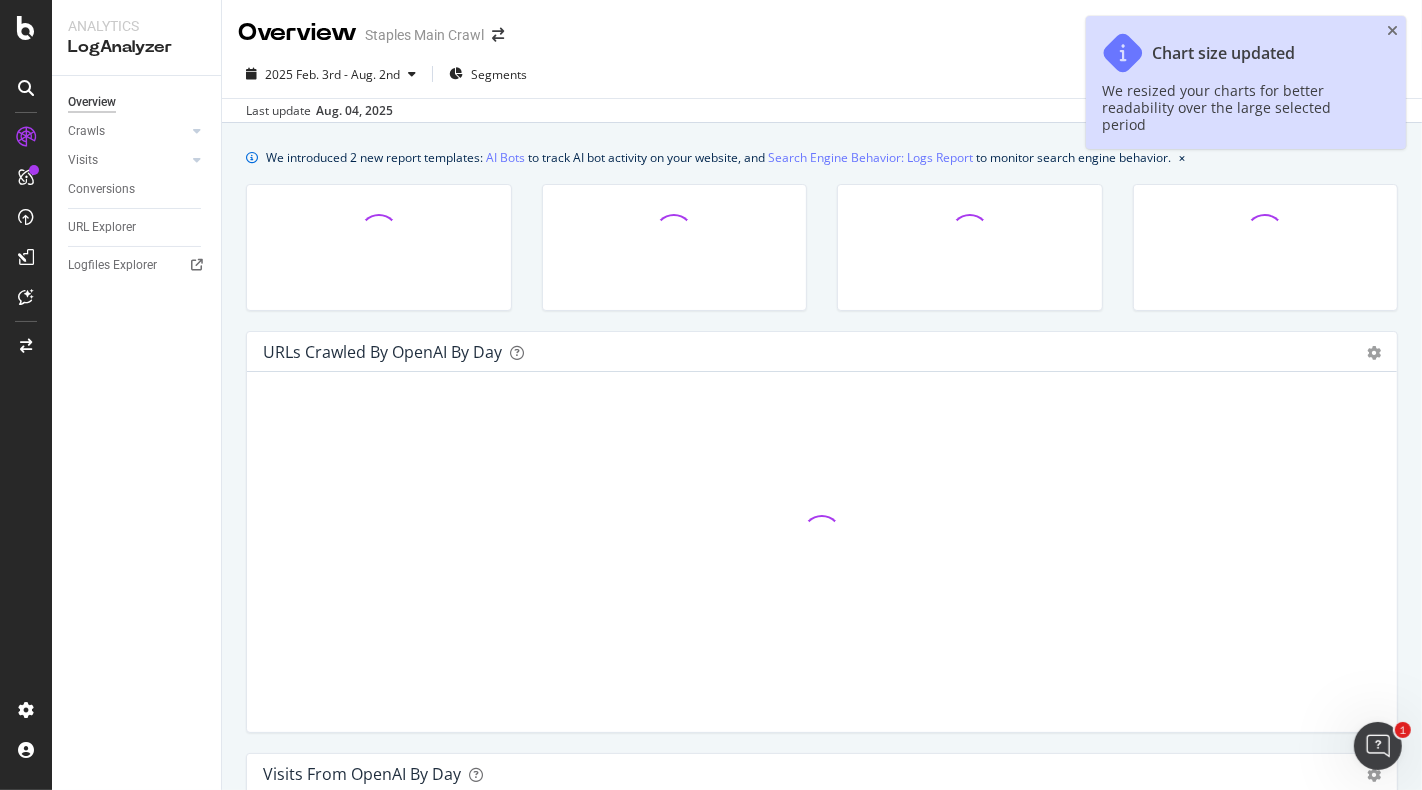 click at bounding box center (1392, 31) 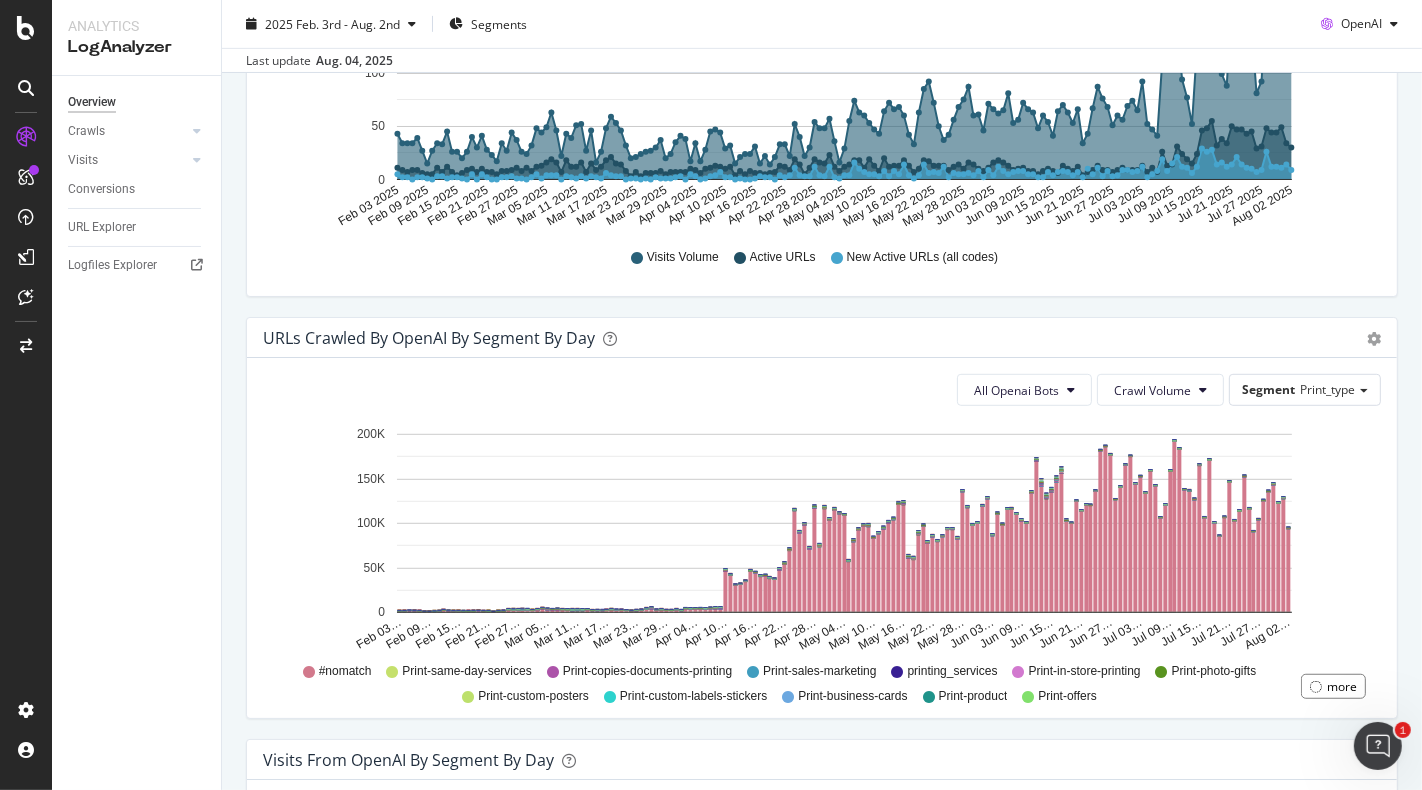 scroll, scrollTop: 880, scrollLeft: 0, axis: vertical 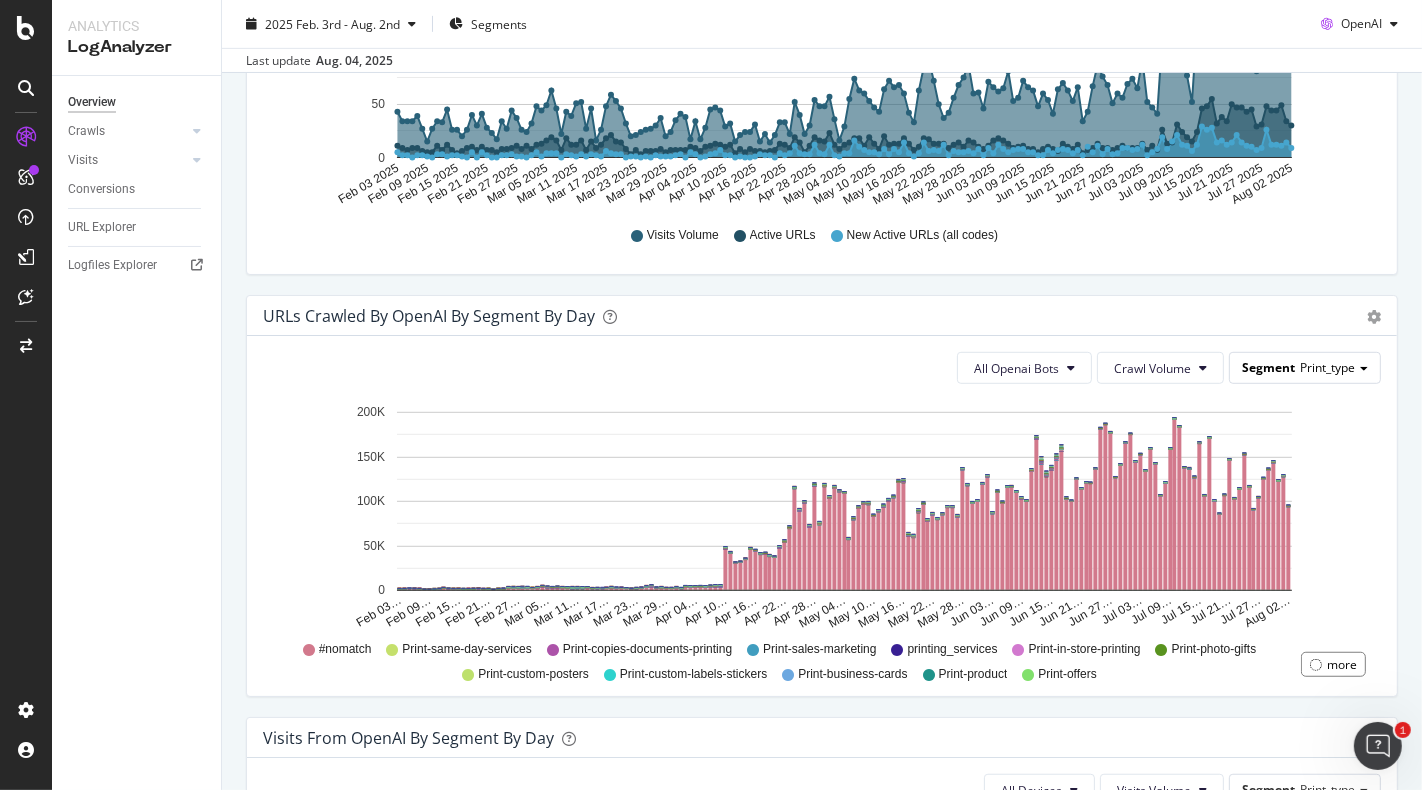click on "Print_type" at bounding box center (1327, 367) 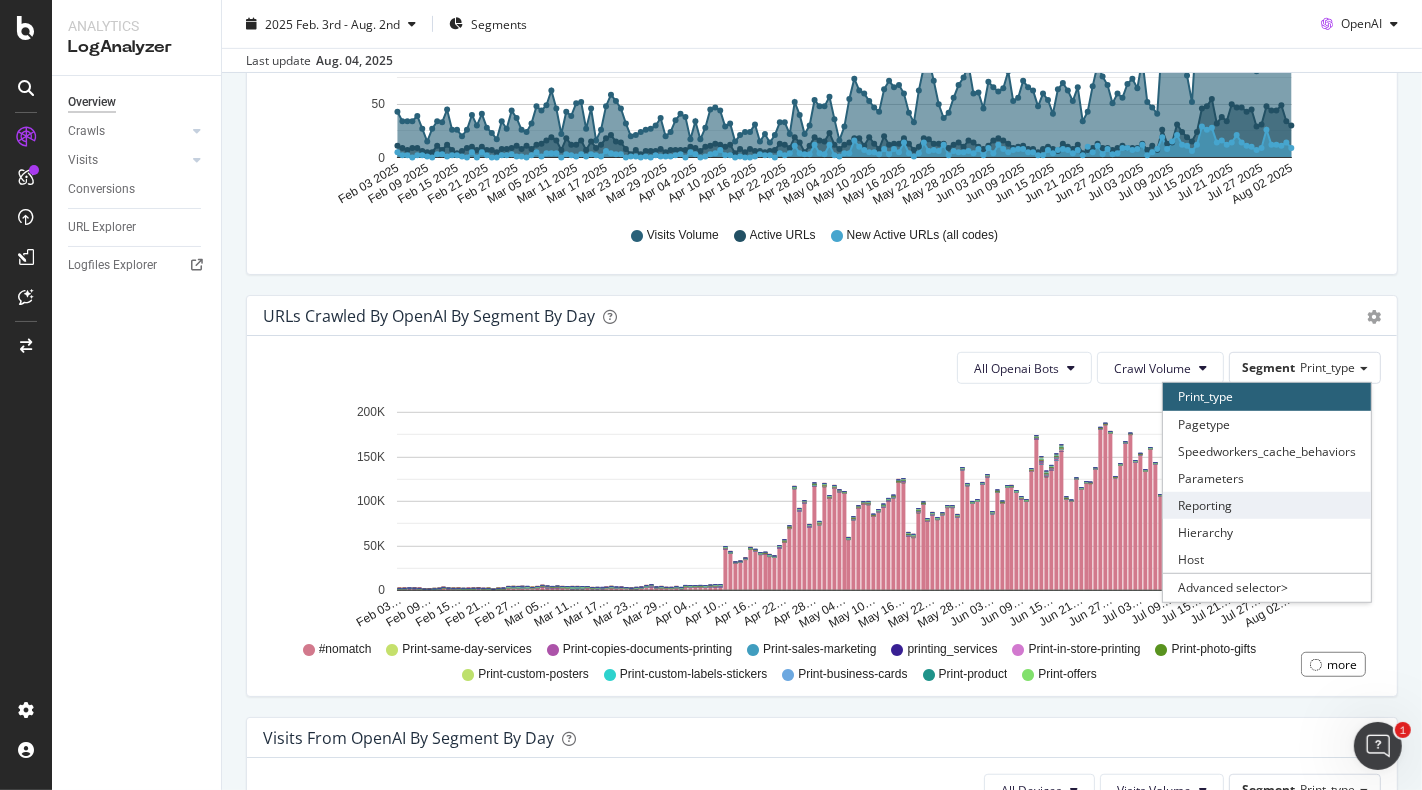 click on "Reporting" at bounding box center (1267, 505) 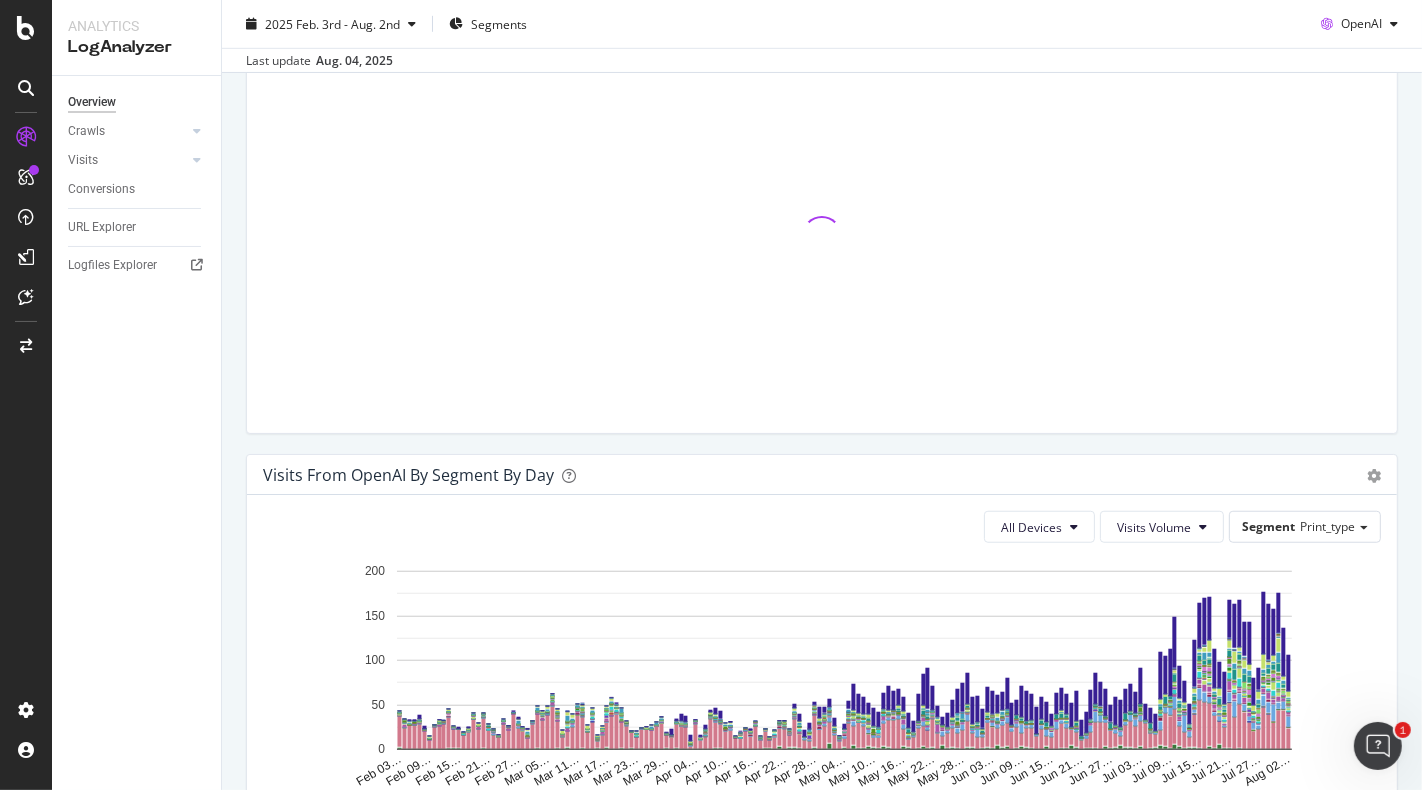 scroll, scrollTop: 1144, scrollLeft: 0, axis: vertical 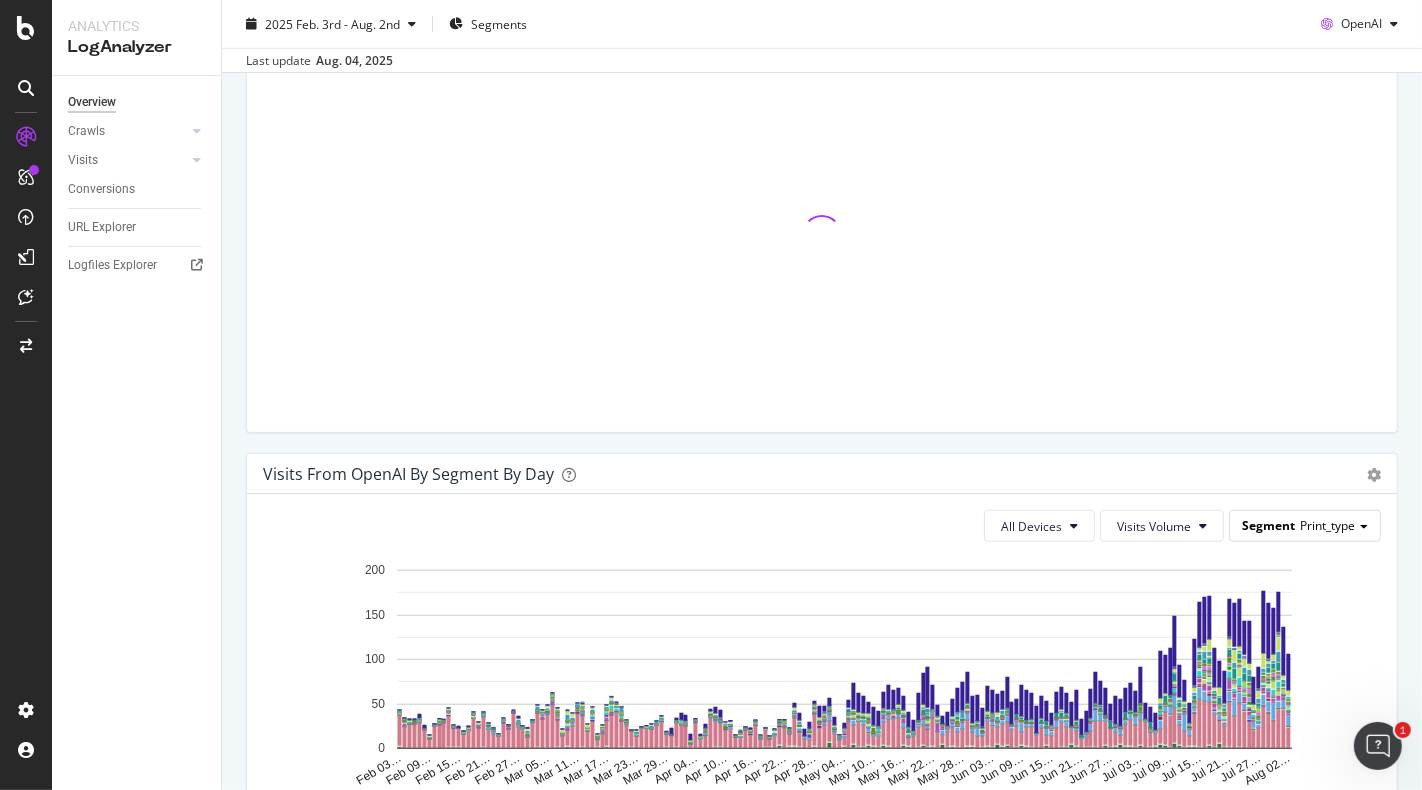 click on "Print_type" at bounding box center (1327, 525) 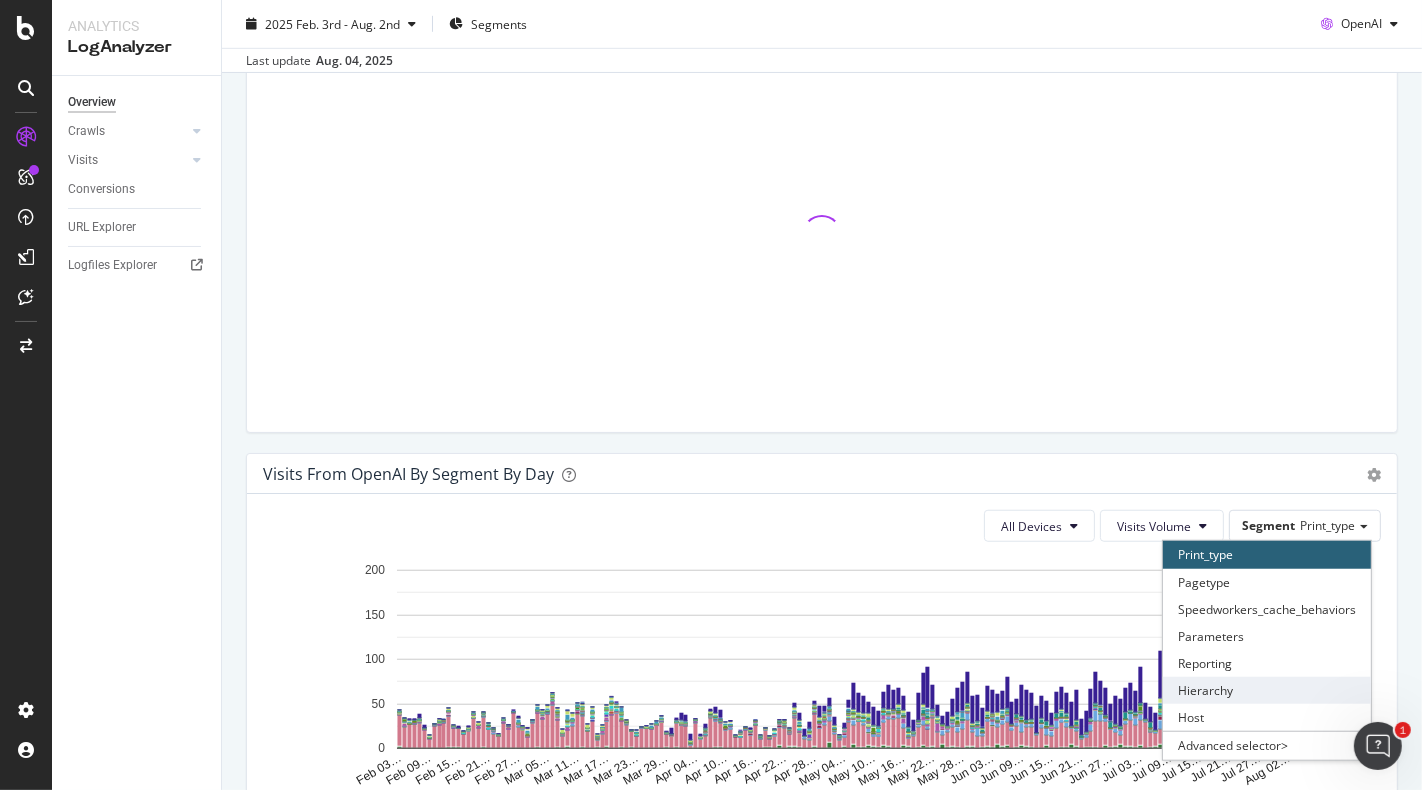 click on "Hierarchy" at bounding box center (1267, 690) 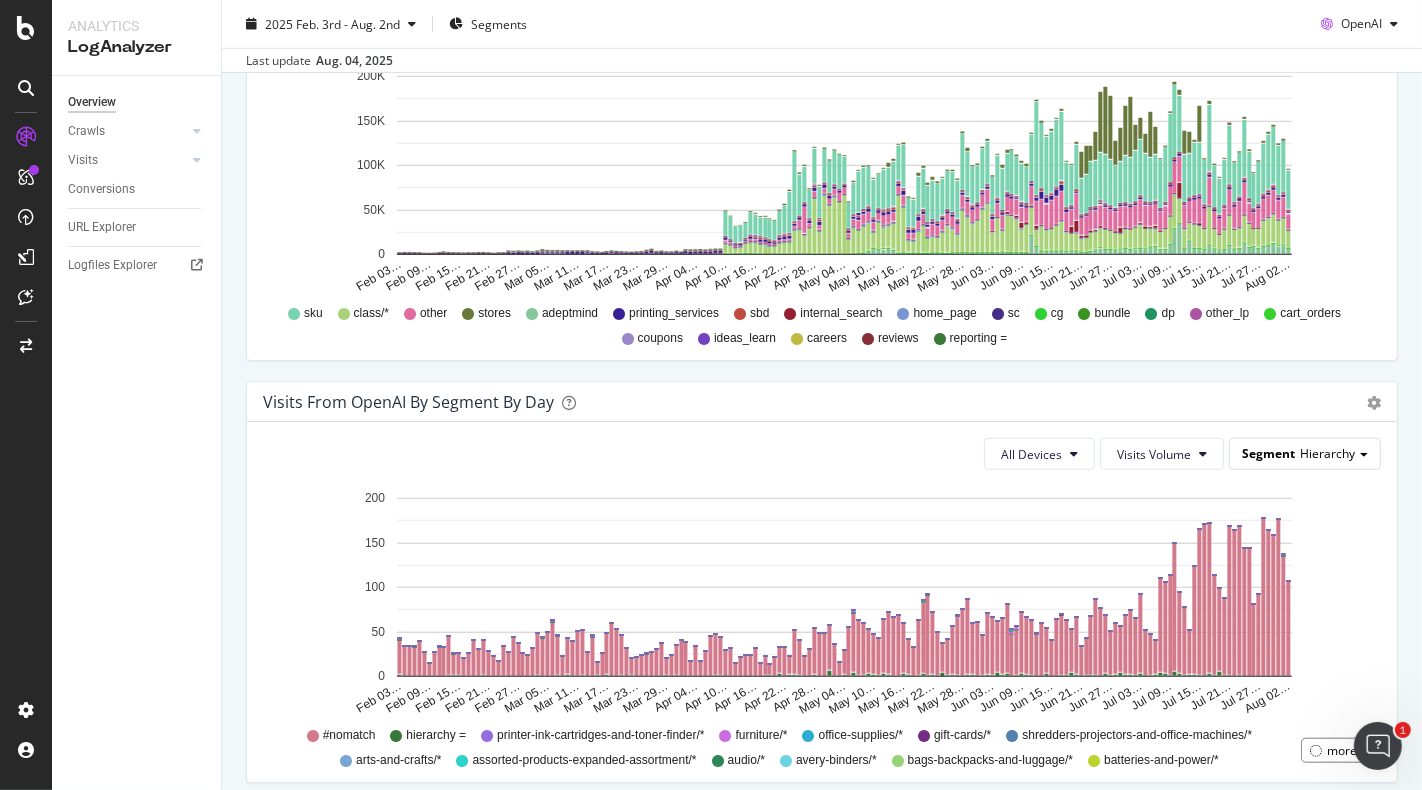 scroll, scrollTop: 1222, scrollLeft: 0, axis: vertical 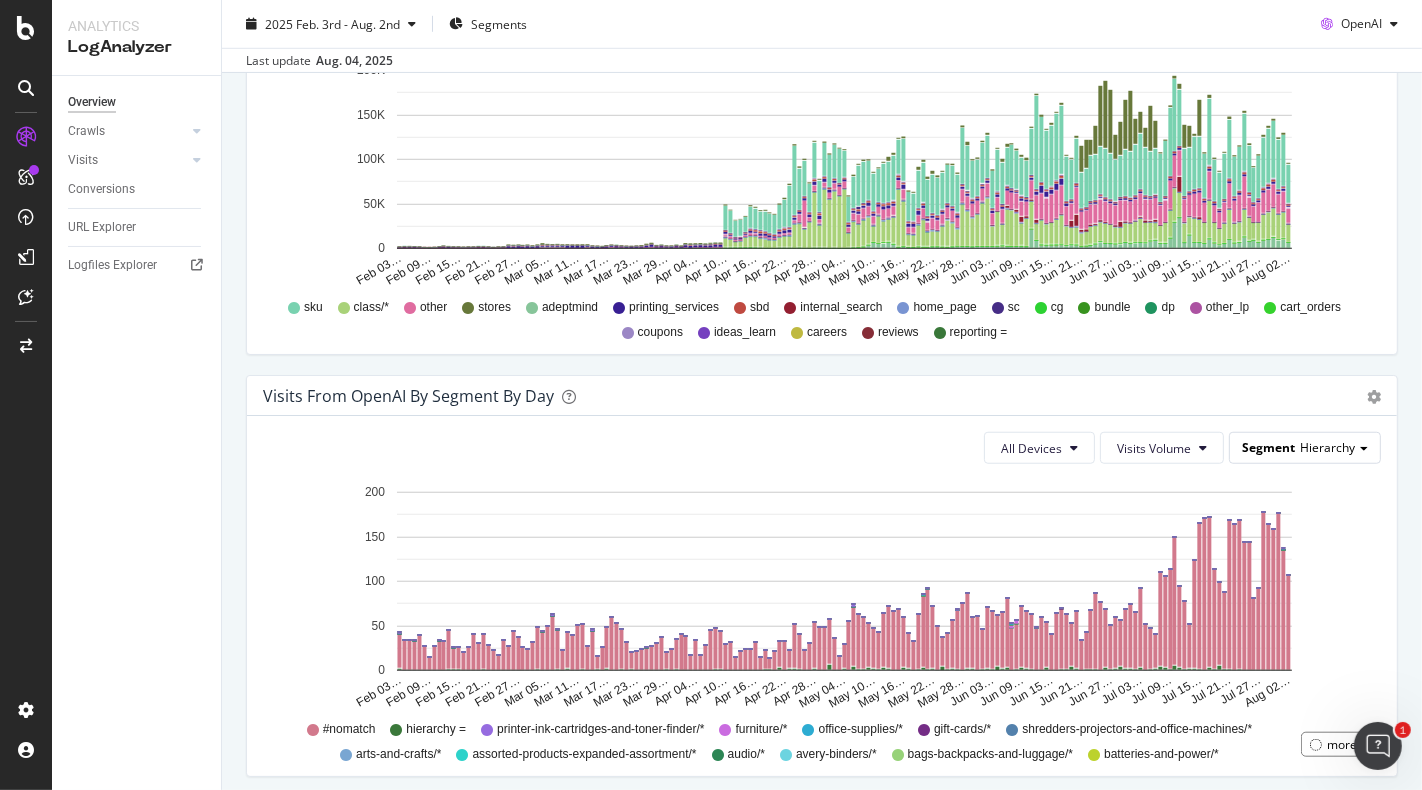 click on "Hierarchy" at bounding box center (1327, 447) 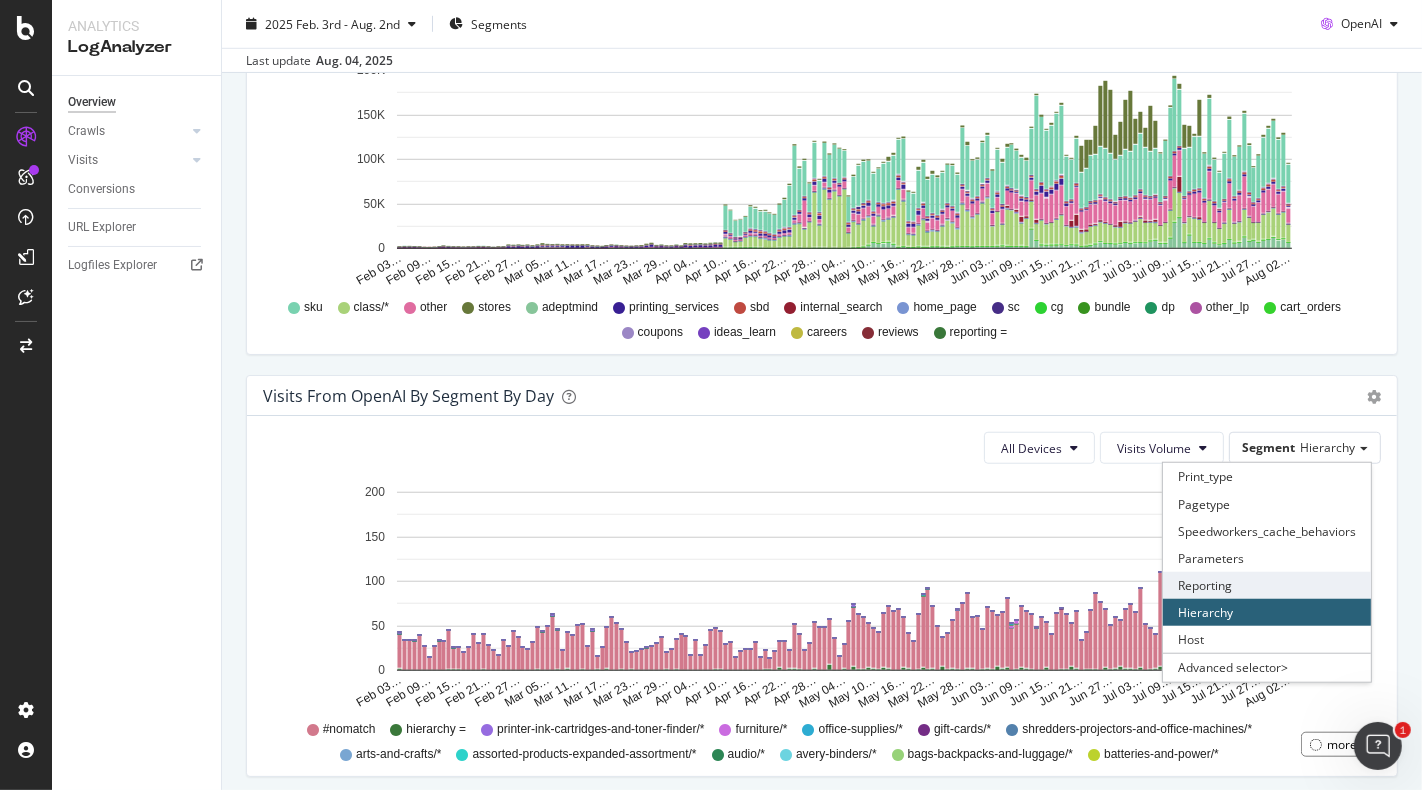 click on "Reporting" at bounding box center (1267, 585) 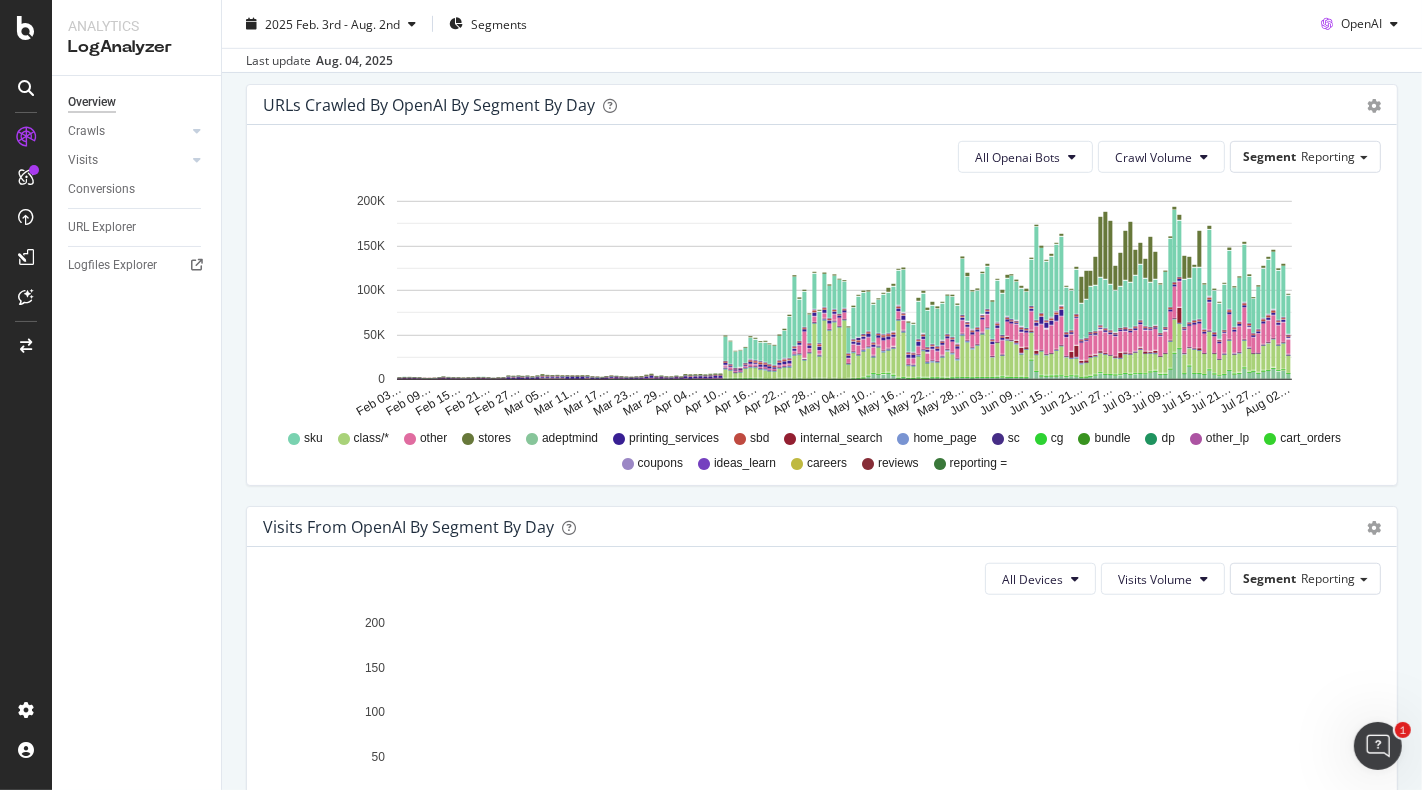 scroll, scrollTop: 1088, scrollLeft: 0, axis: vertical 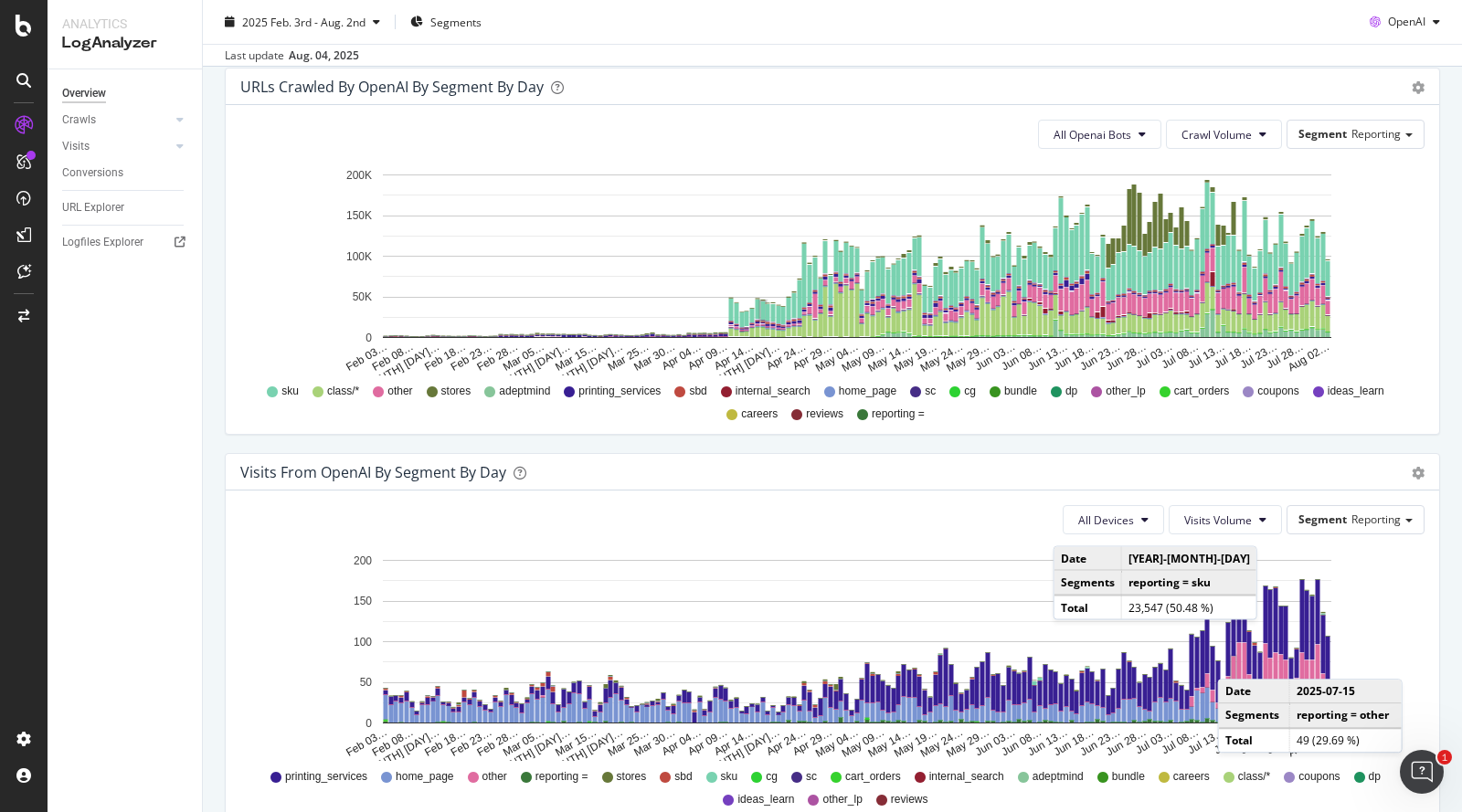 click 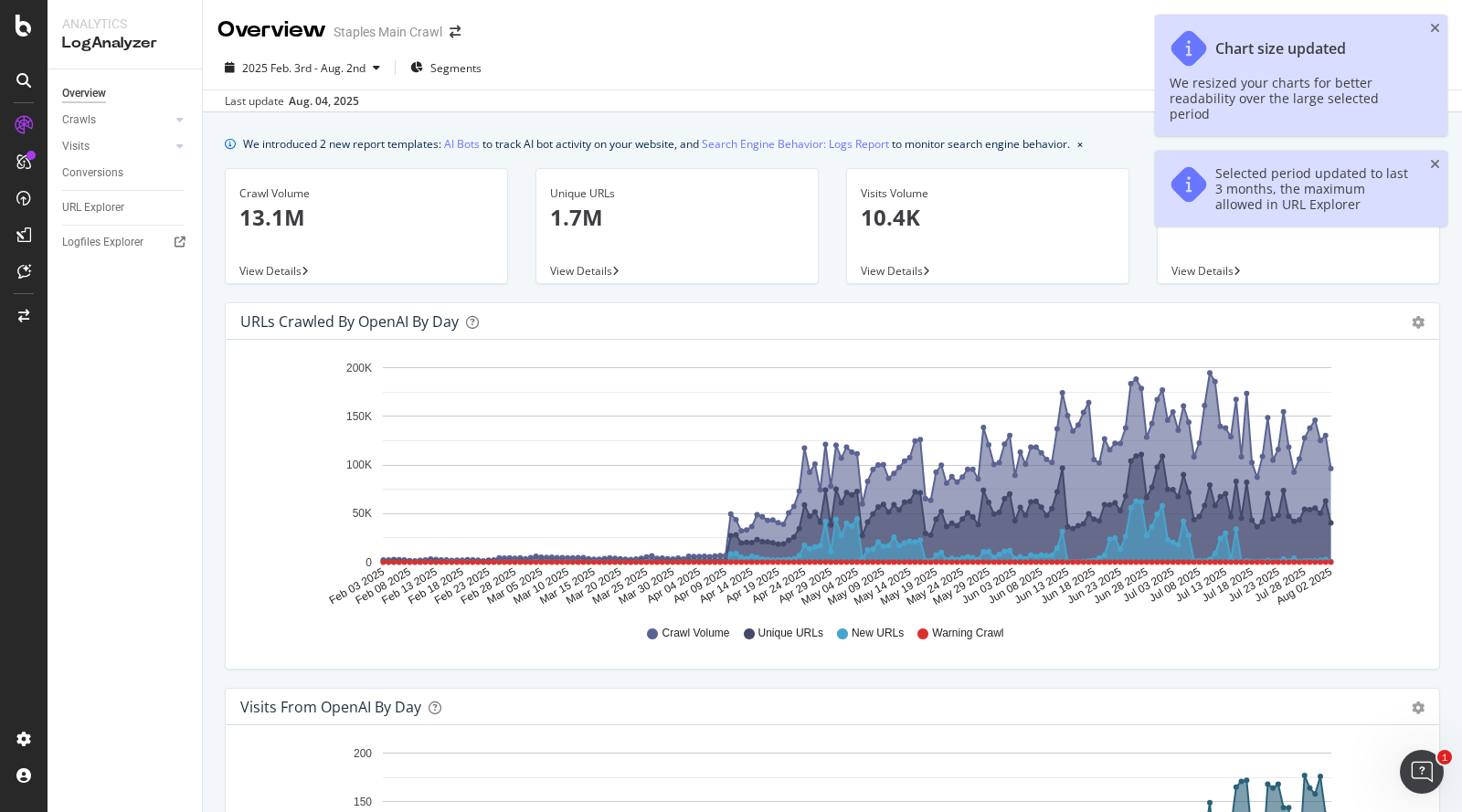 click at bounding box center [1435, 28] 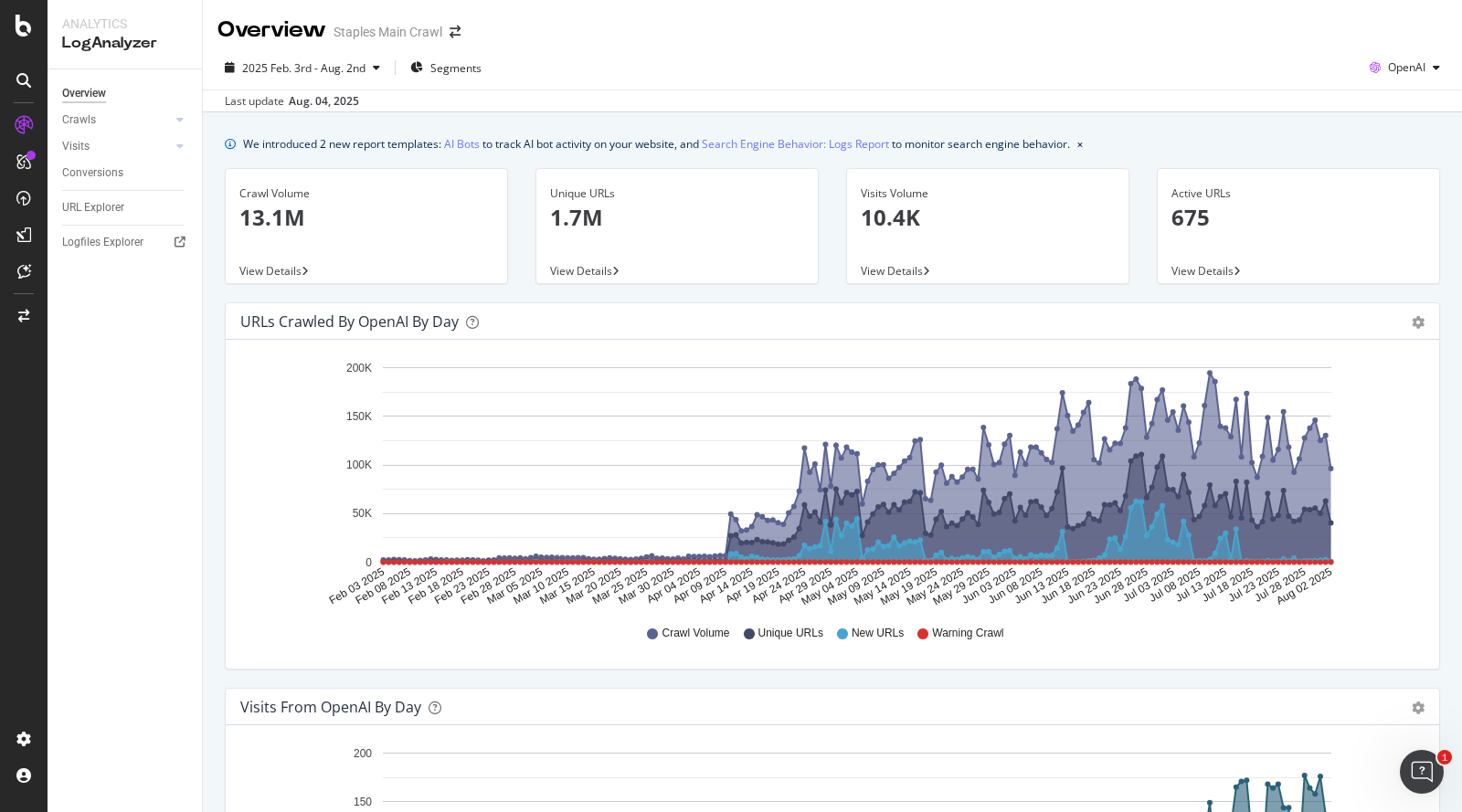 click on "Overview Staples Main Crawl" at bounding box center [832, 23] 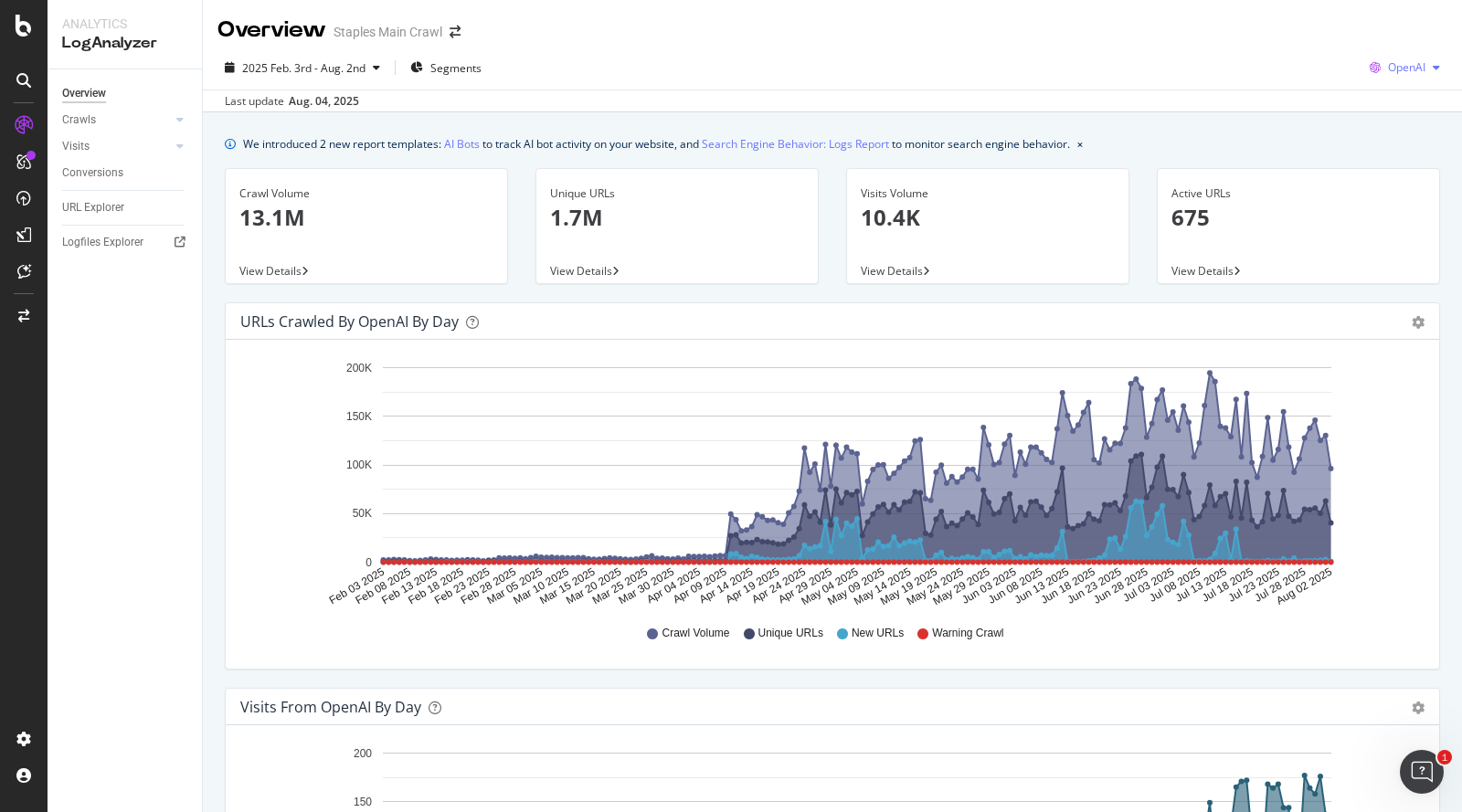 click at bounding box center (1436, 68) 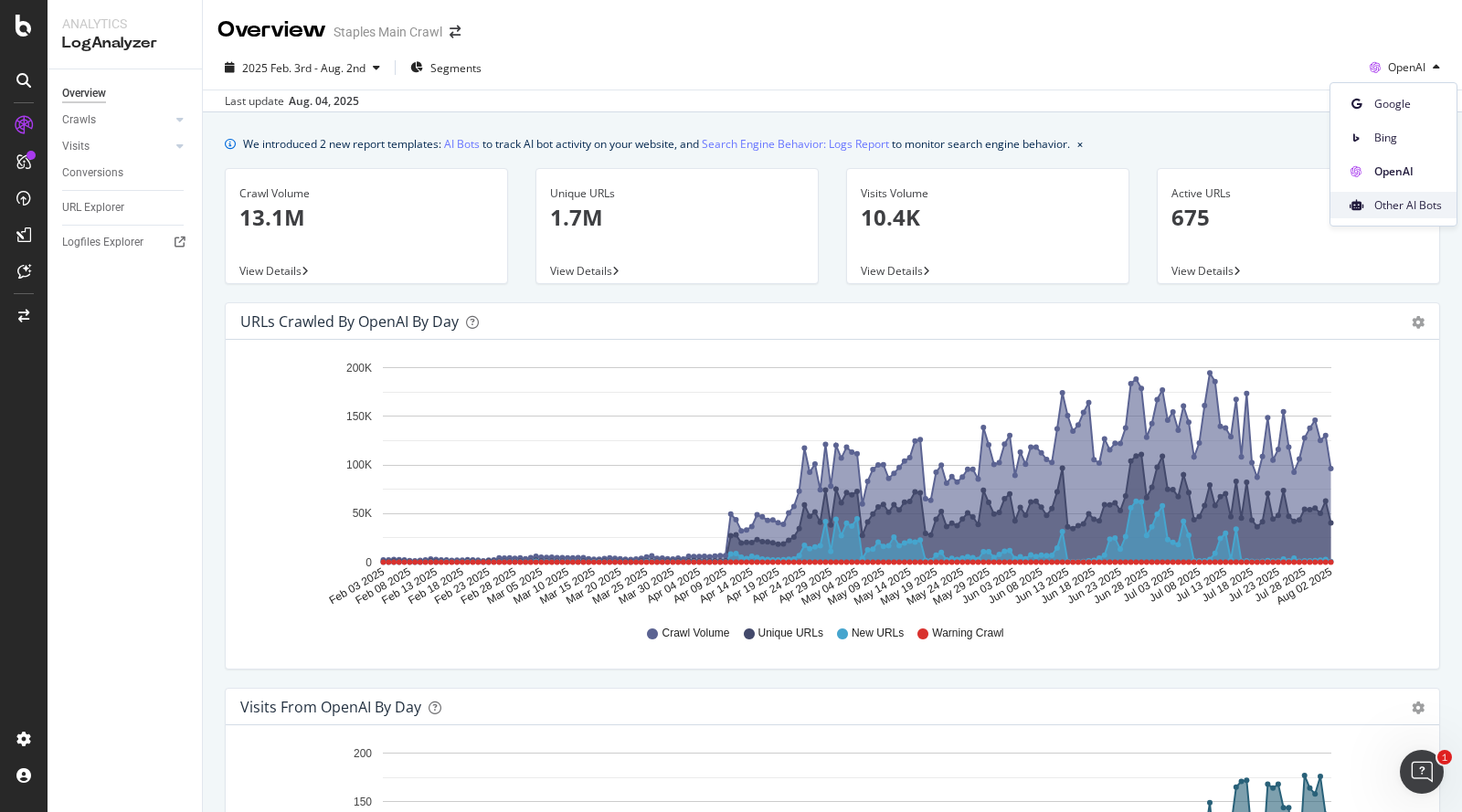 click on "Other AI Bots" at bounding box center [1408, 206] 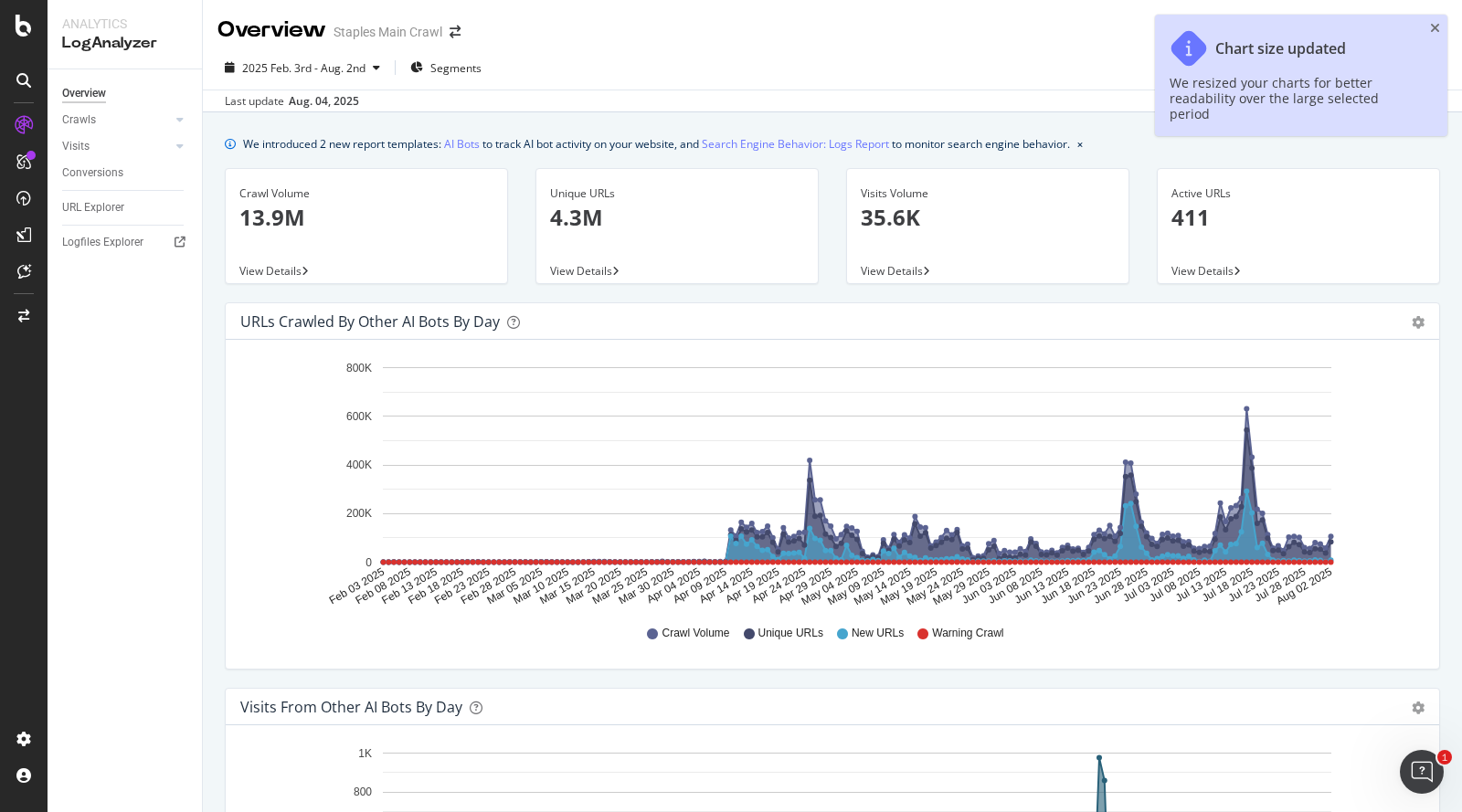 scroll, scrollTop: 1306, scrollLeft: 0, axis: vertical 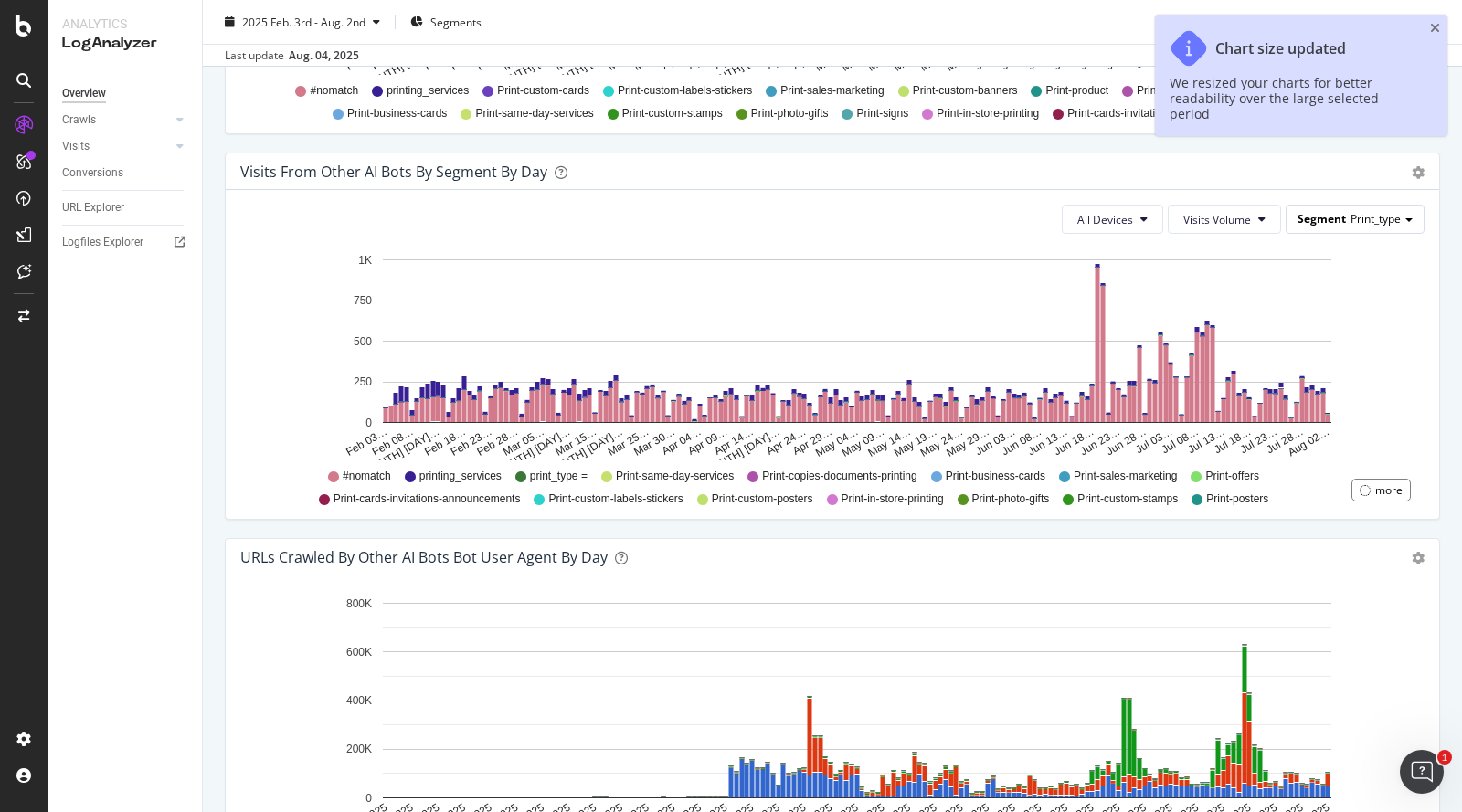 click on "Segment Print_type" at bounding box center (1355, 218) 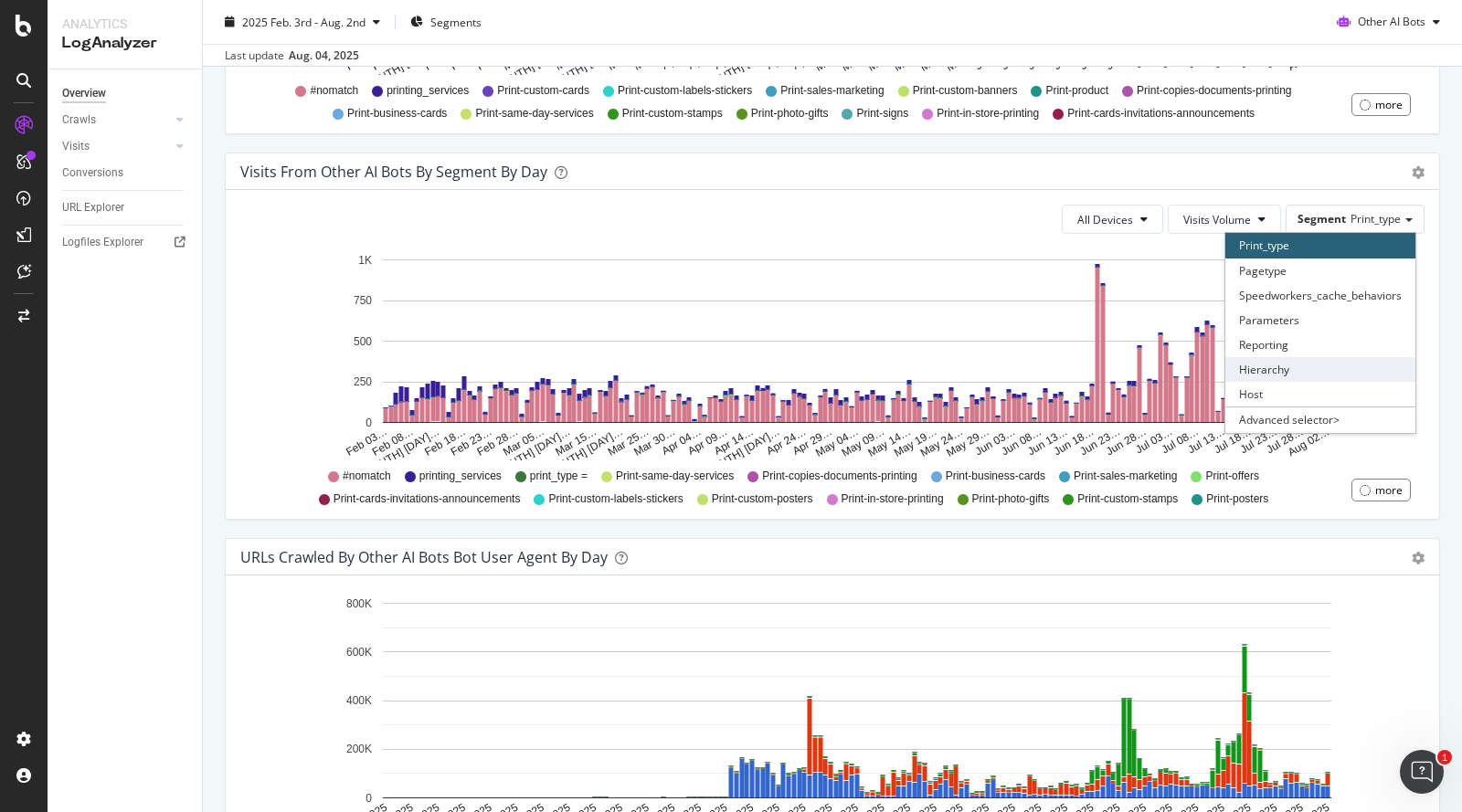 click on "Hierarchy" at bounding box center [1320, 369] 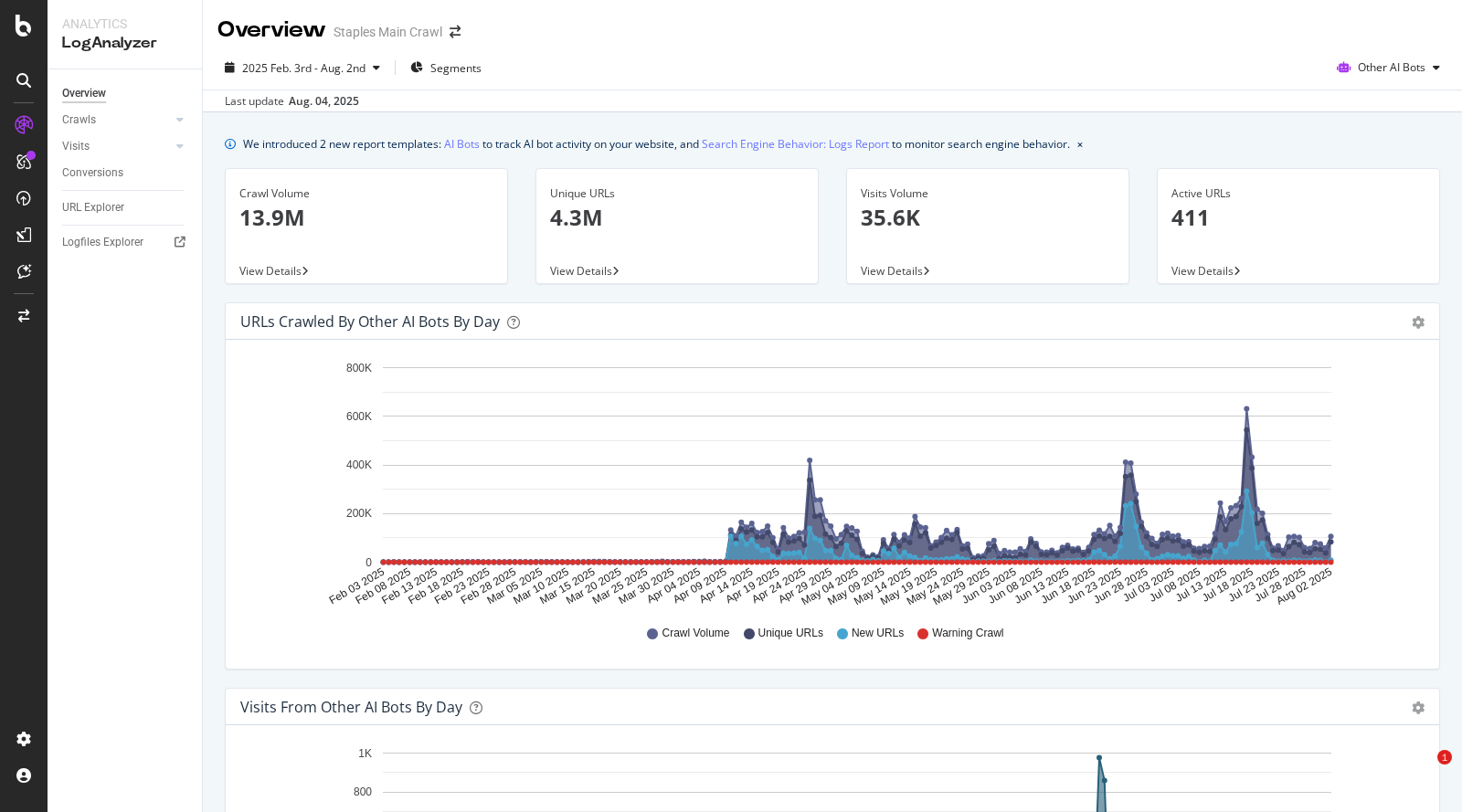 scroll, scrollTop: 0, scrollLeft: 0, axis: both 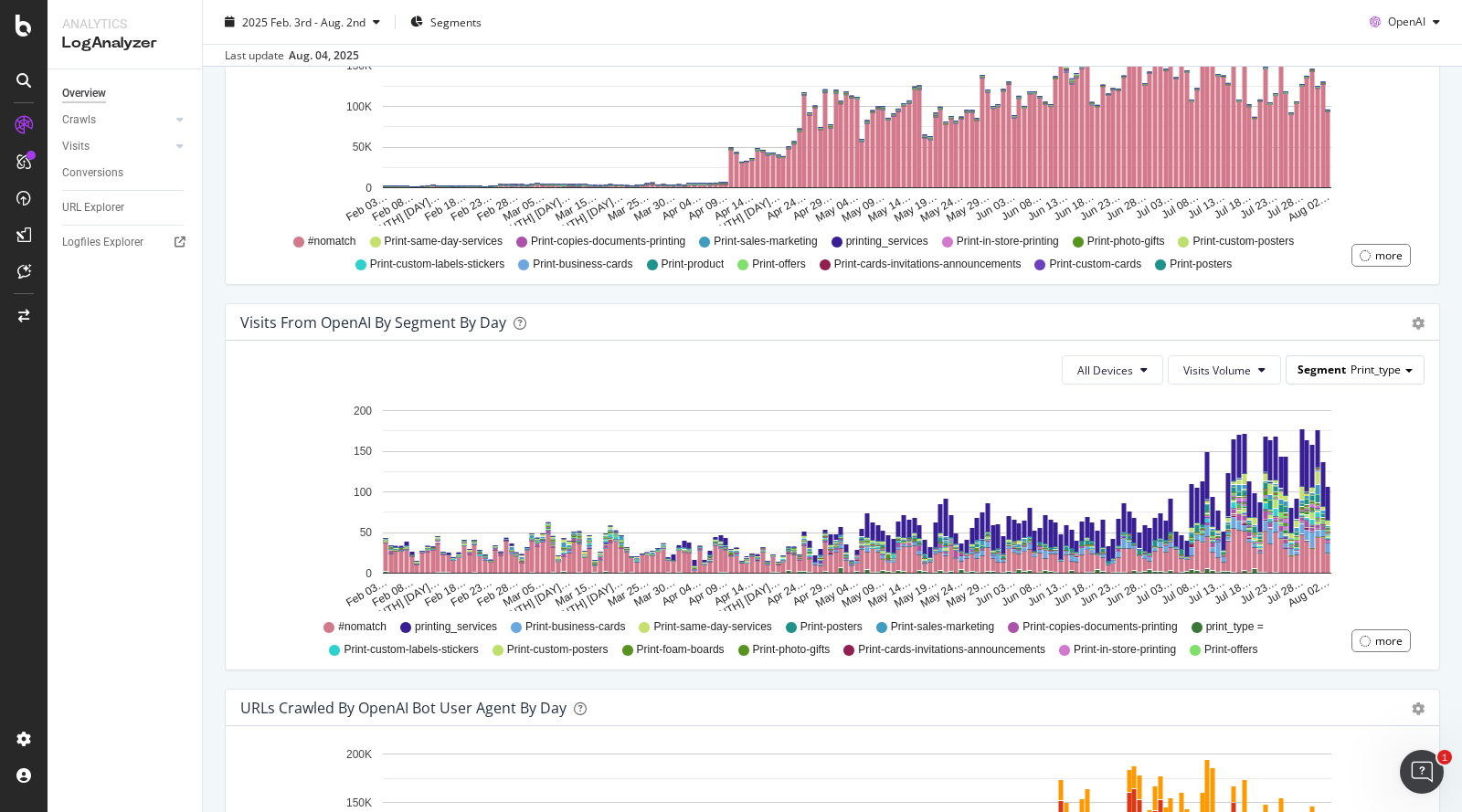 click on "Print_type" at bounding box center (1375, 369) 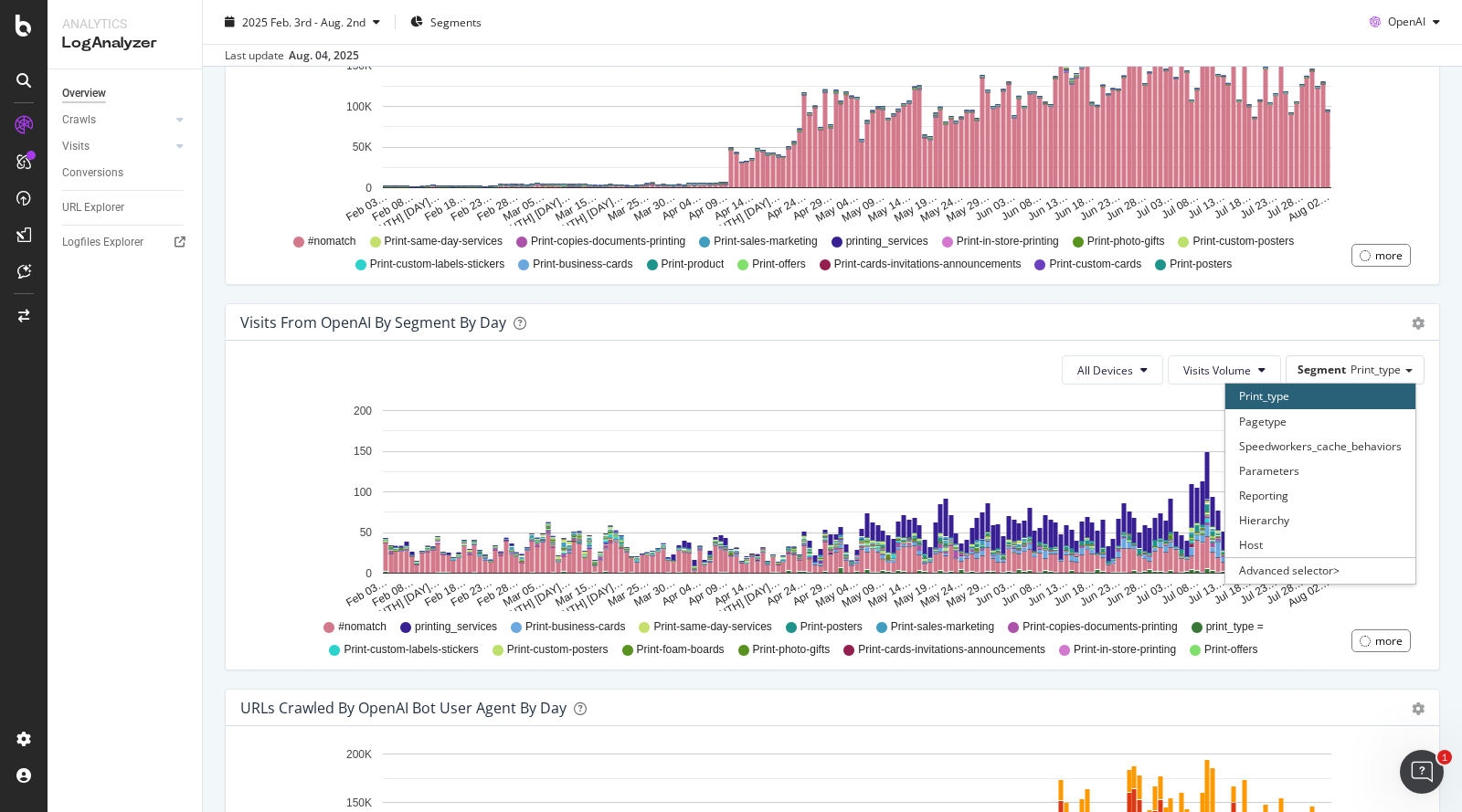 click on "#nomatch printing_services Print-business-cards Print-same-day-services Print-posters Print-sales-marketing Print-copies-documents-printing print_type =  Print-custom-labels-stickers Print-custom-posters Print-foam-boards Print-photo-gifts Print-cards-invitations-announcements Print-in-store-printing Print-offers more" at bounding box center (832, 634) 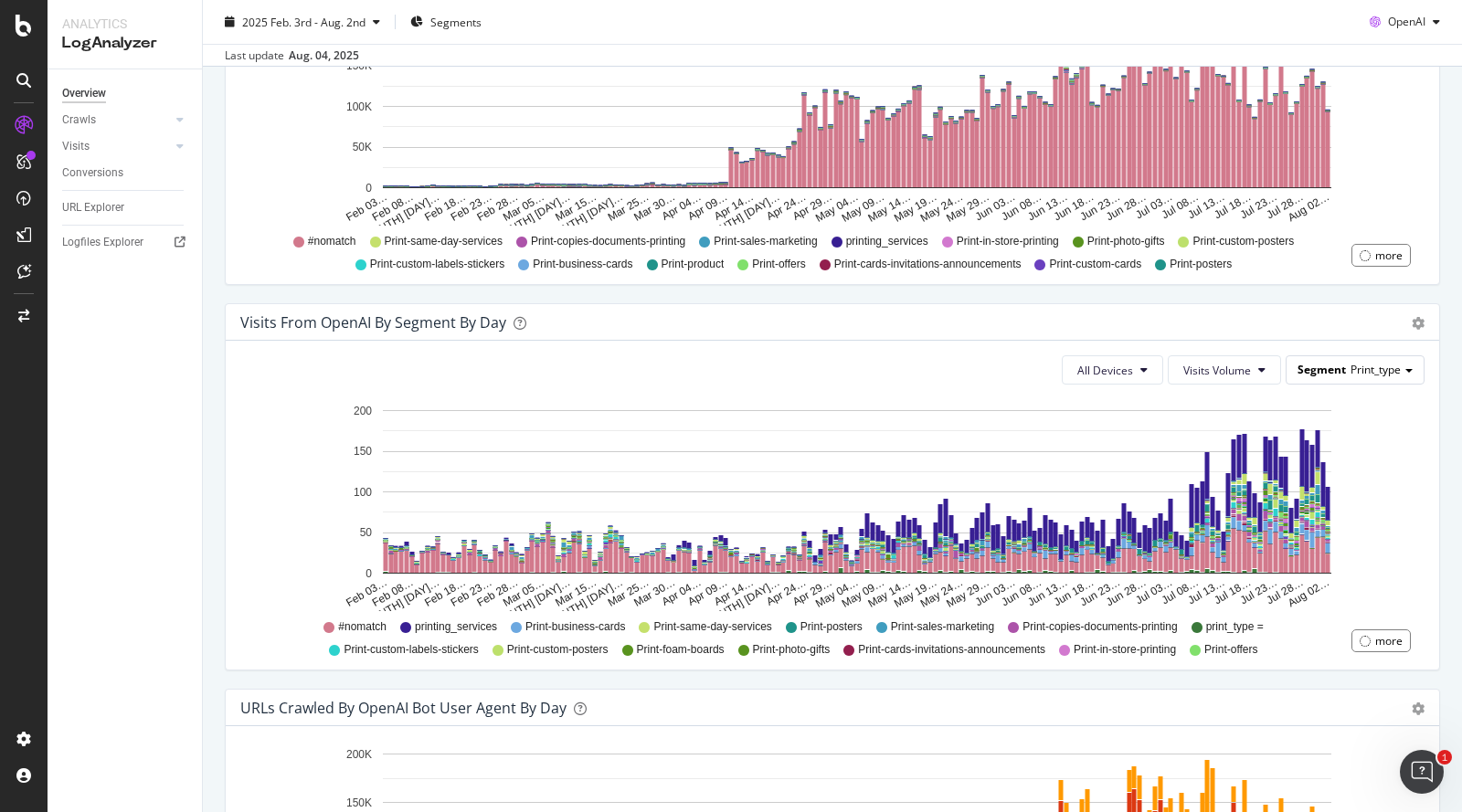 click on "Segment Print_type" at bounding box center [1355, 369] 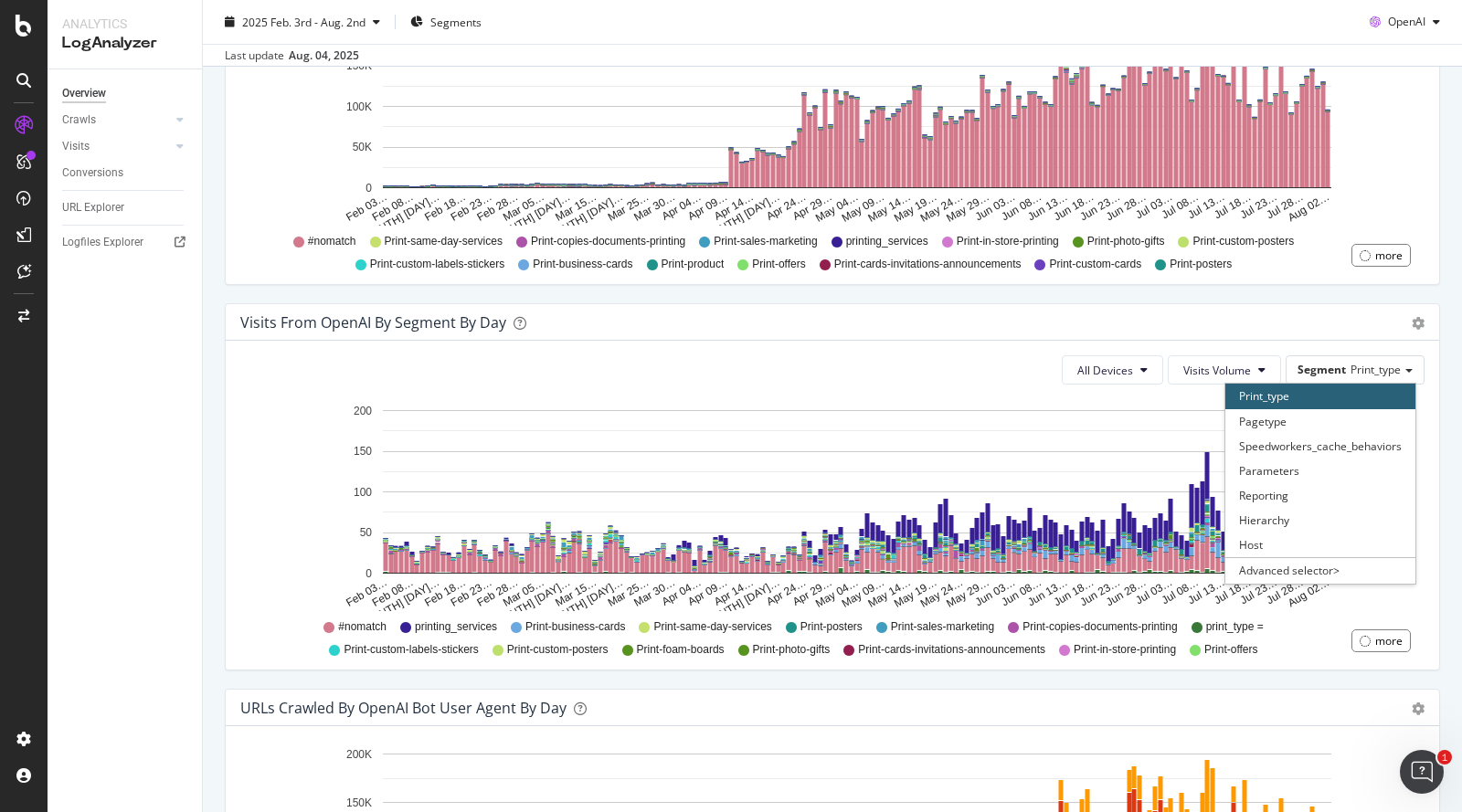 click on "more" at bounding box center [1383, 636] 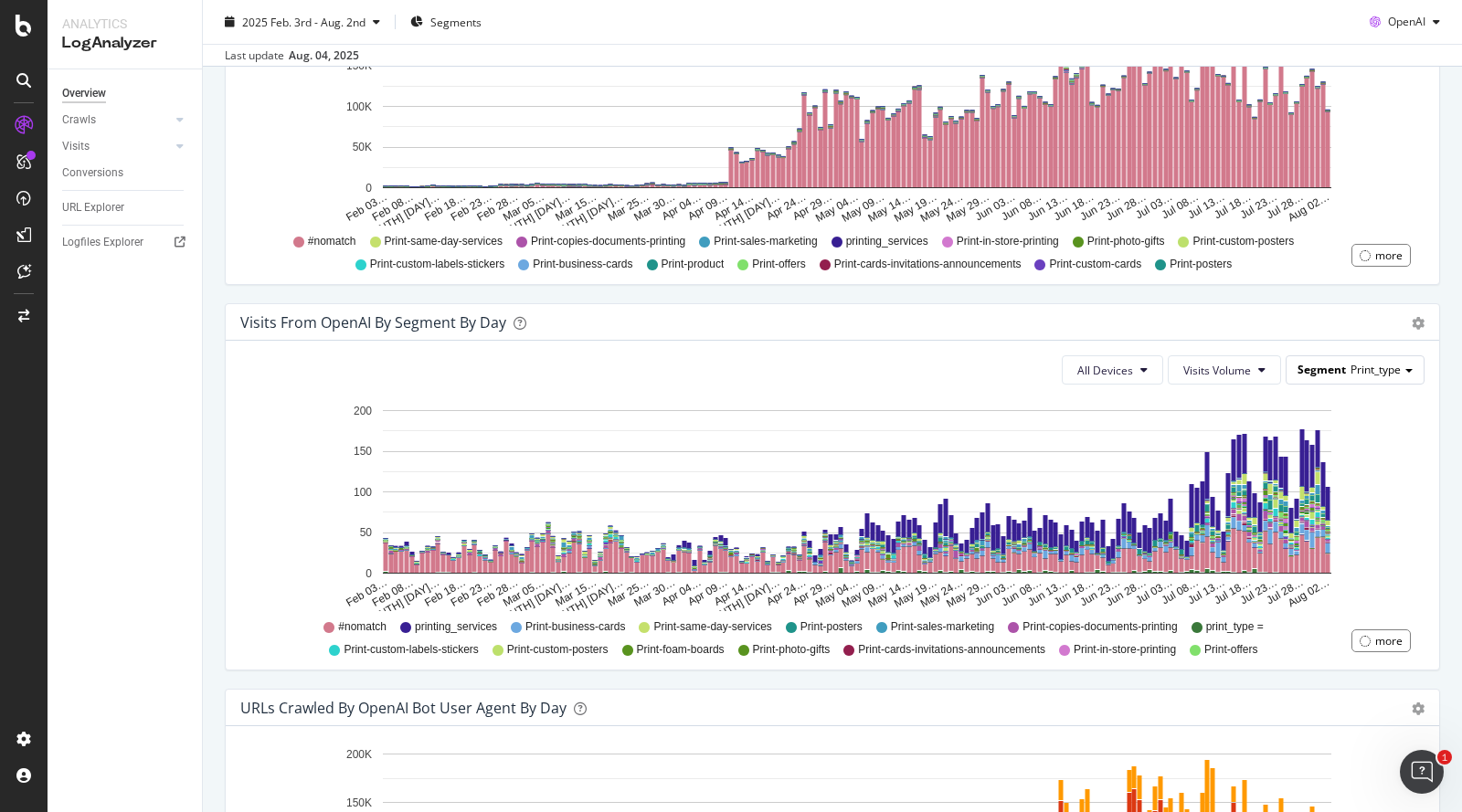 click on "Segment Print_type" at bounding box center (1355, 369) 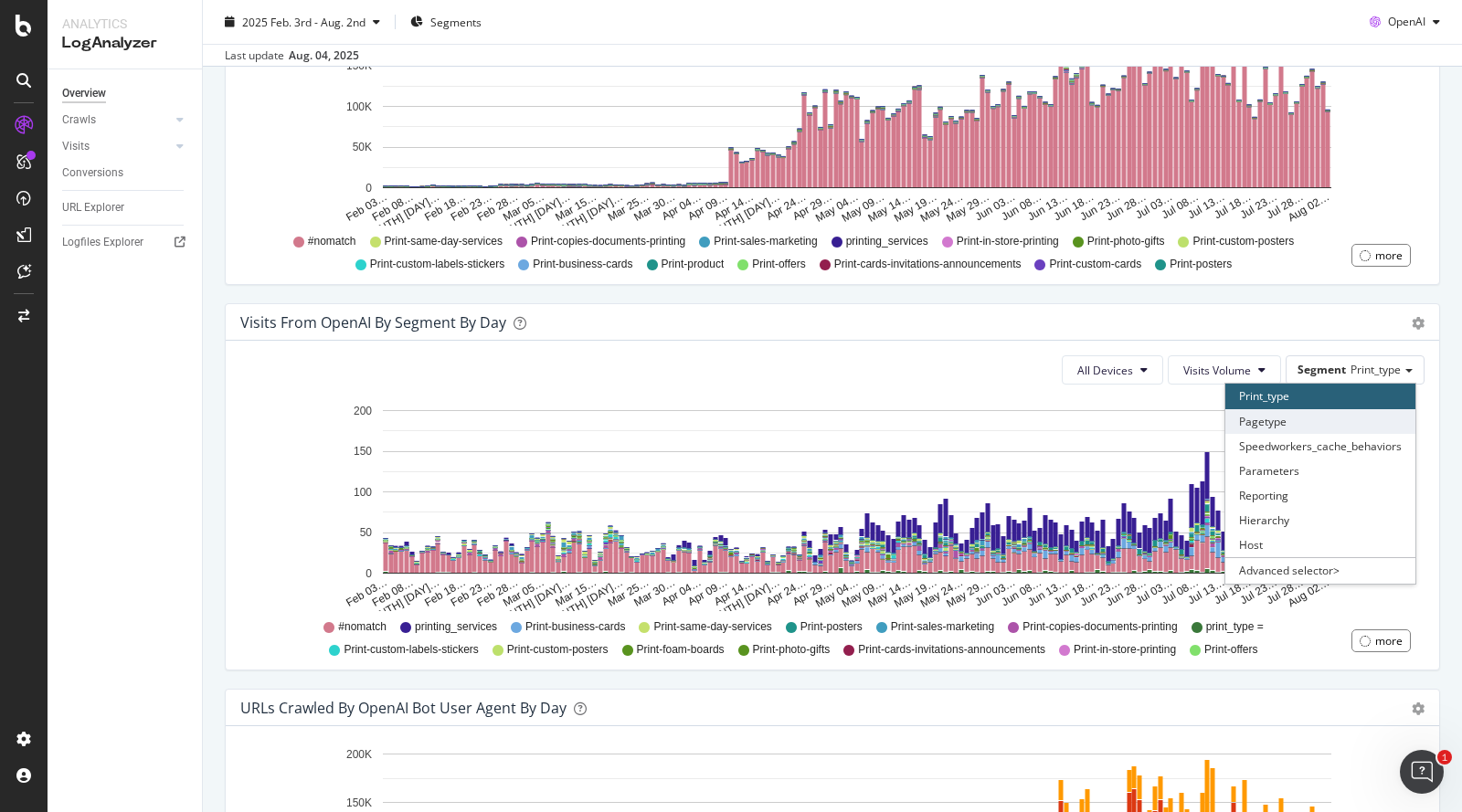 click on "Pagetype" at bounding box center [1320, 421] 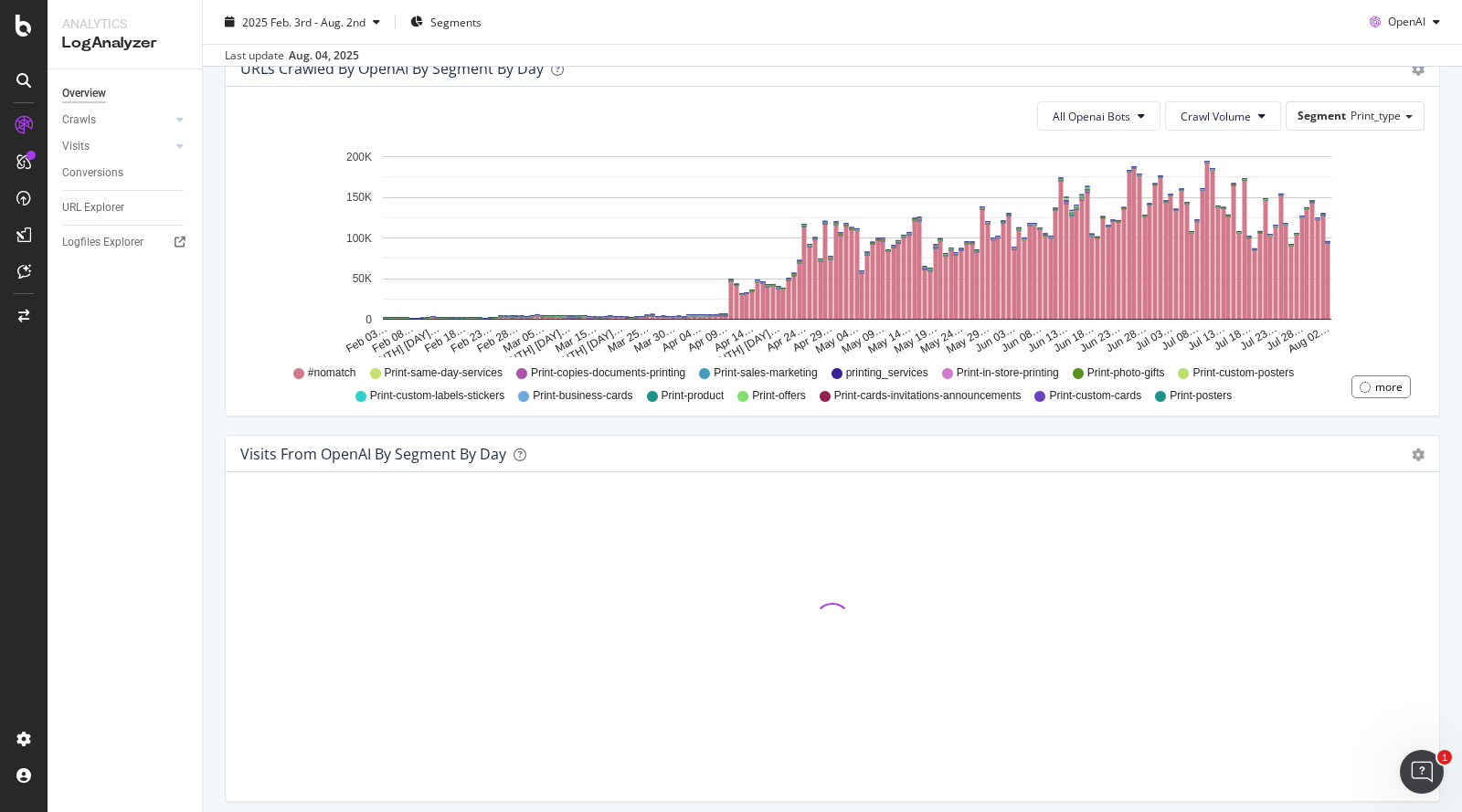 scroll, scrollTop: 1022, scrollLeft: 0, axis: vertical 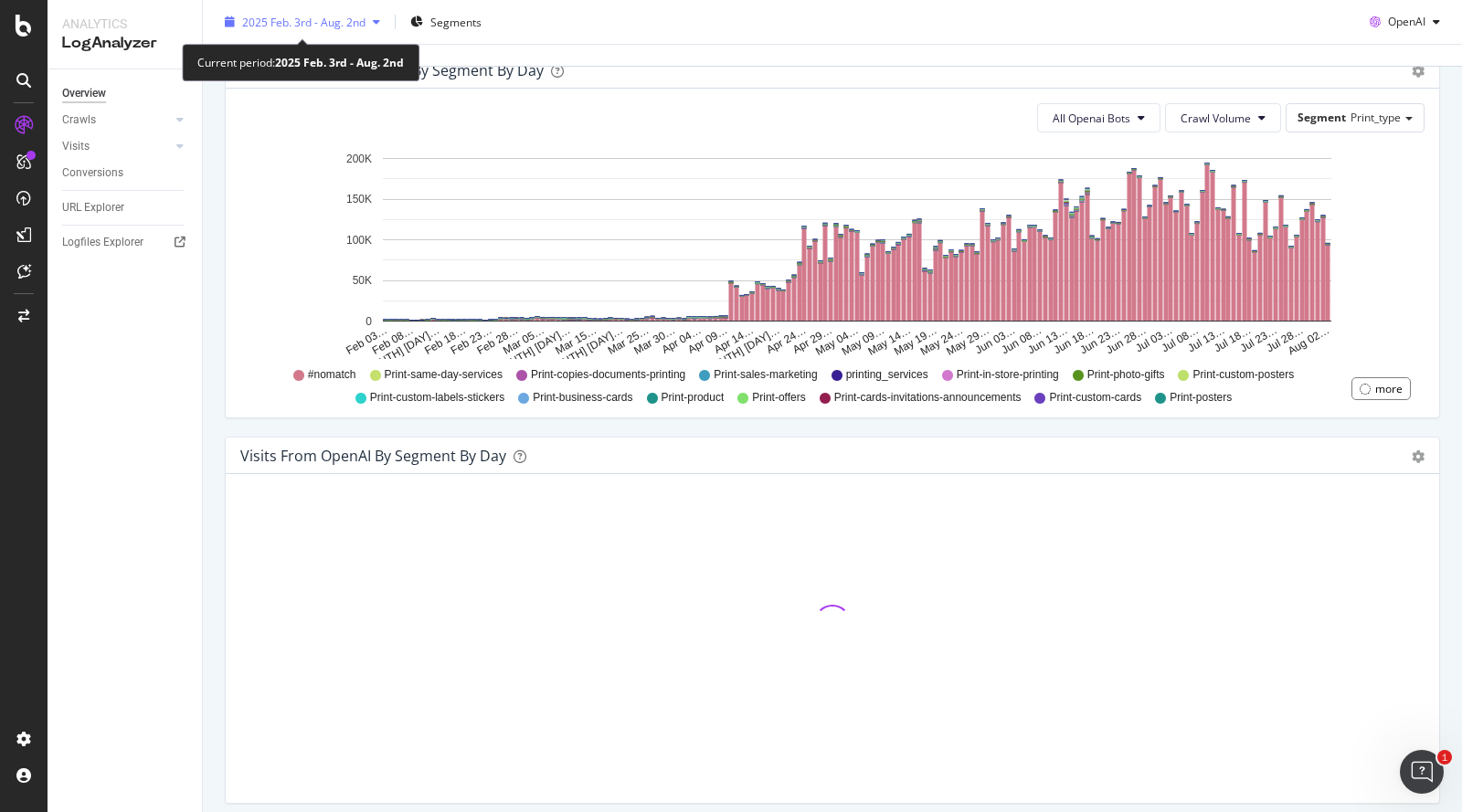 click on "2025 Feb. 3rd - Aug. 2nd" at bounding box center [303, 21] 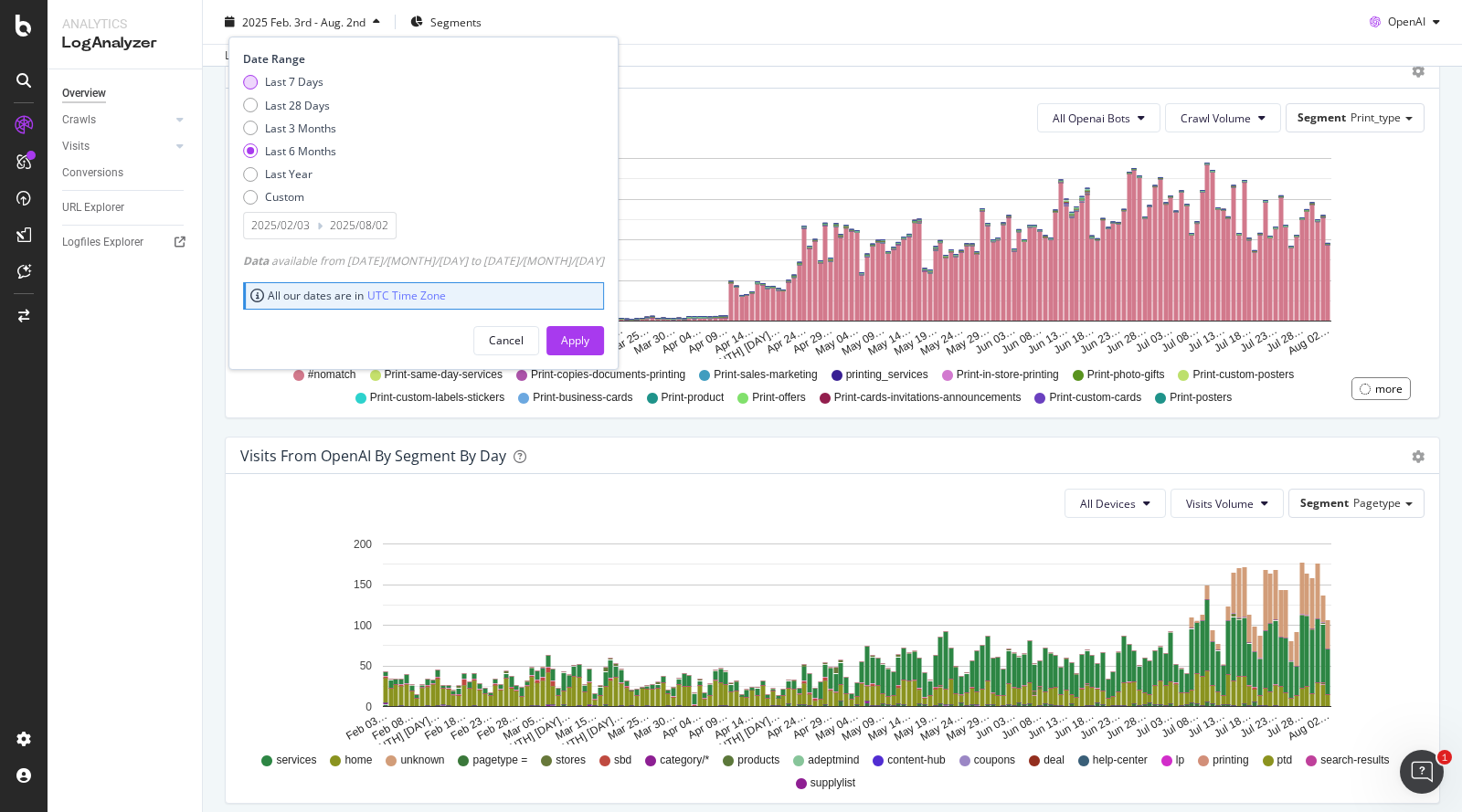 click on "Last 7 Days" at bounding box center (294, 81) 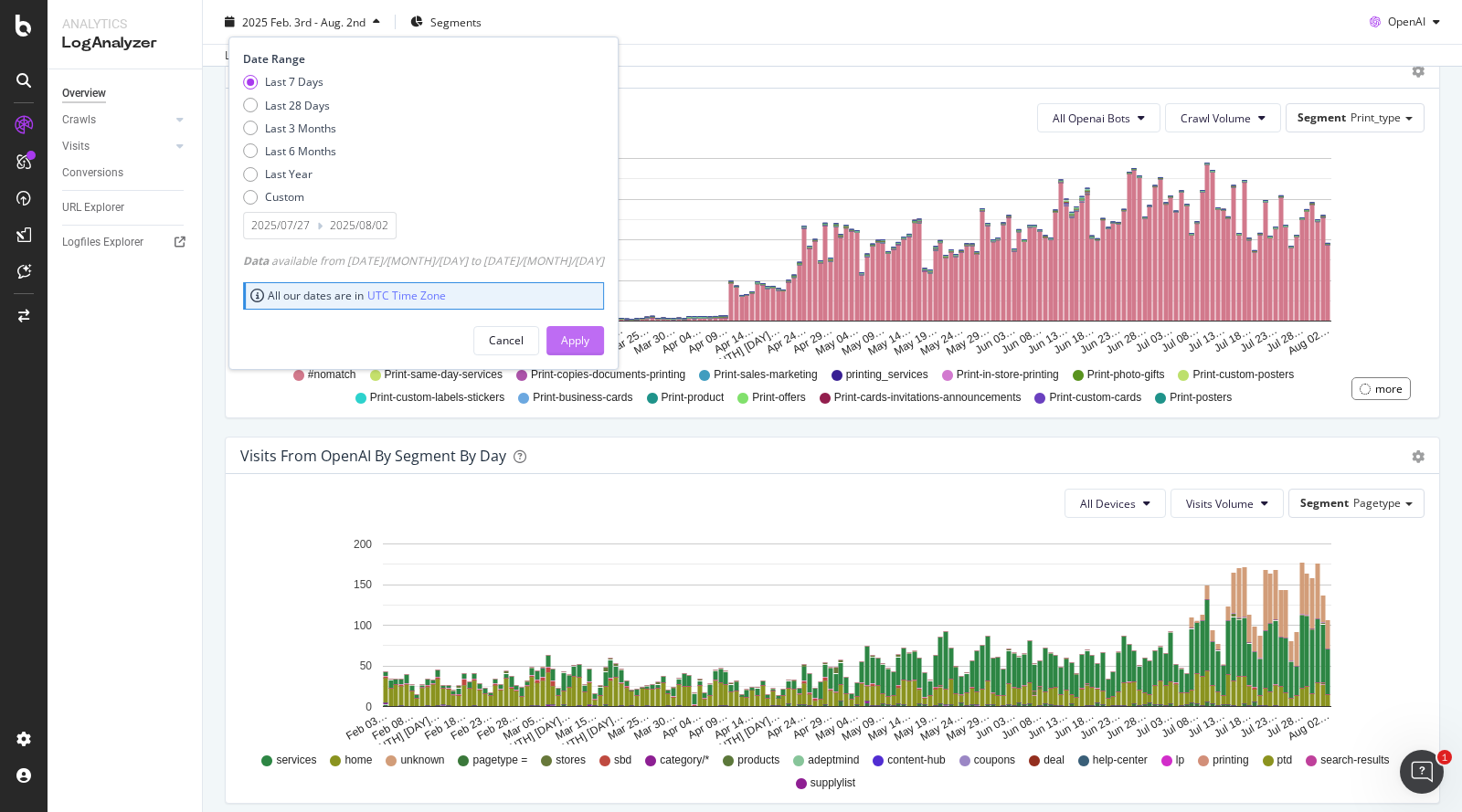 click on "Apply" at bounding box center [575, 340] 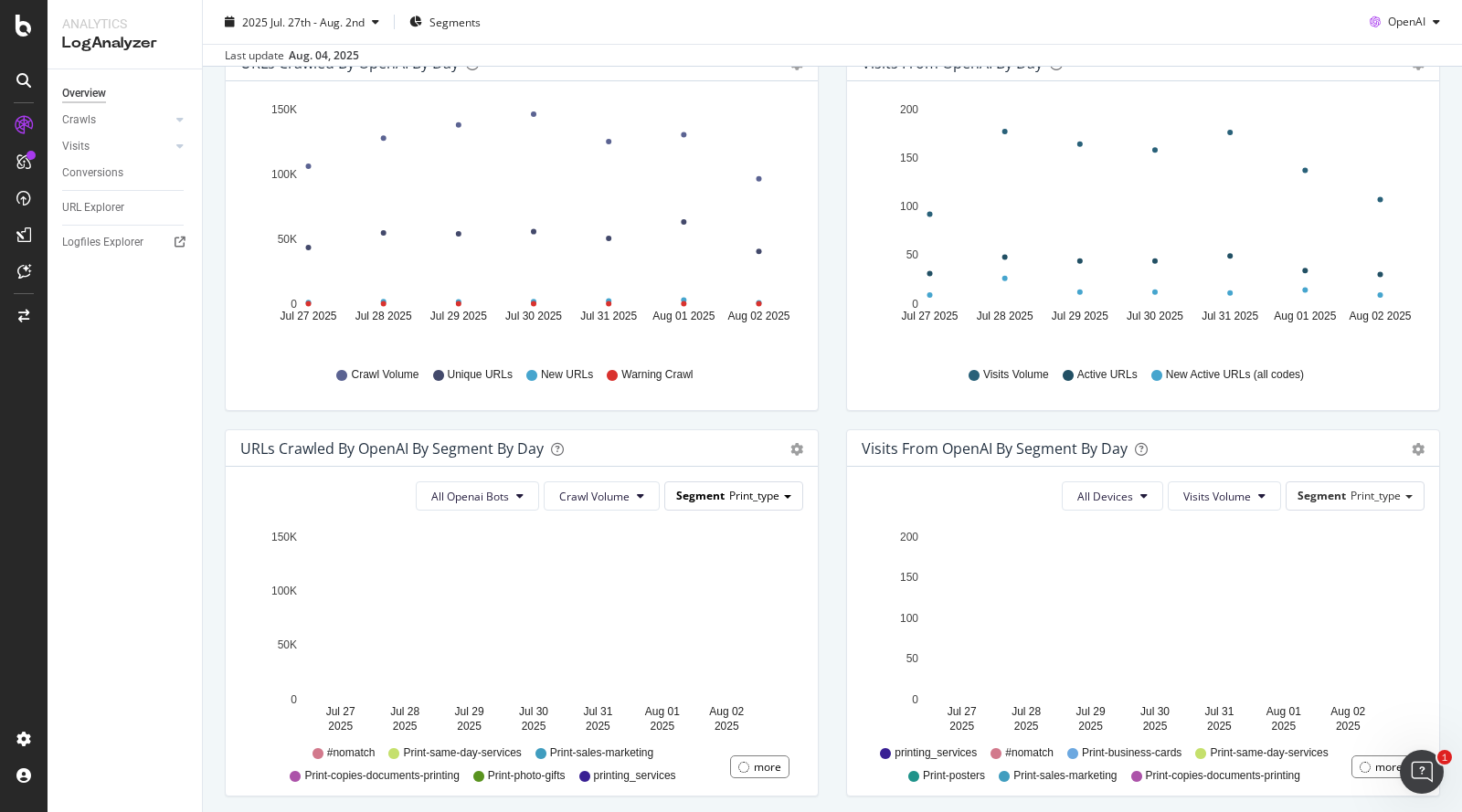 scroll, scrollTop: 0, scrollLeft: 0, axis: both 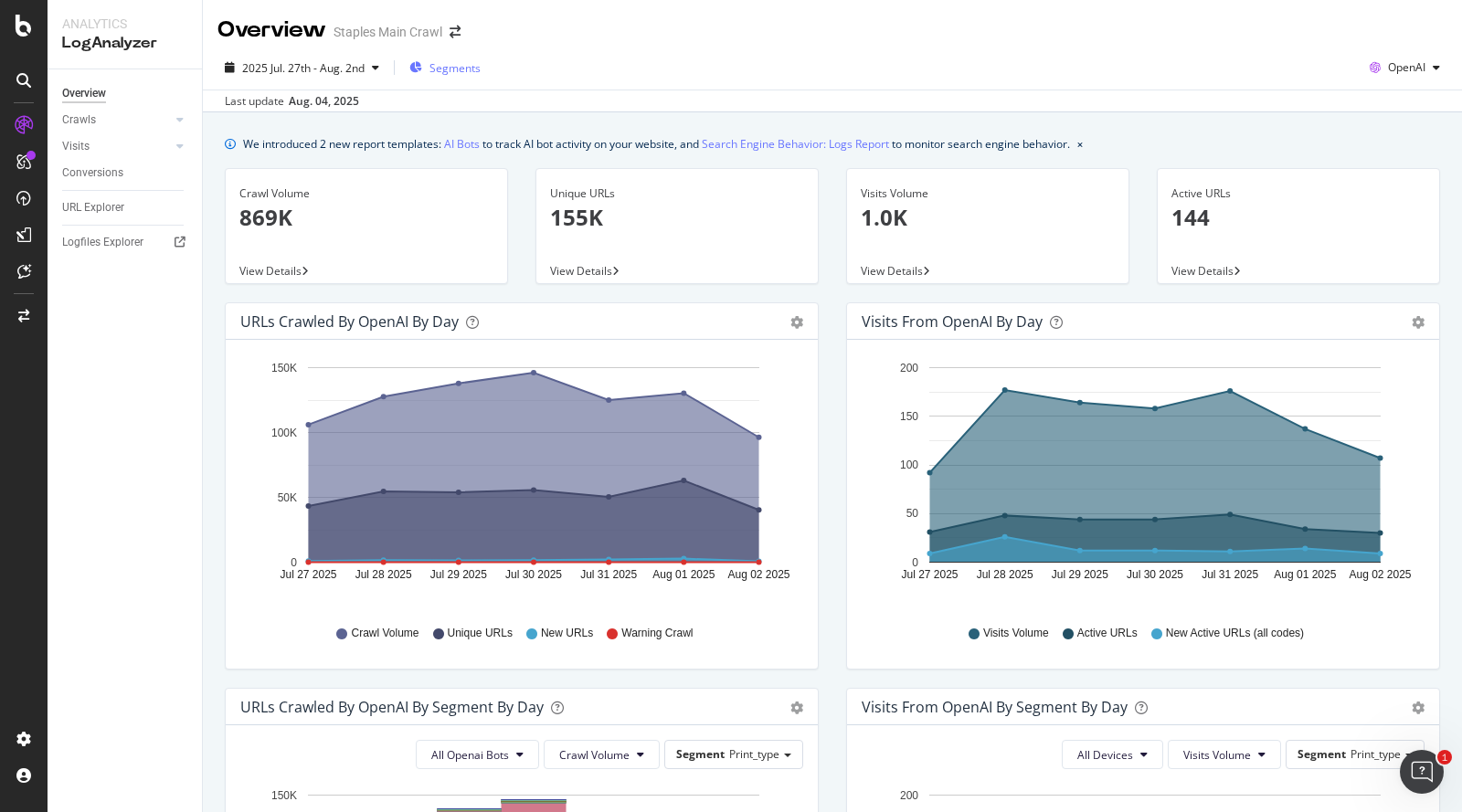 click on "Segments" at bounding box center (445, 68) 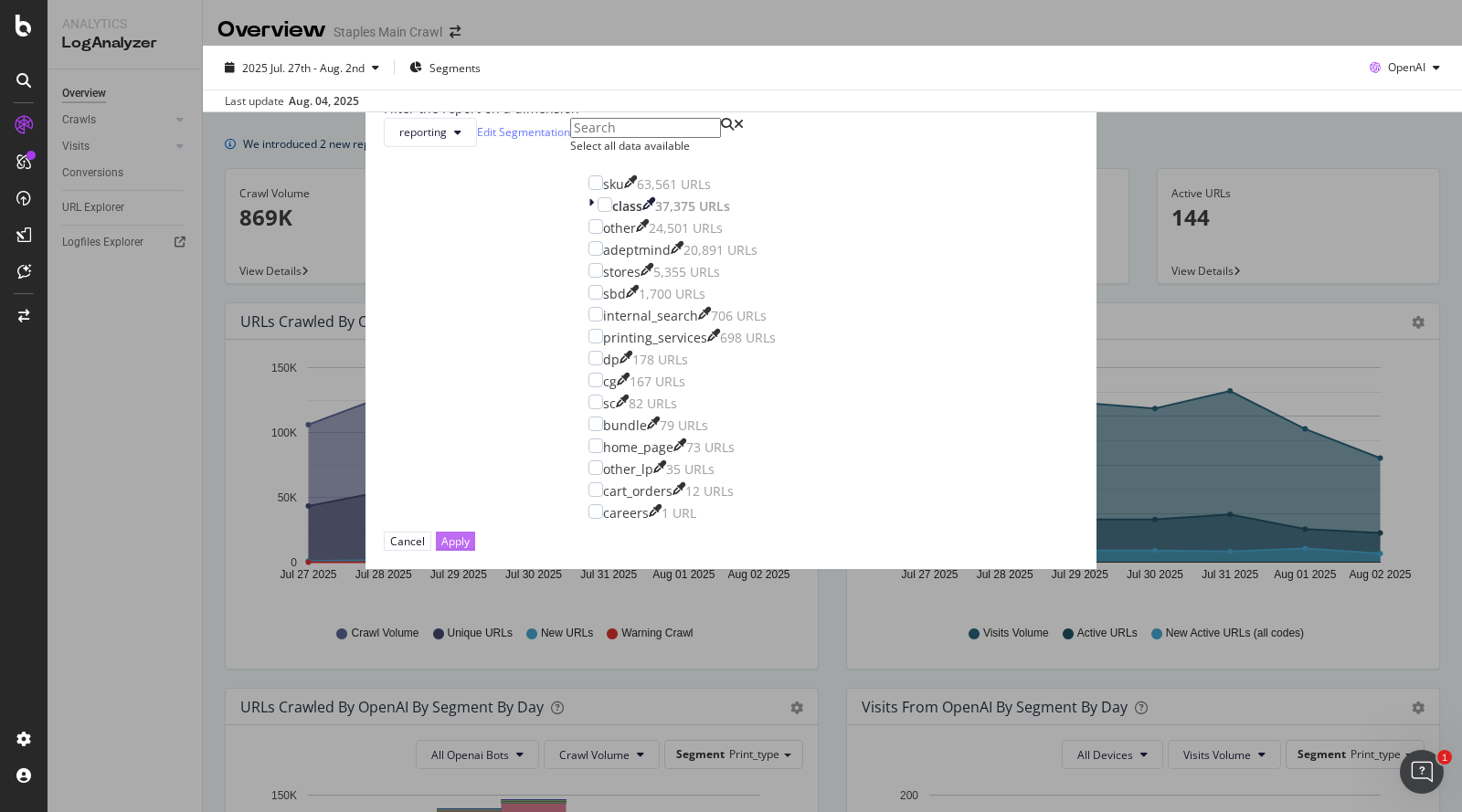 click on "Apply" at bounding box center (455, 541) 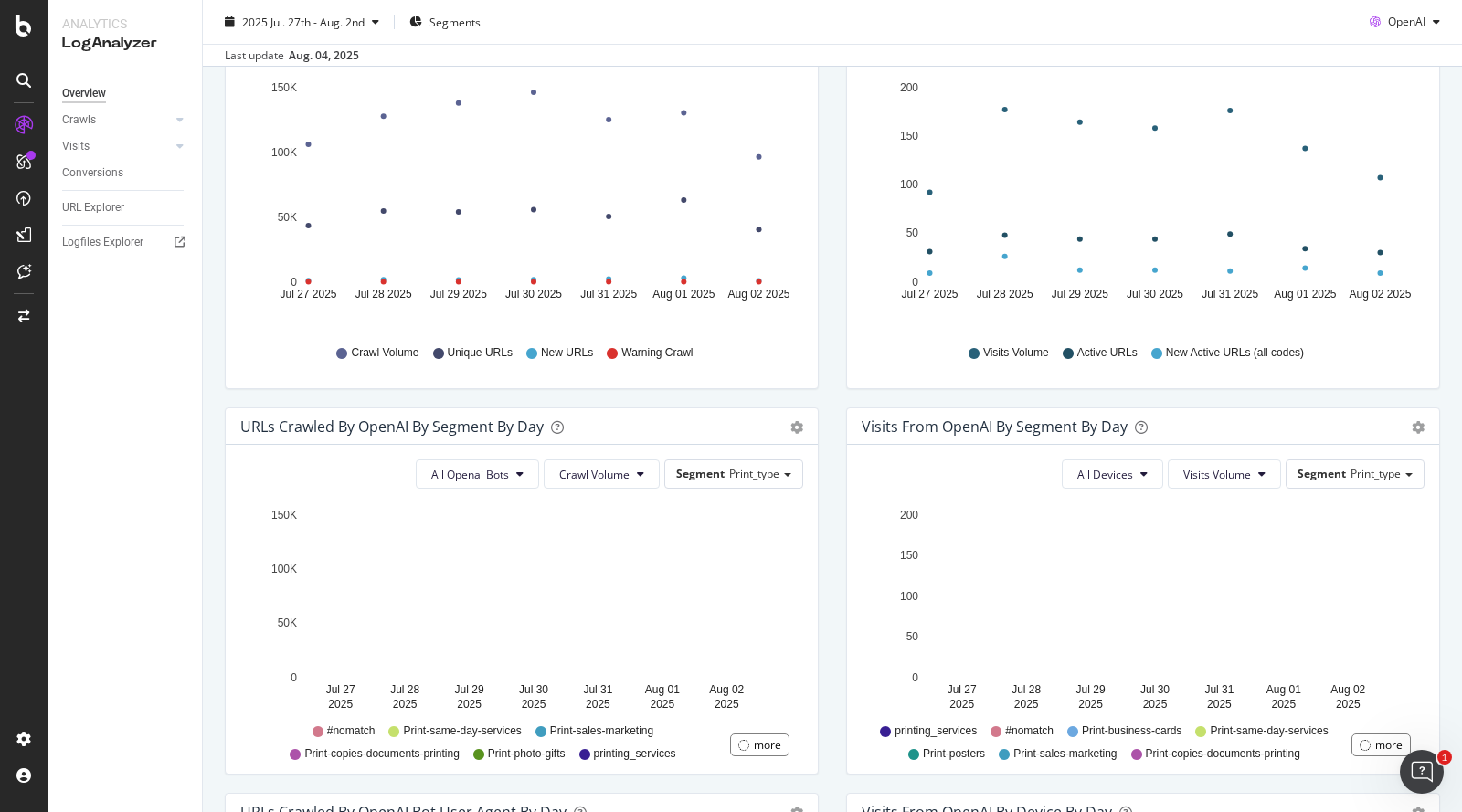 scroll, scrollTop: 367, scrollLeft: 0, axis: vertical 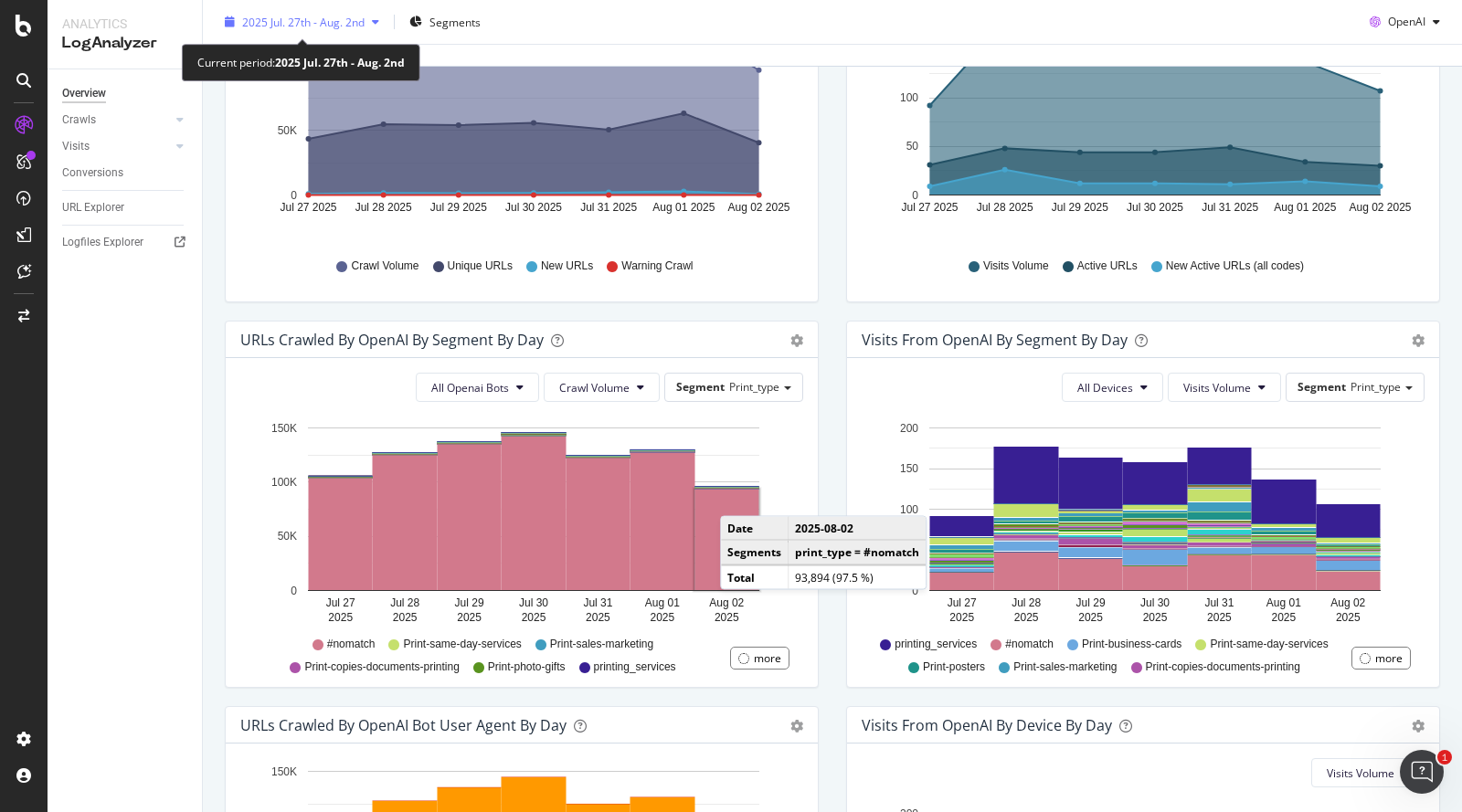 click on "2025 Jul. 27th - Aug. 2nd" at bounding box center (303, 21) 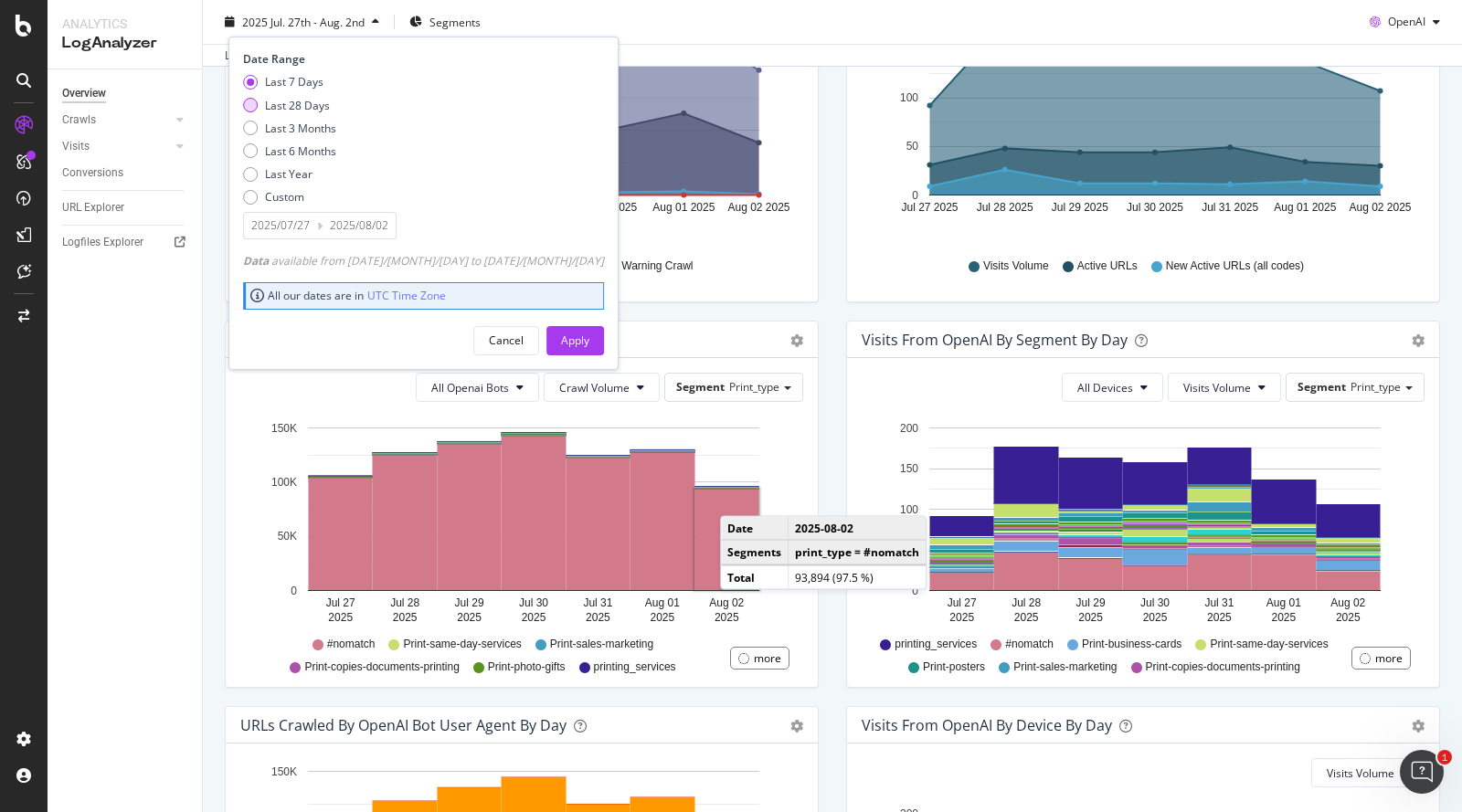 click on "Last 28 Days" at bounding box center (297, 104) 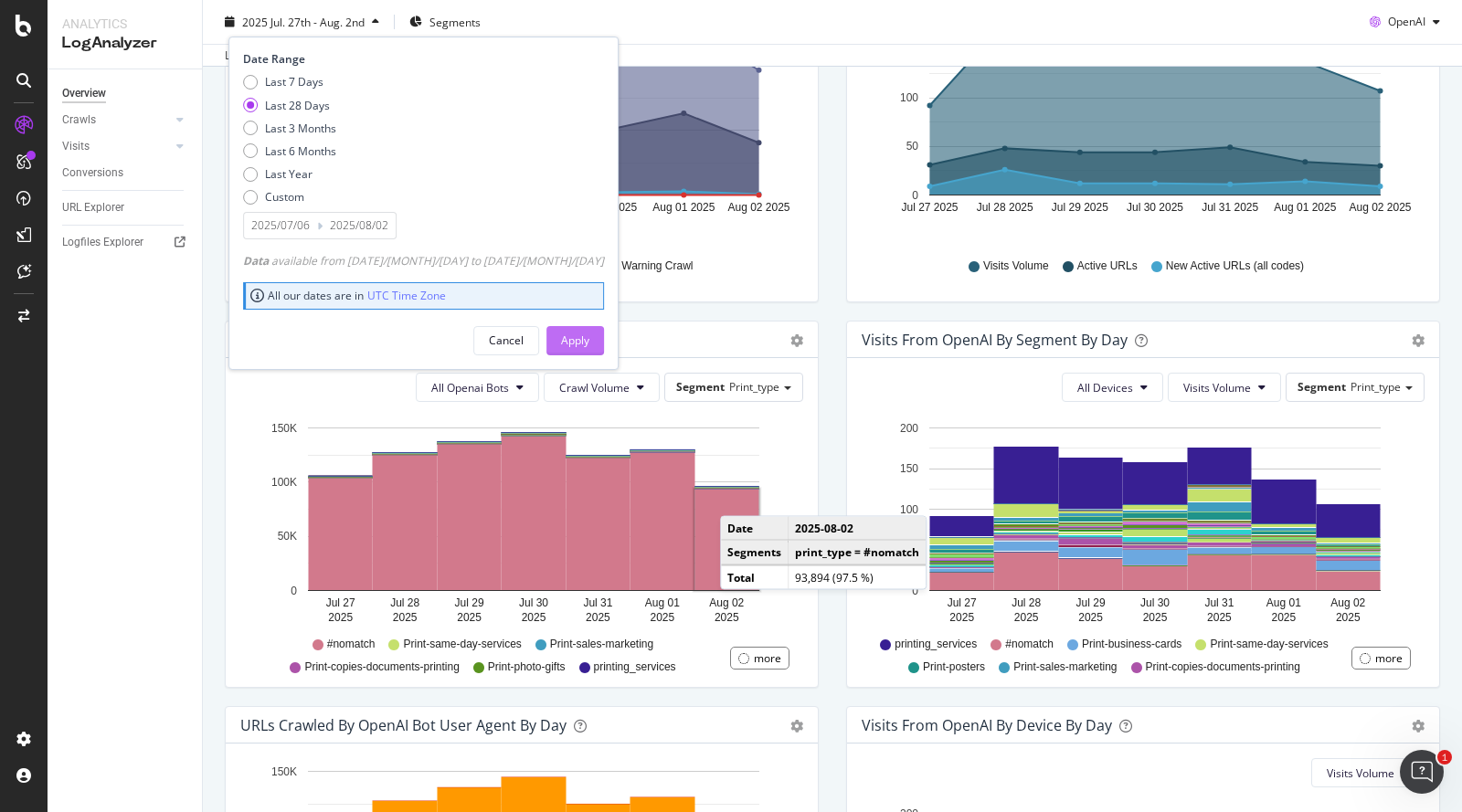 click on "Apply" at bounding box center (575, 340) 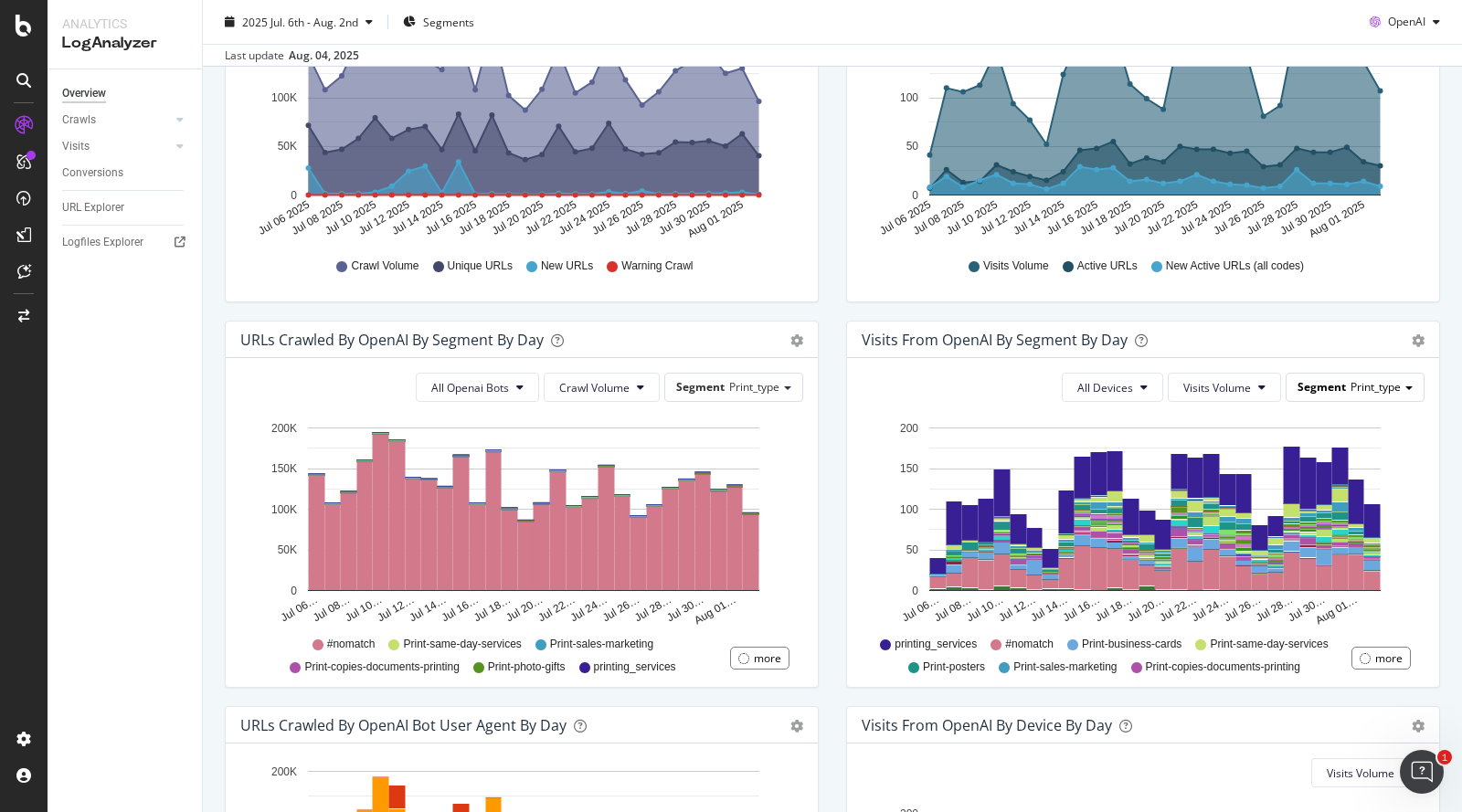 click on "Segment Print_type" at bounding box center (1355, 386) 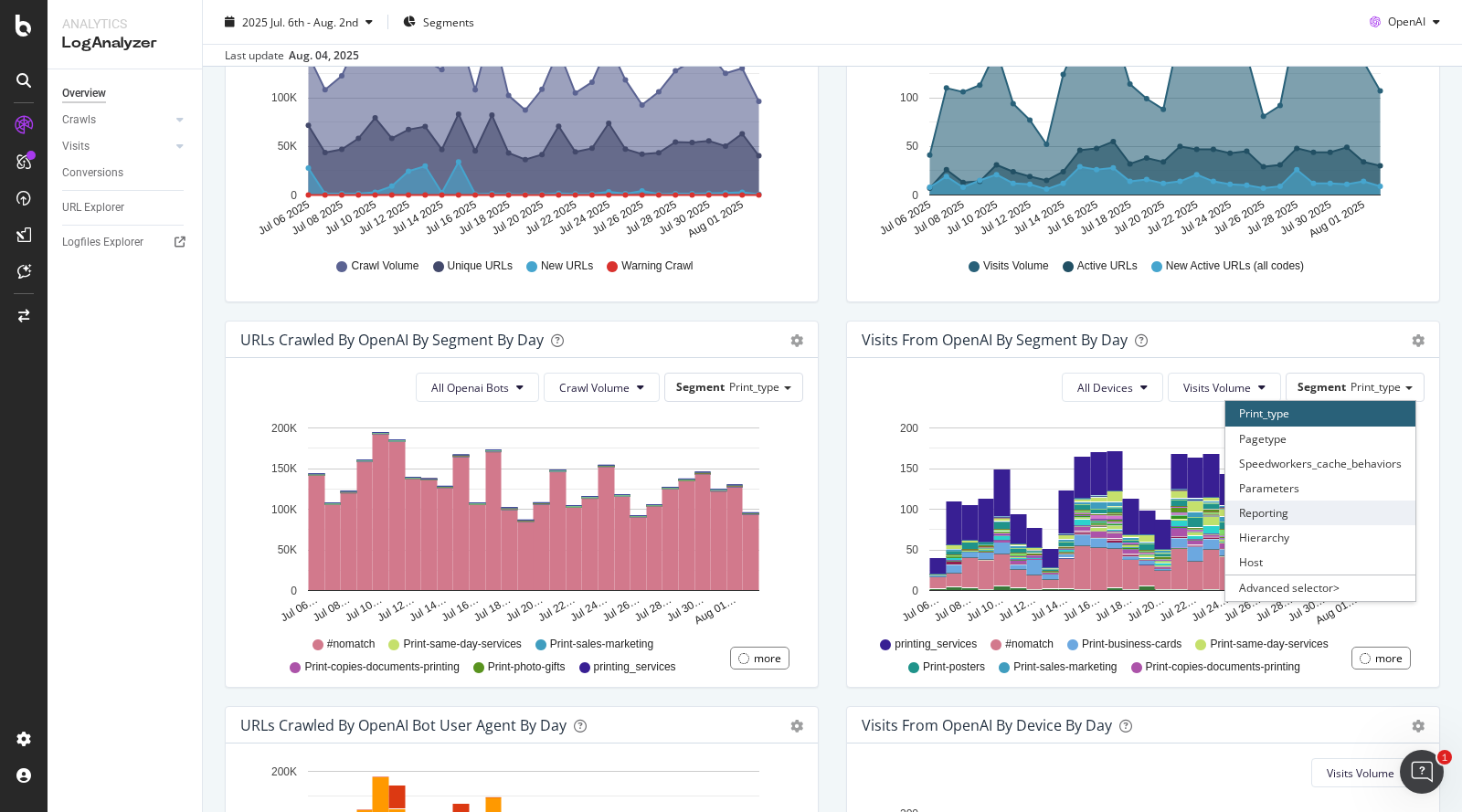 click on "Reporting" at bounding box center (1320, 512) 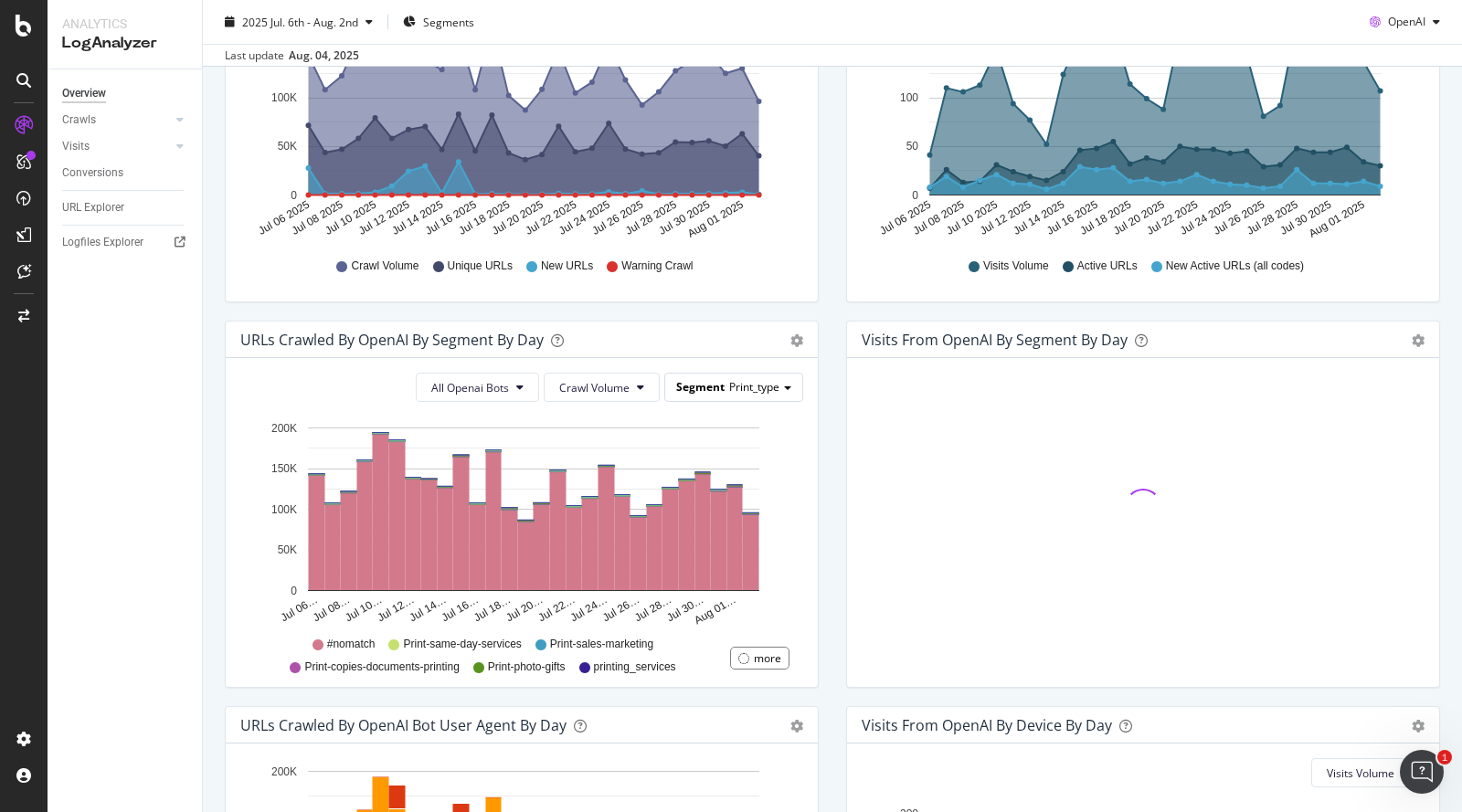 click on "Print_type" at bounding box center (754, 386) 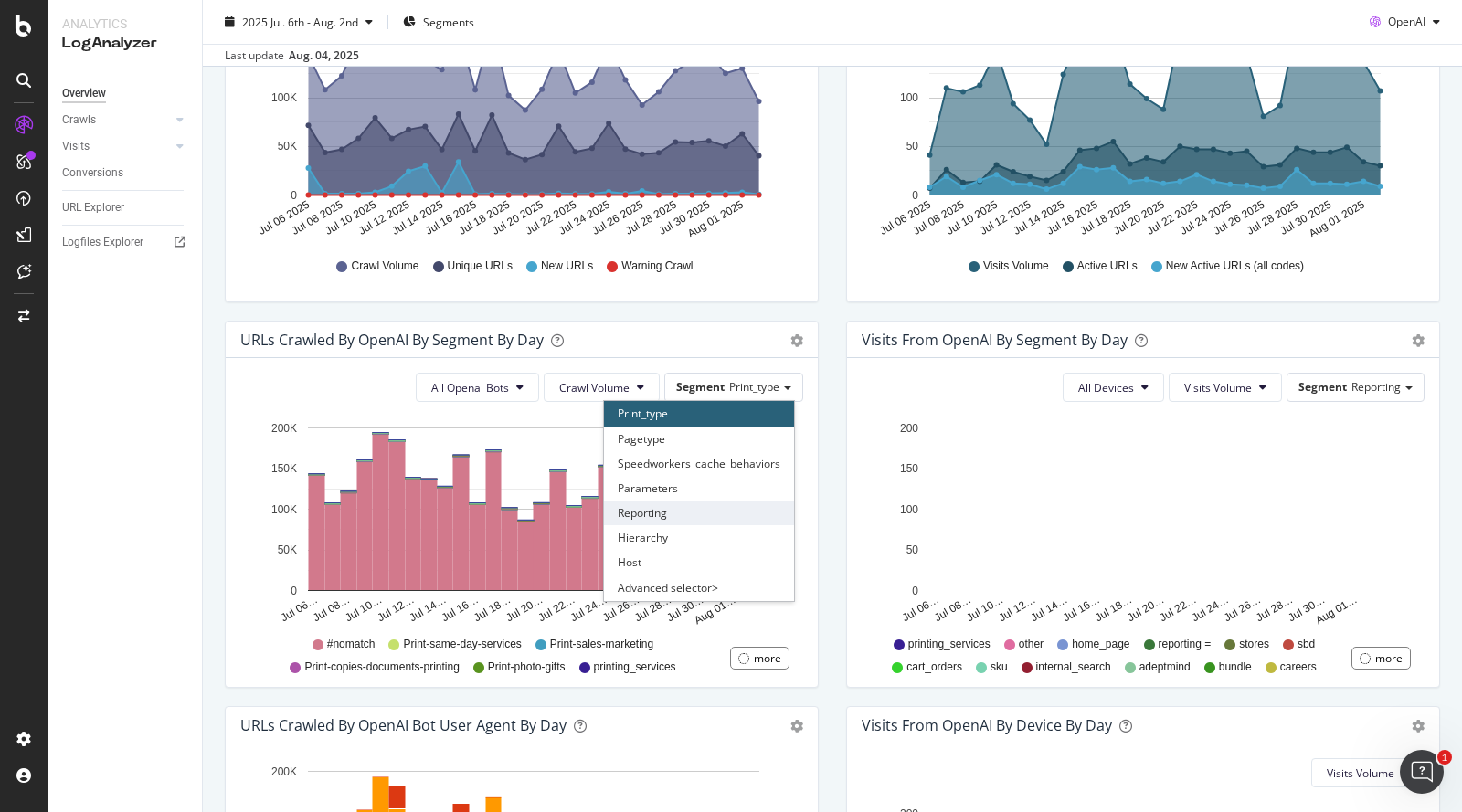 click on "Reporting" at bounding box center (699, 512) 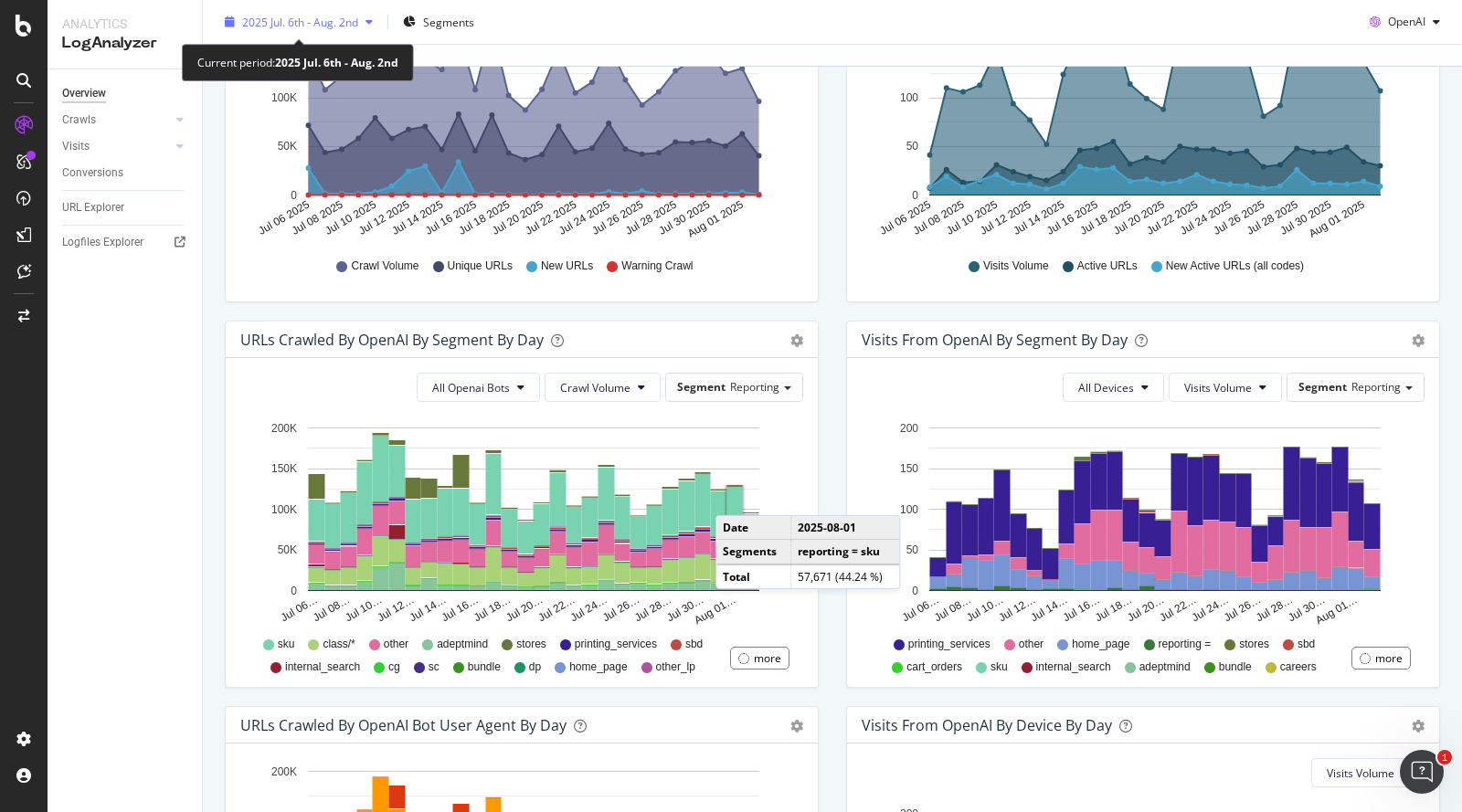 click on "2025 Jul. 6th - Aug. 2nd" at bounding box center [300, 21] 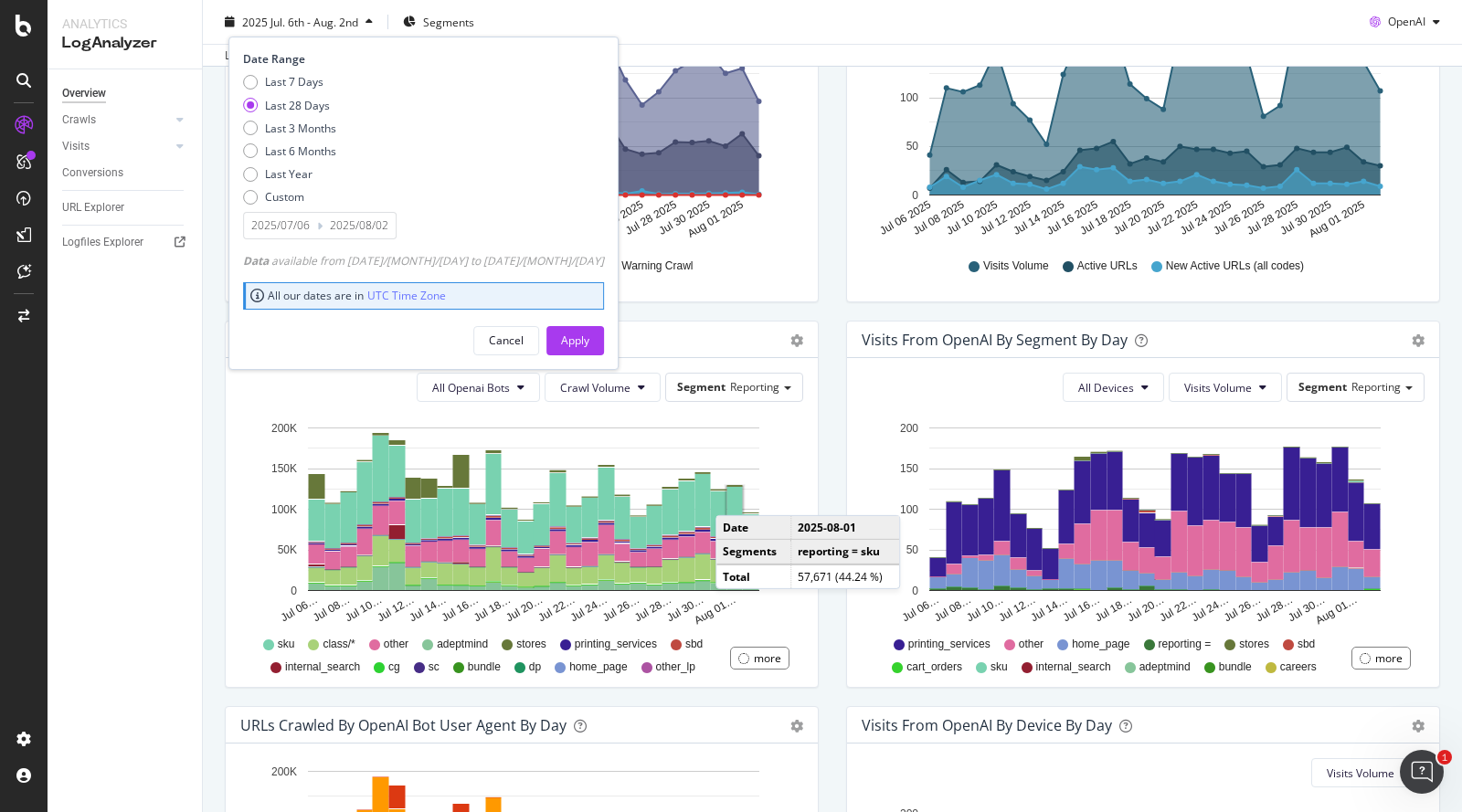 click on "2025/07/06" at bounding box center [281, 226] 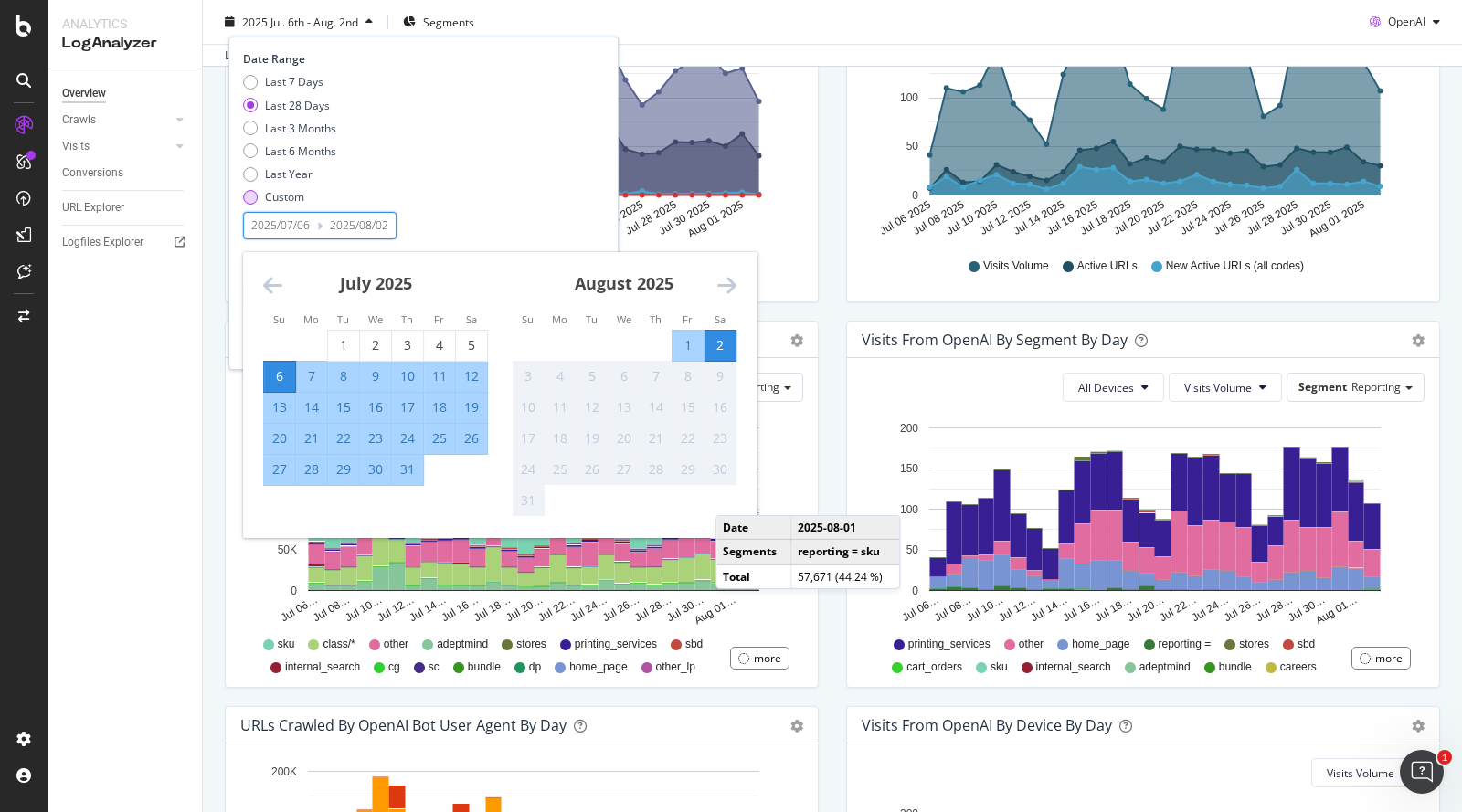 click at bounding box center [250, 196] 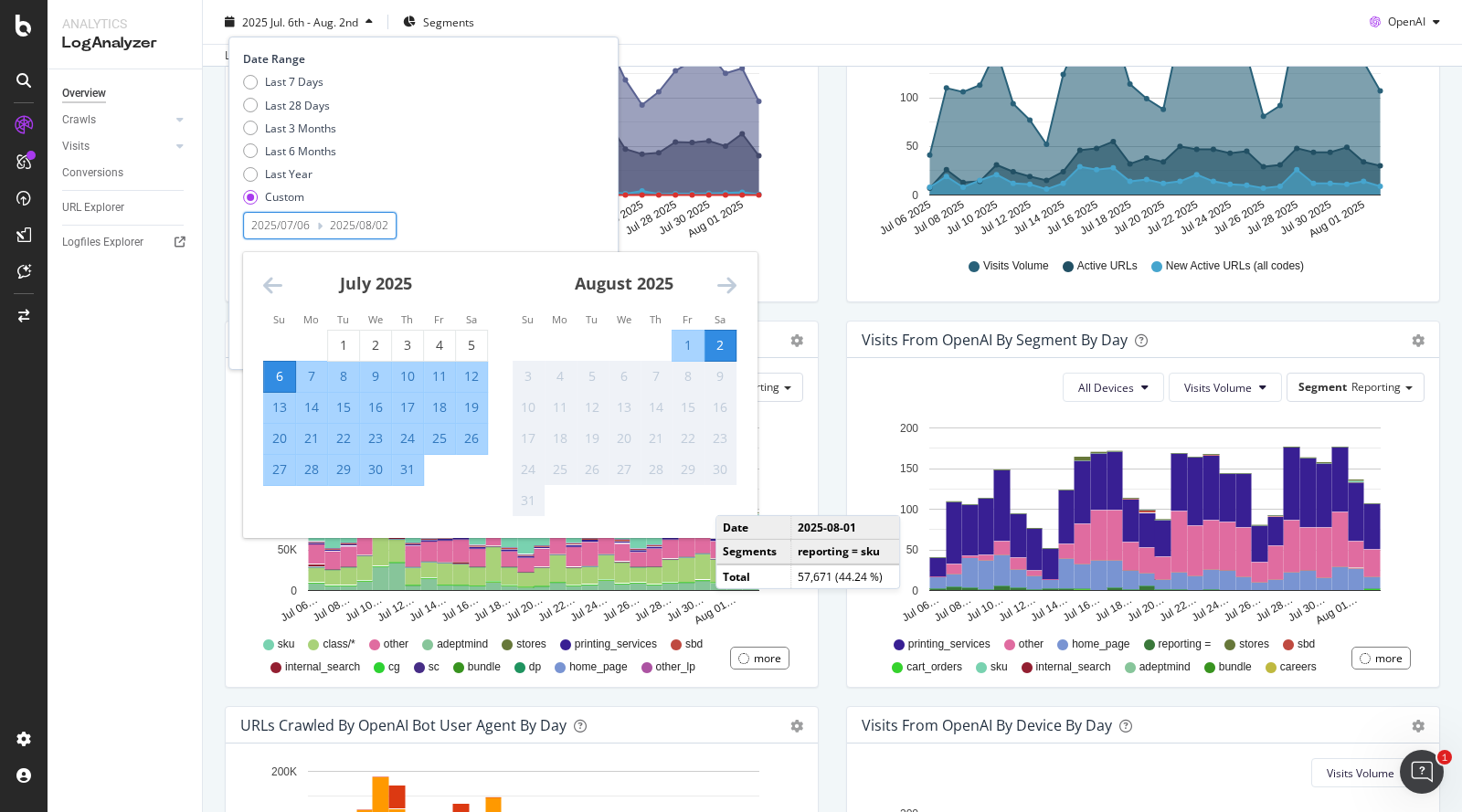 click on "2025/07/06" at bounding box center (281, 226) 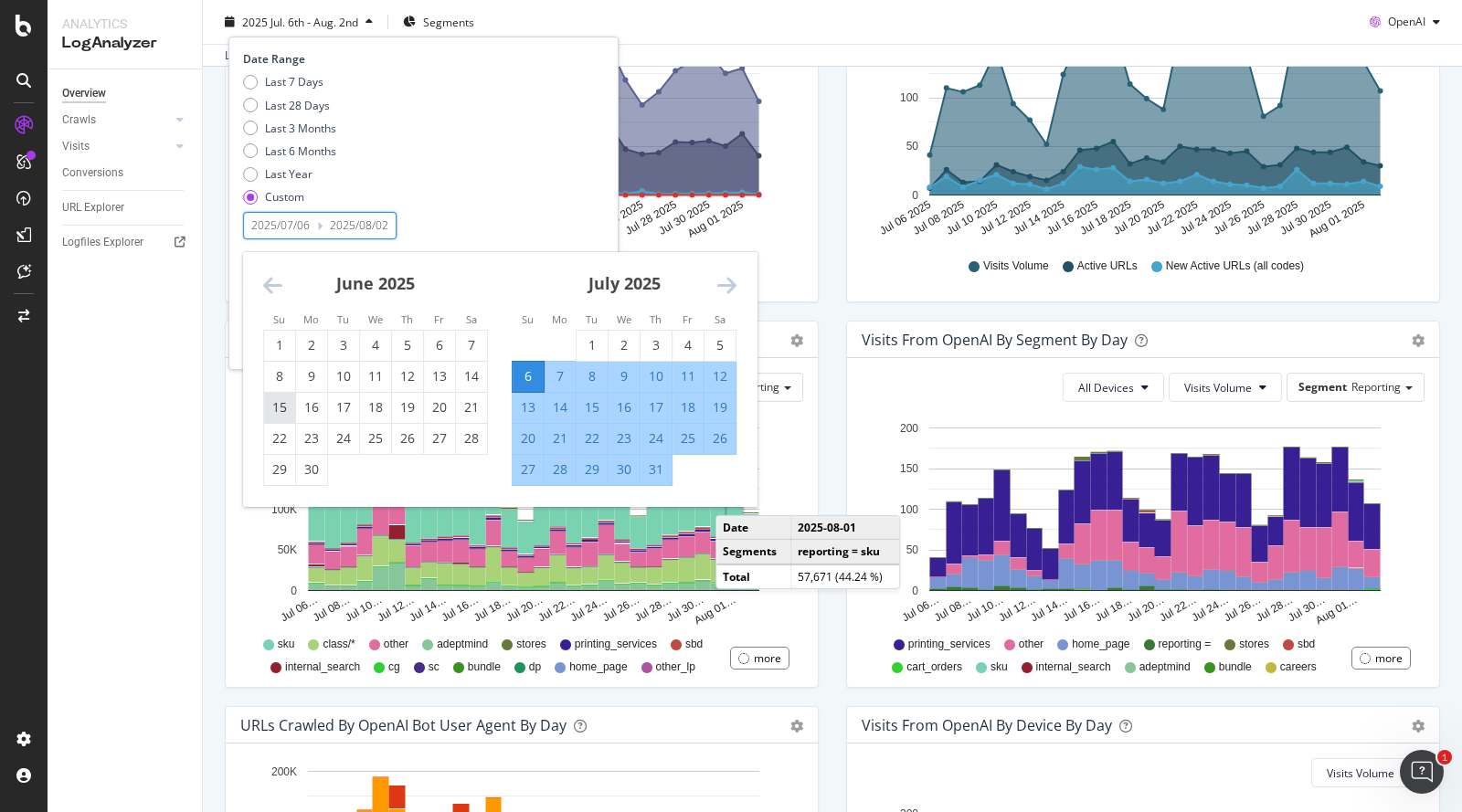 click on "15" at bounding box center [280, 407] 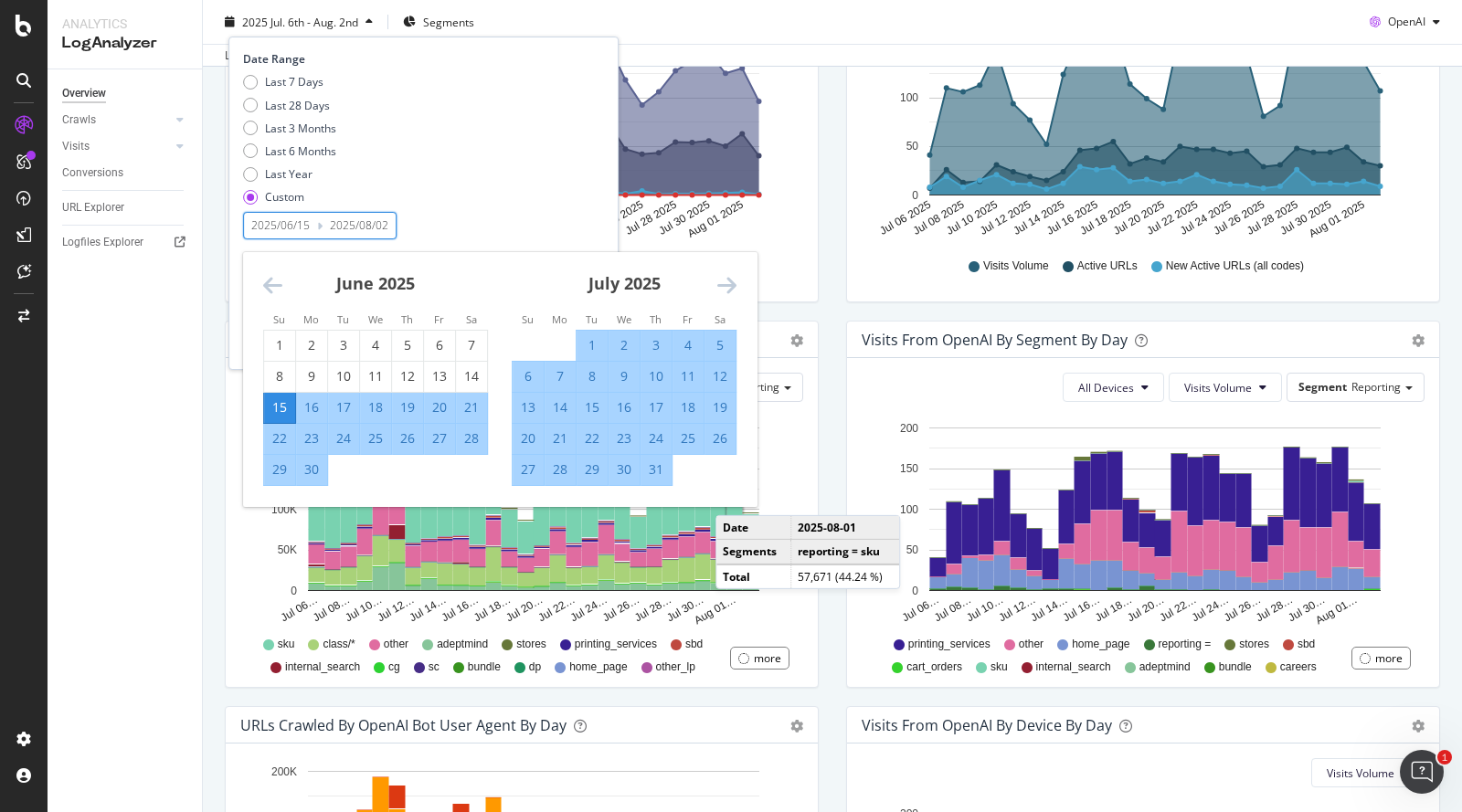 click on "Last 7 Days Last 28 Days Last 3 Months Last 6 Months Last Year Custom" at bounding box center (421, 142) 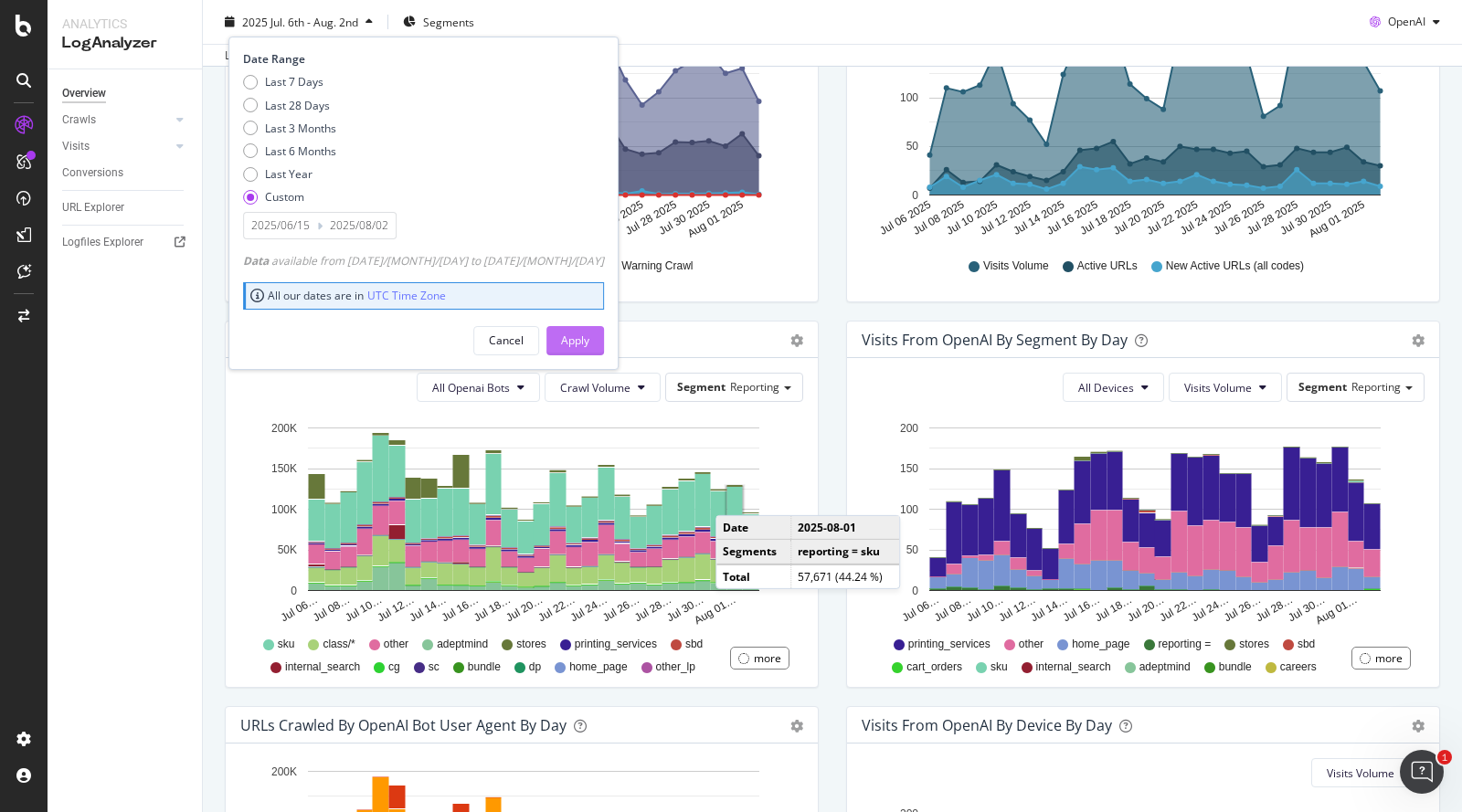 click on "Apply" at bounding box center (575, 340) 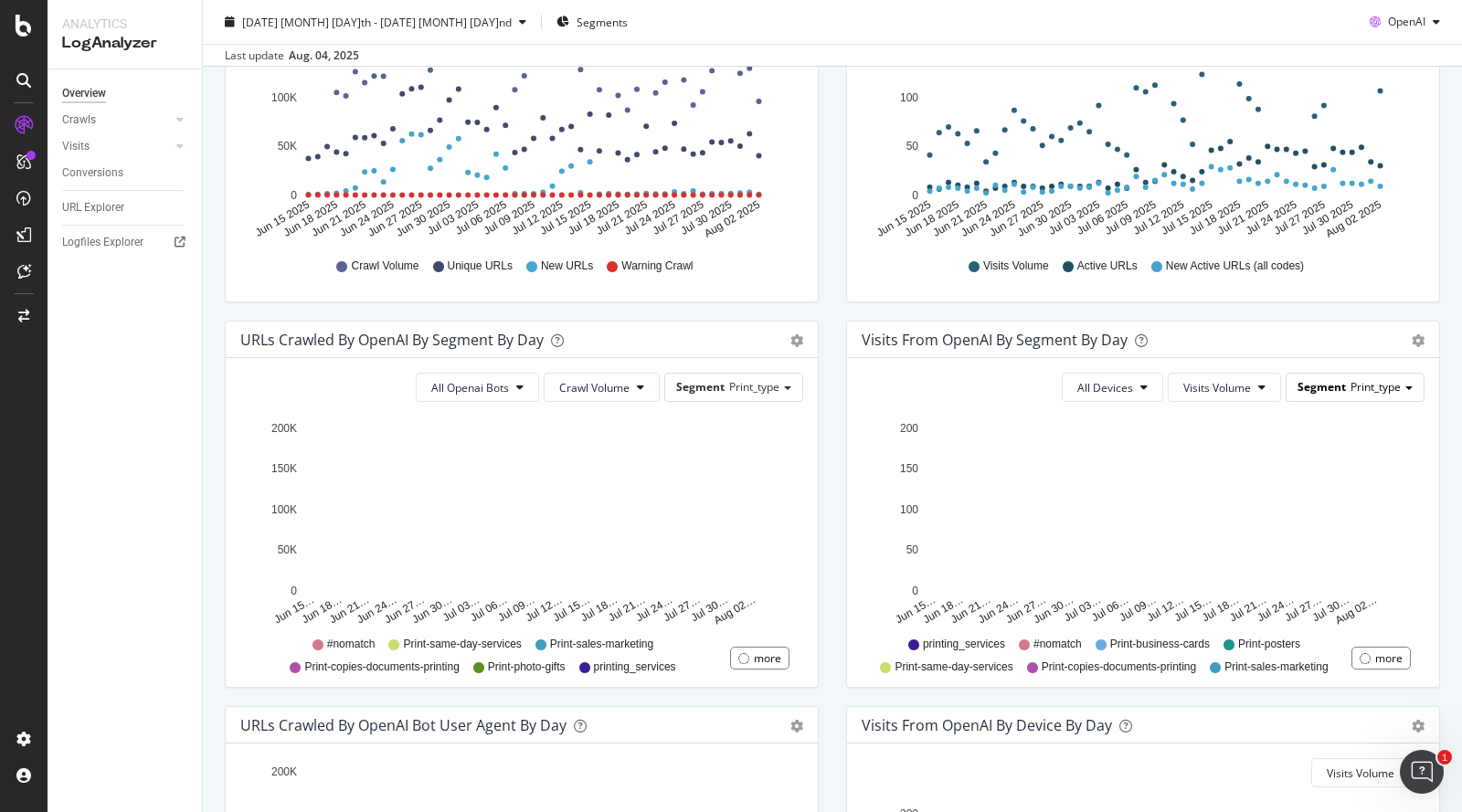 click on "Segment" at bounding box center (1321, 386) 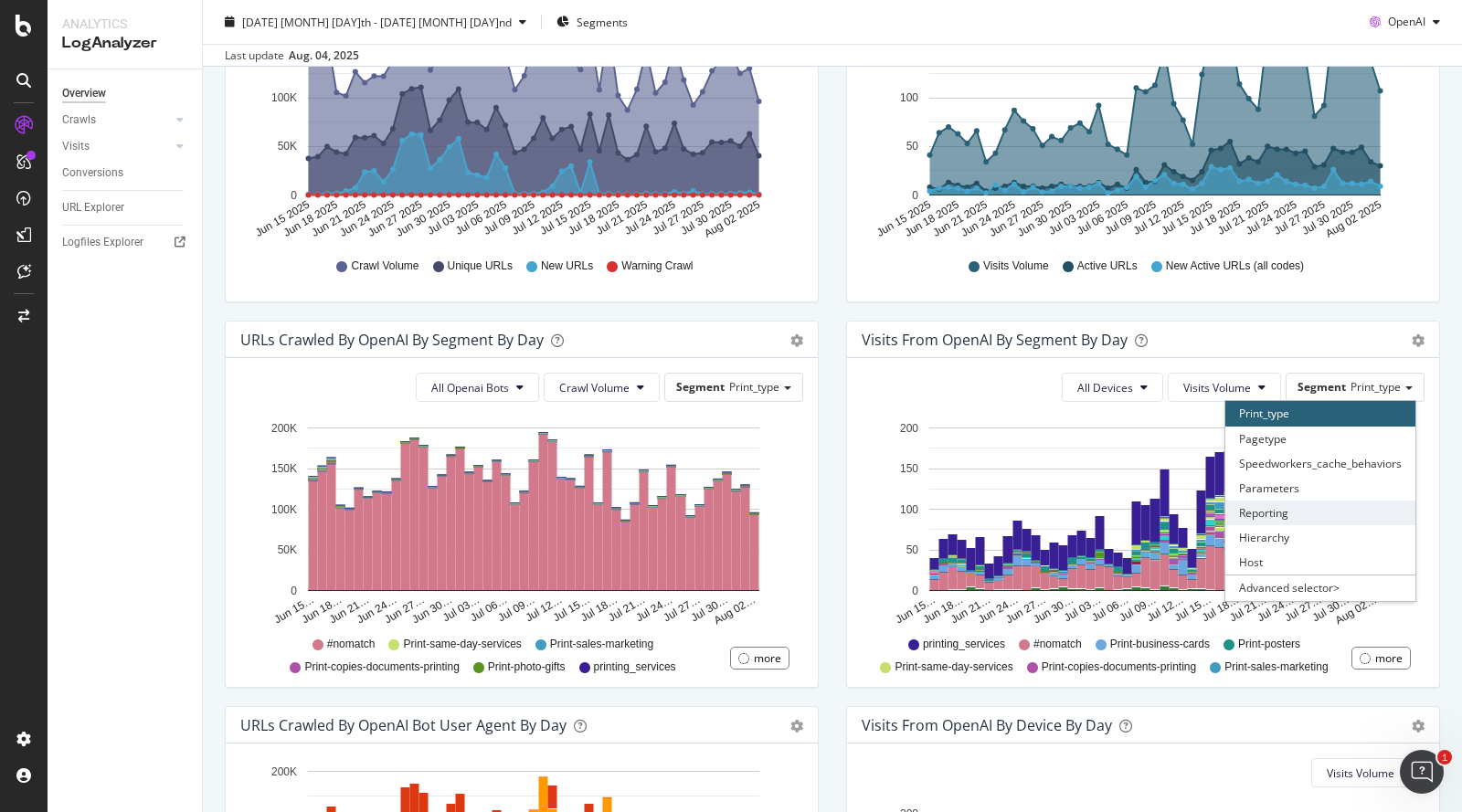 click on "Reporting" at bounding box center (1320, 512) 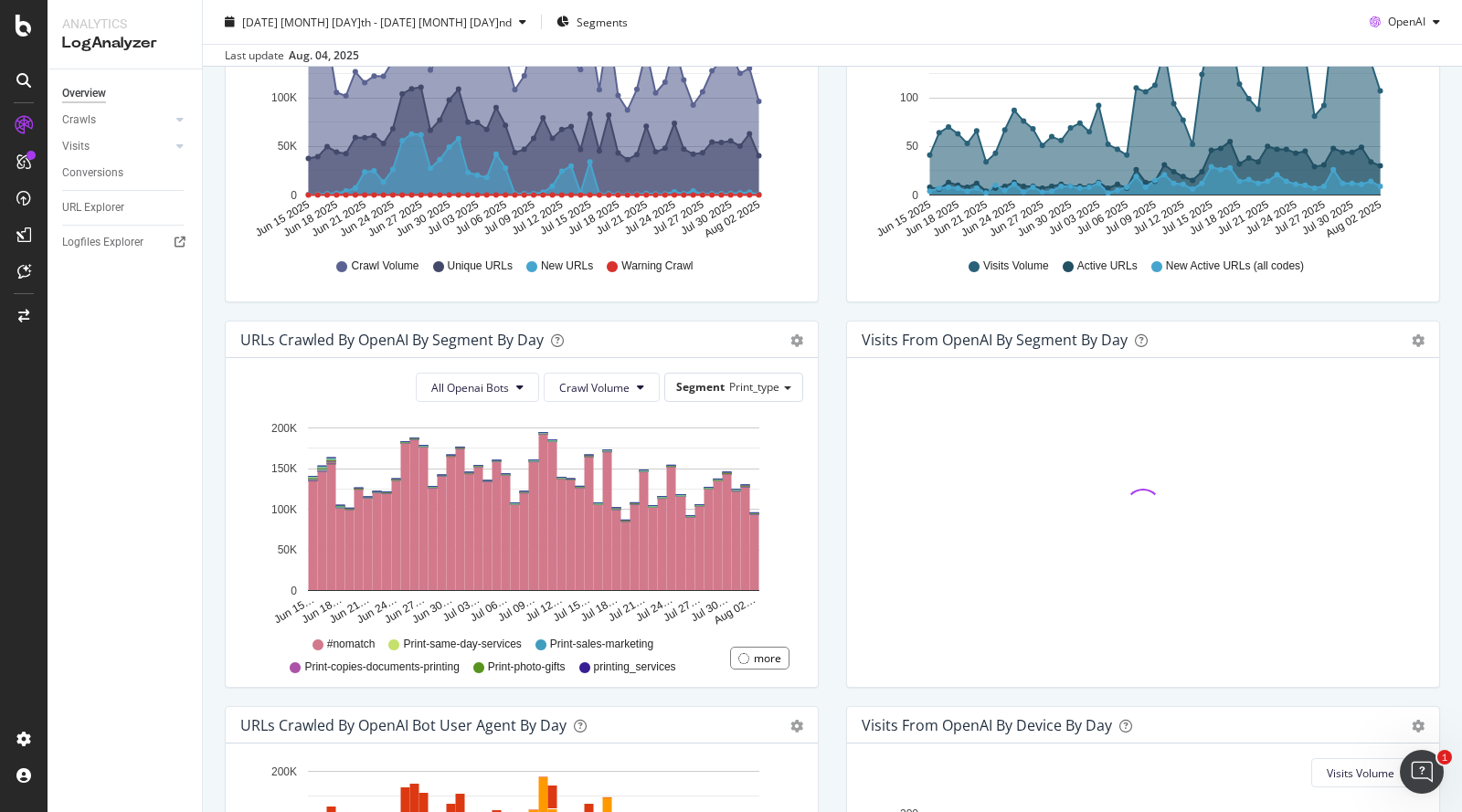click on "All Openai Bots Crawl Volume Segment Print_type Hold CMD (⌘) while clicking to filter the report. [DATE]… [DATE]… [DATE]… [DATE]… [DATE]… [DATE]… [DATE]… [DATE]… [DATE]… [DATE]… [DATE]… [DATE]… [DATE]… [DATE]… [DATE]… [DATE]… [DATE]… [DATE]… 0 50K 100K 150K 200K Date print_type =  print_type = #nomatch print_type = Print-Covid-19-Designs print_type = Print-MyProjects print_type = Print-OrderStatus print_type = Print-Upload print_type = Print-a-frame-signs print_type = Print-adhesive-posters print_type = Print-business-cards print_type = Print-business-forms print_type = Print-campaign-signs print_type = Print-cards-invitations-announcements print_type = Print-category print_type = Print-copies-documents-printing print_type = Print-create-your-own print_type = Print-custom-announcements print_type = Print-custom-banners print_type = Print-custom-cards print_type = Print-custom-checks print_type = Print-custom-engraved-desk-name-plates print_type = Print-custom-envelopes [DATE] 2025" at bounding box center (522, 522) 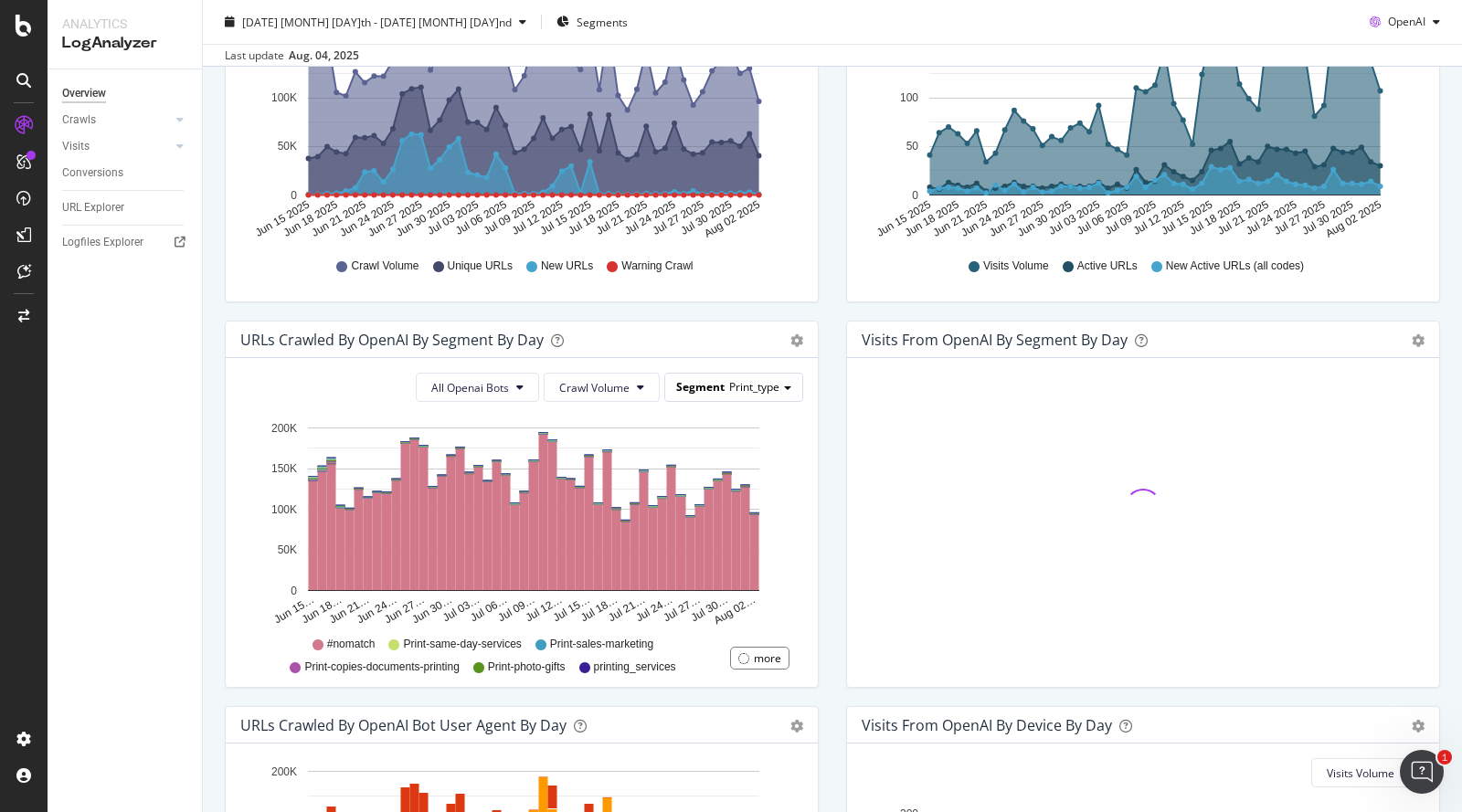 click on "Print_type" at bounding box center [754, 386] 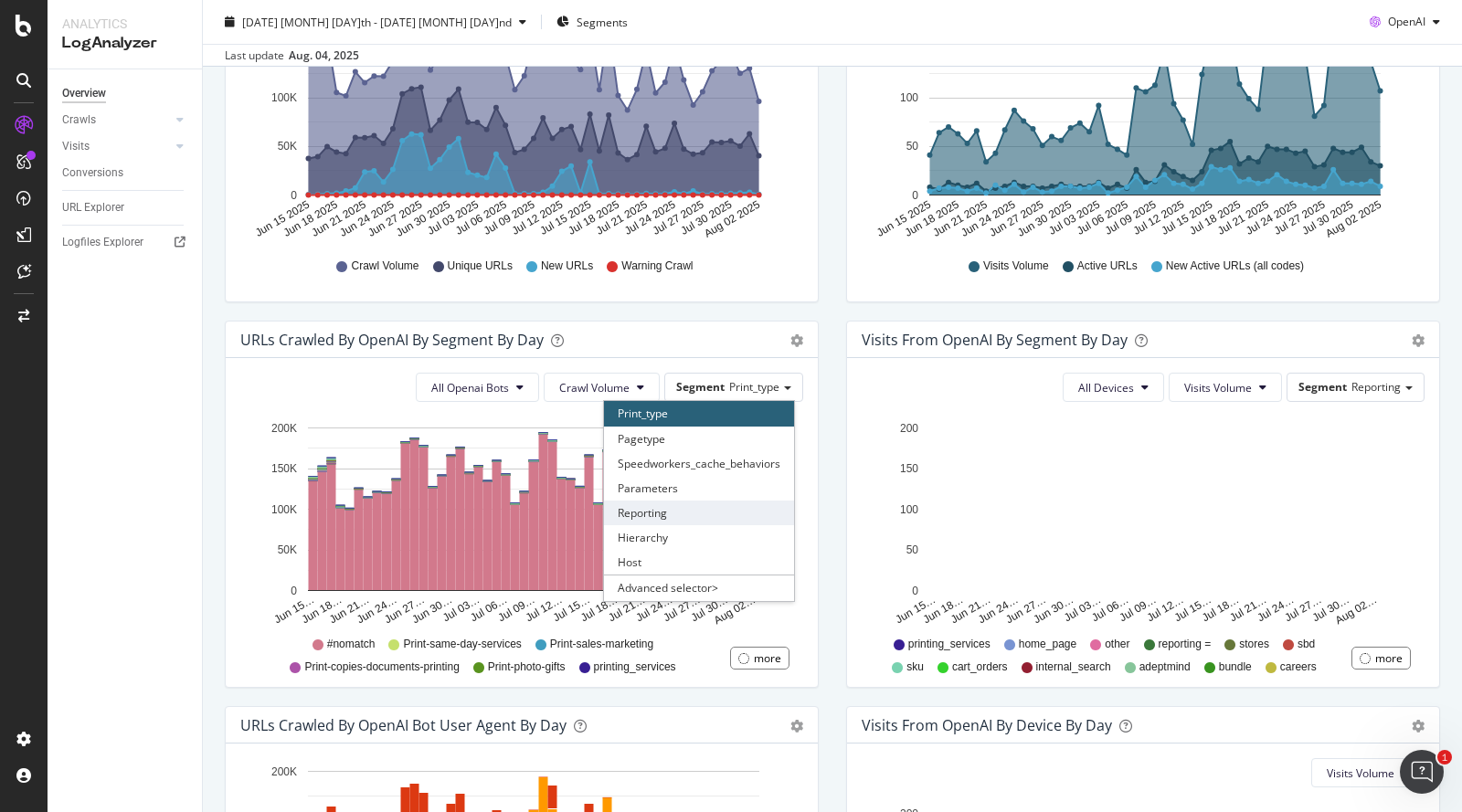 click on "Reporting" at bounding box center [699, 512] 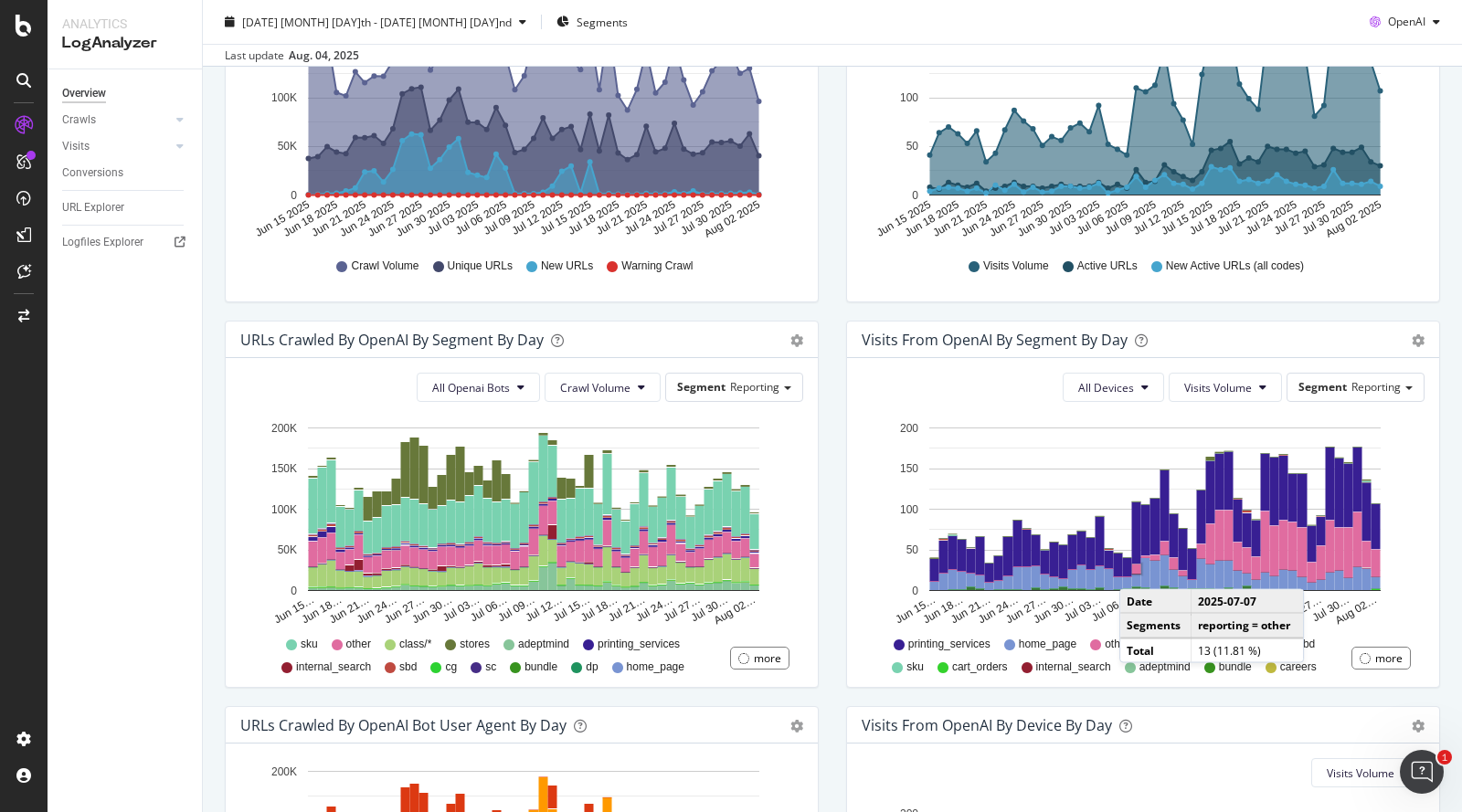 click 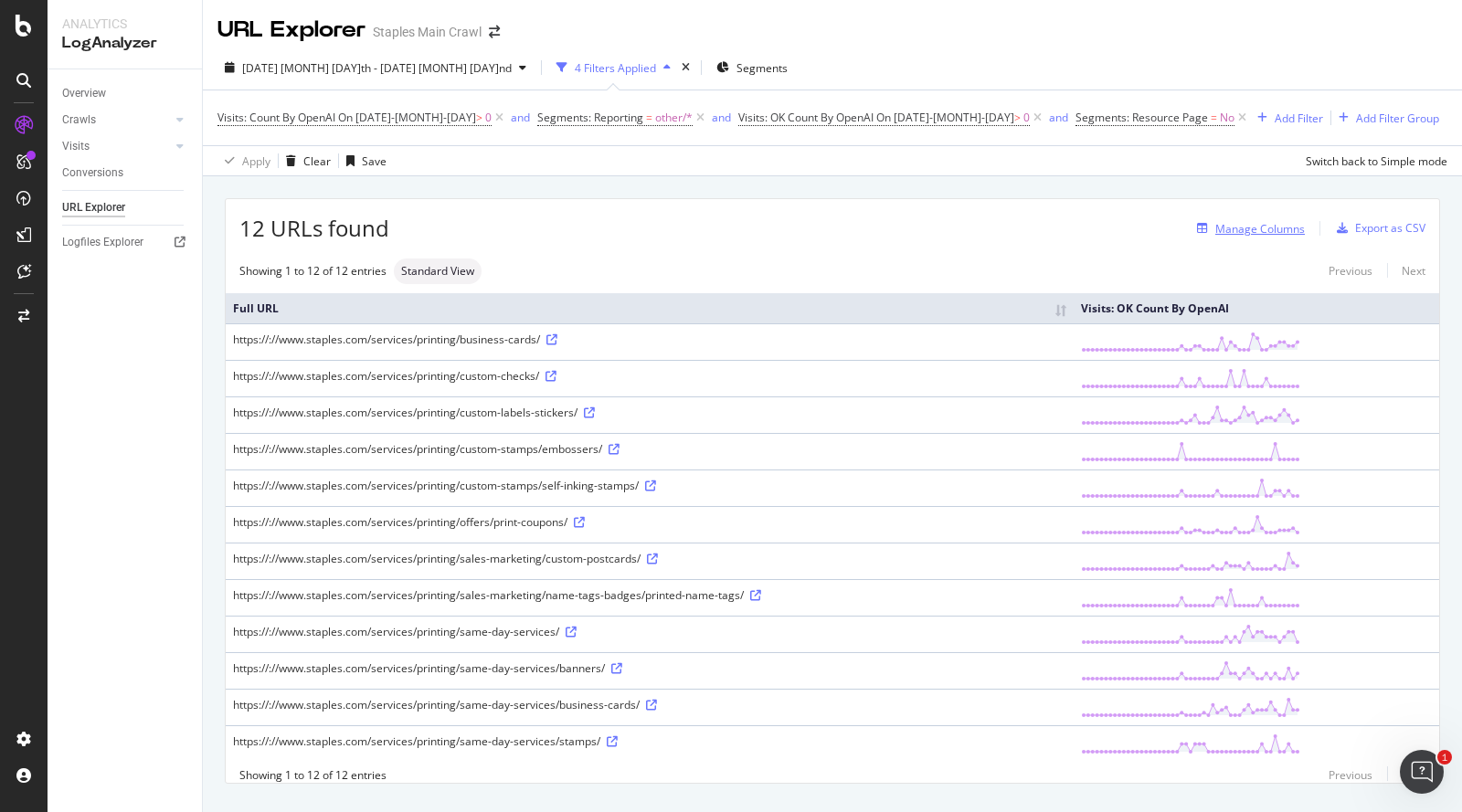 click on "Manage Columns" at bounding box center (1247, 228) 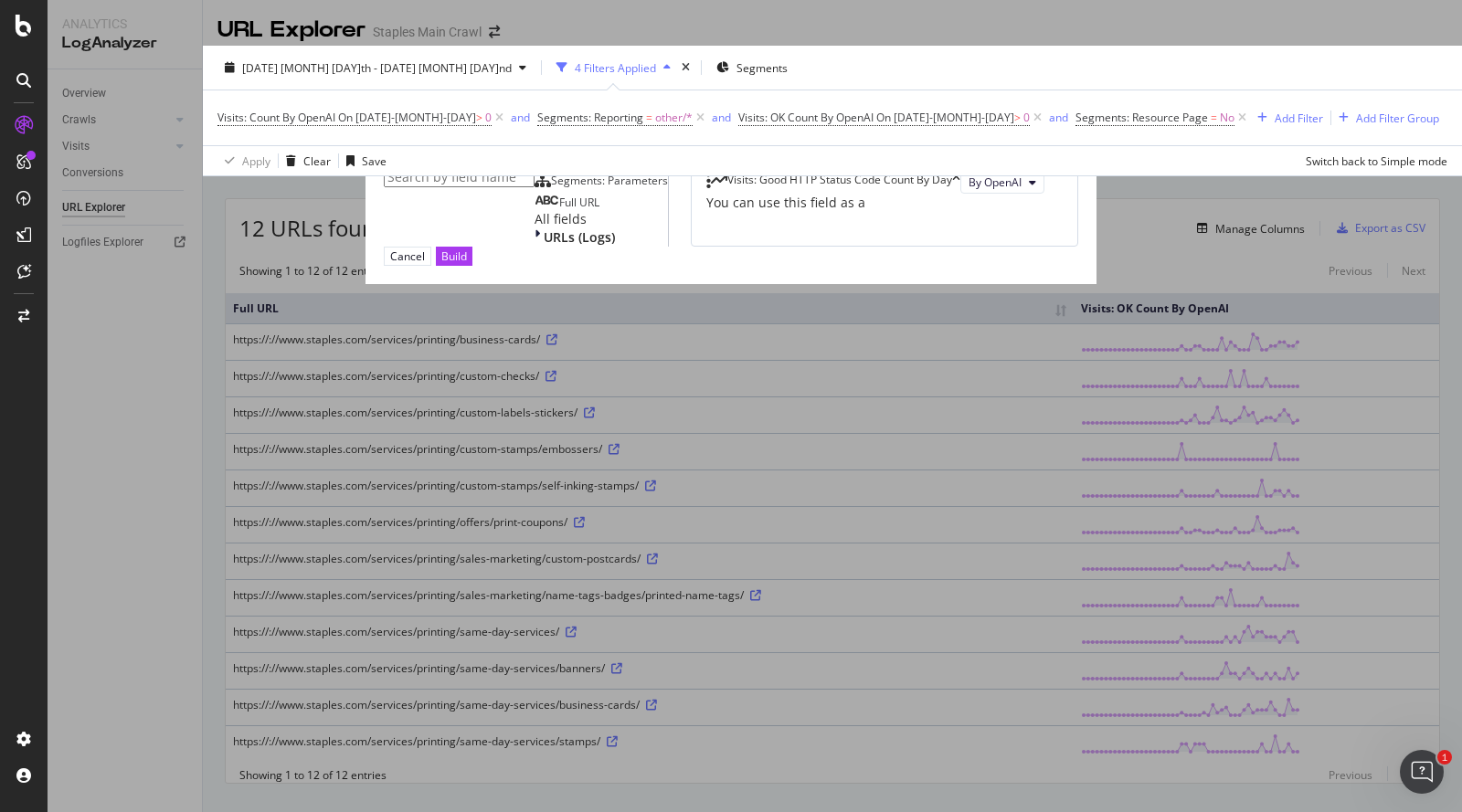 click at bounding box center (459, 177) 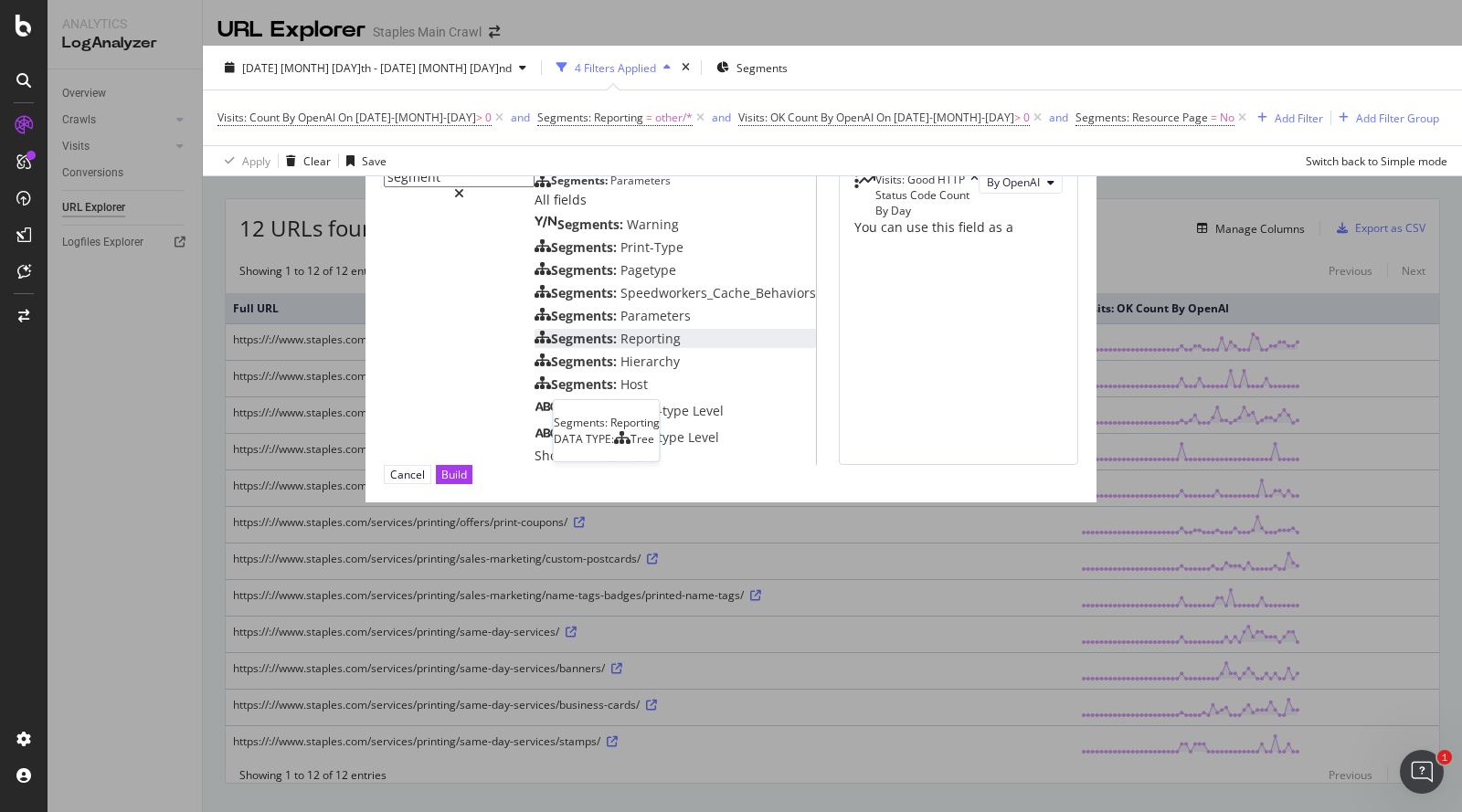 type on "segment" 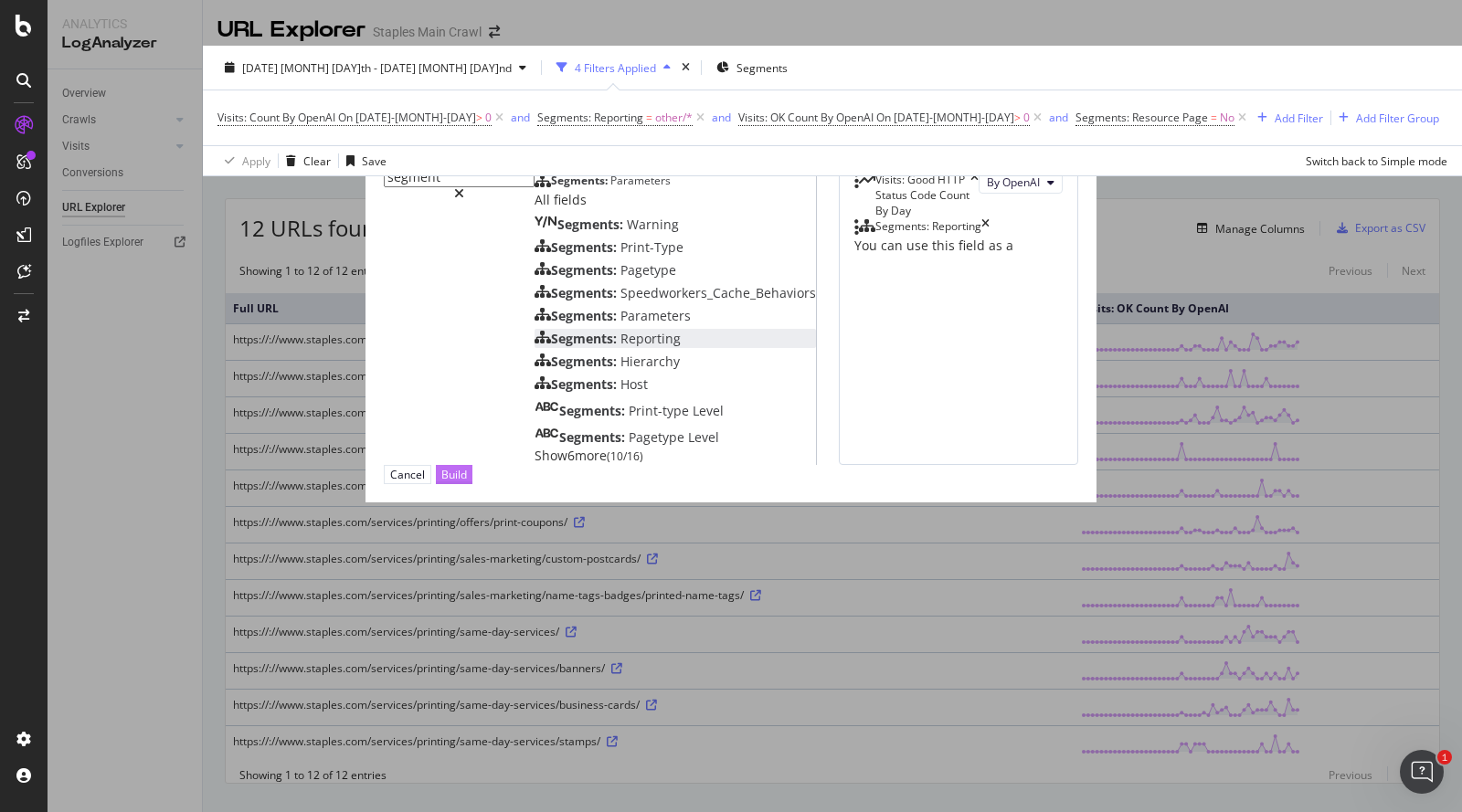 click on "Build" at bounding box center (454, 474) 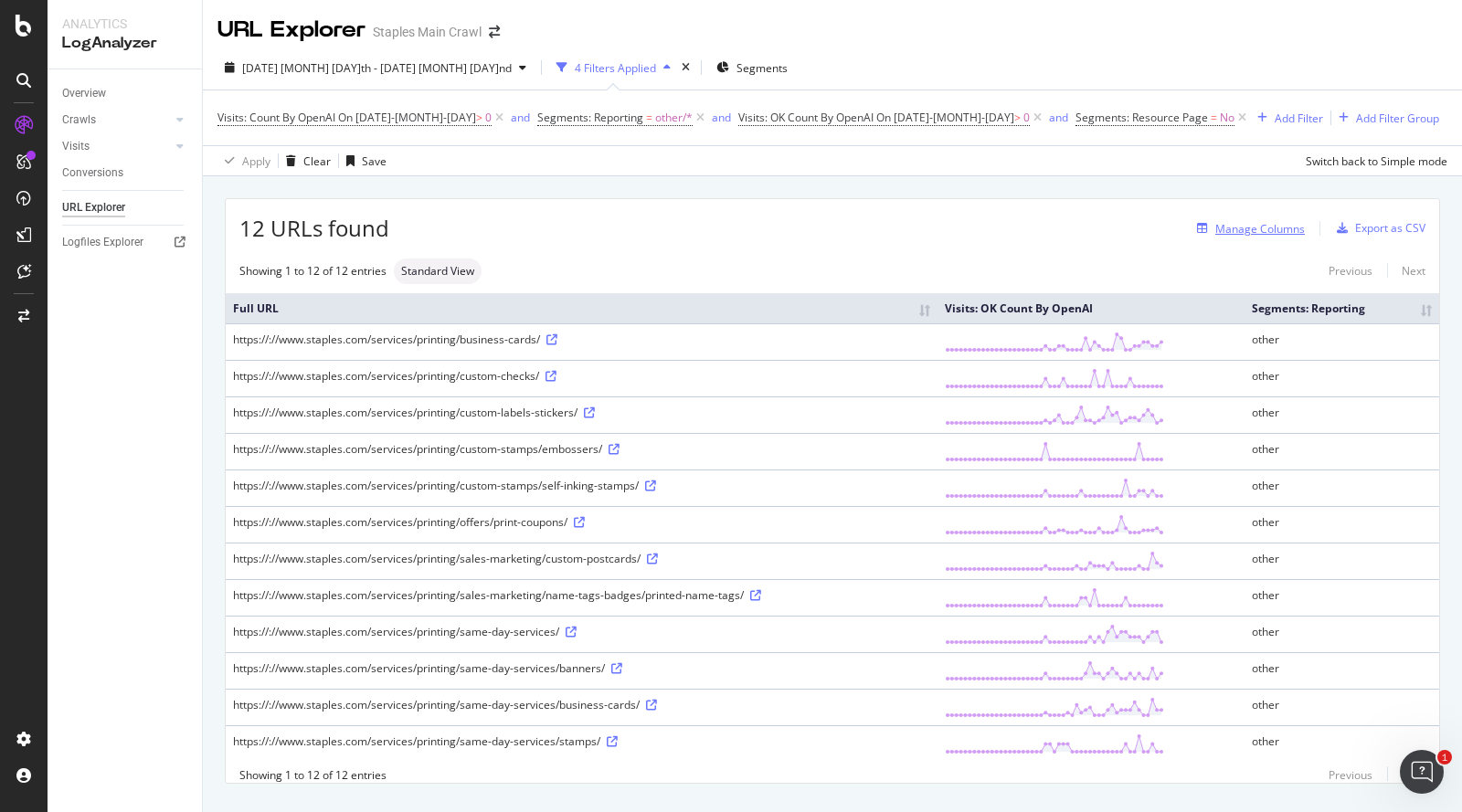 click on "Manage Columns" at bounding box center (1260, 228) 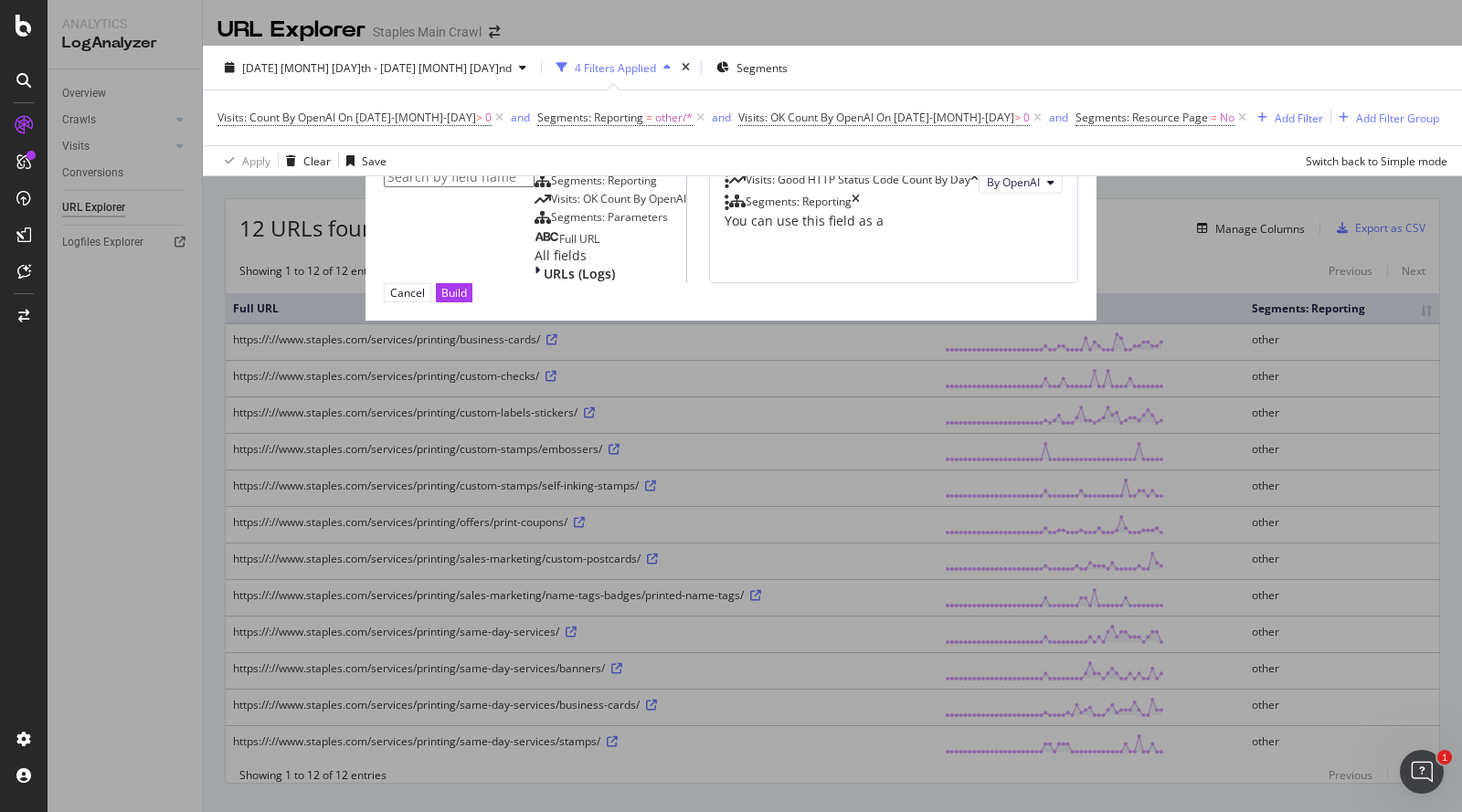 click on "Visits: OK Count By OpenAI" at bounding box center [610, 199] 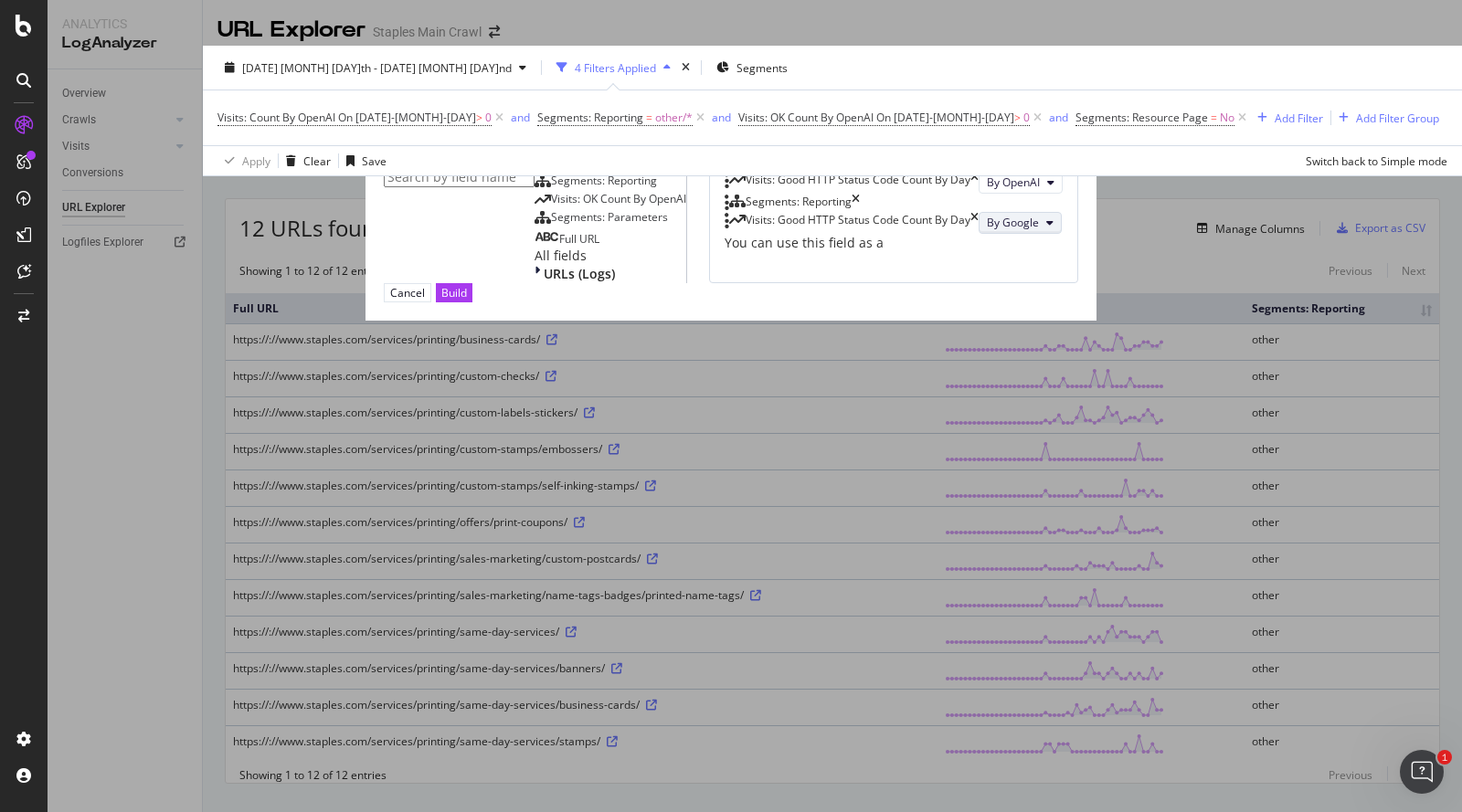 click on "By Google" at bounding box center (1012, 222) 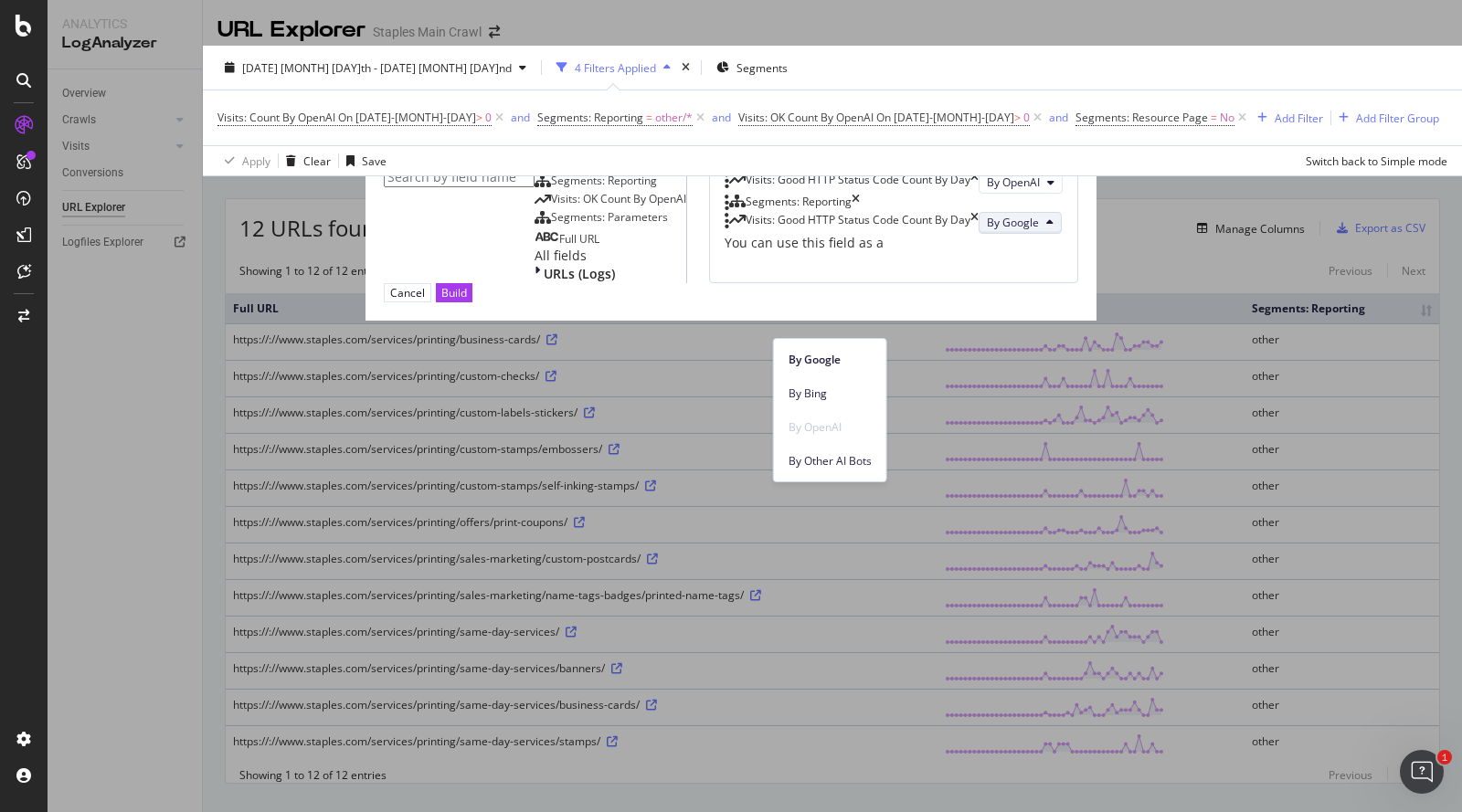 click on "Visits: Good HTTP Status Code Count By Day By OpenAI Segments: Reporting Visits: Good HTTP Status Code Count By Day By Google You can use this field as a
To pick up a draggable item, press the space bar.
While dragging, use the arrow keys to move the item.
Press space again to drop the item in its new position, or press escape to cancel." at bounding box center (894, 219) 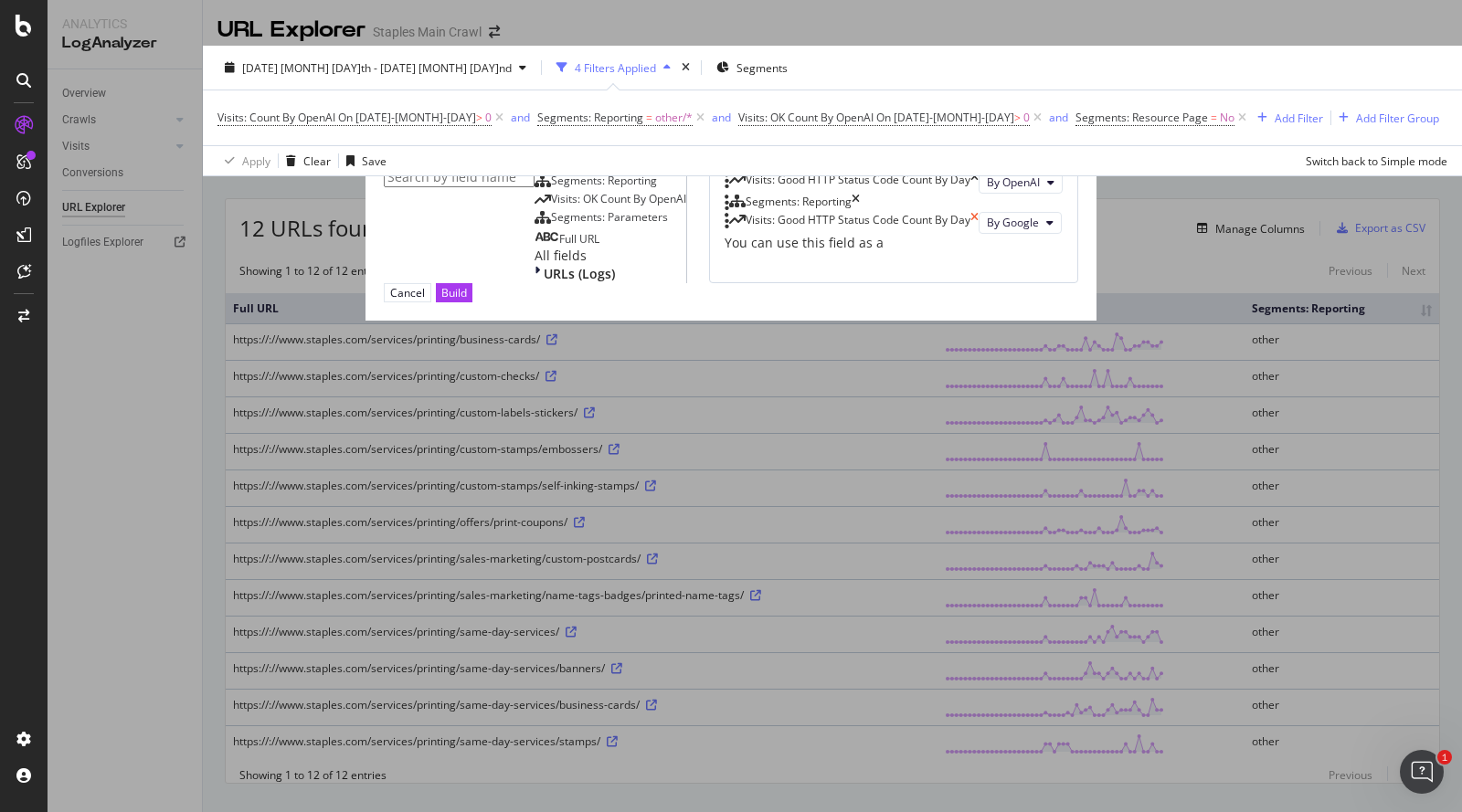click at bounding box center [974, 223] 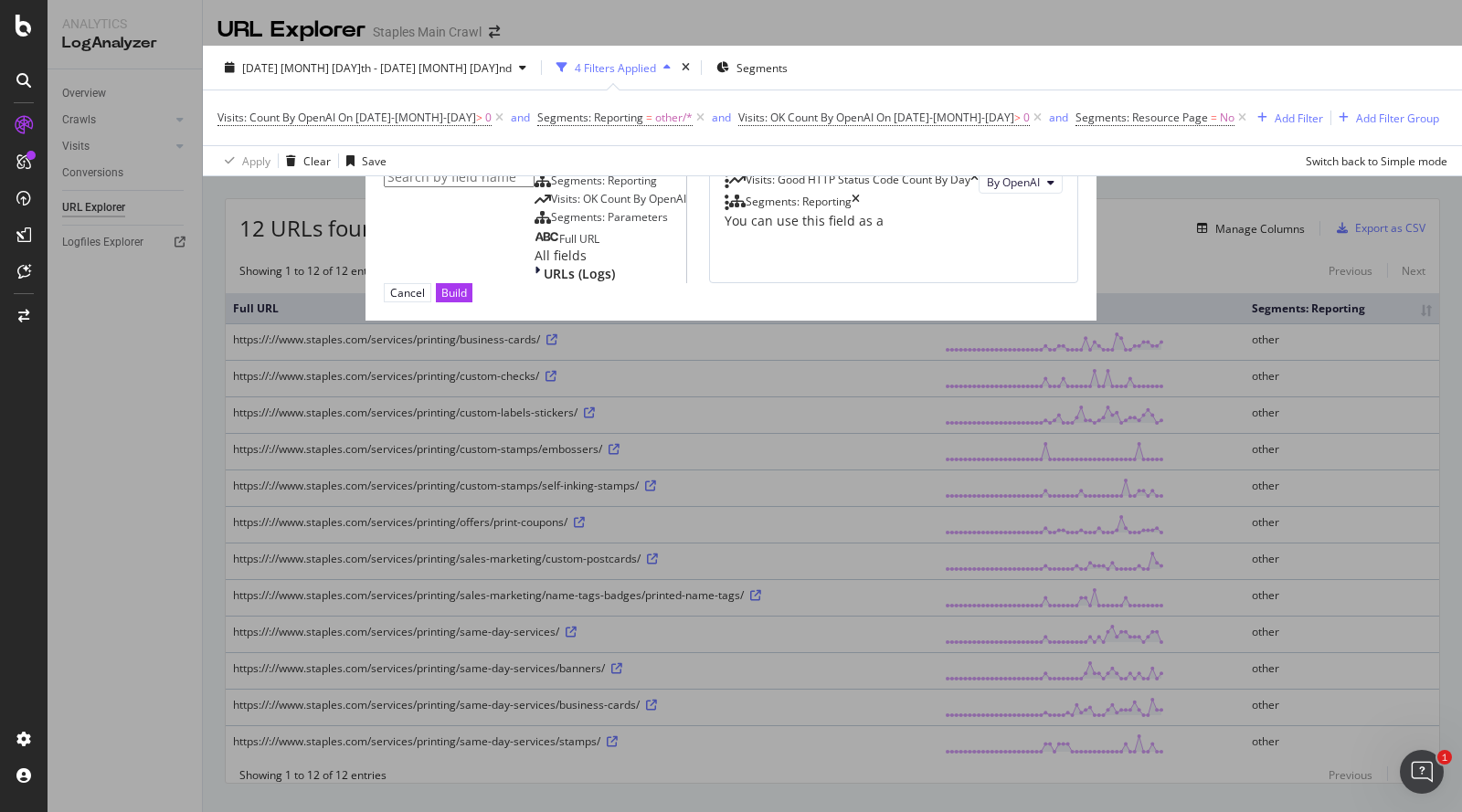 click at bounding box center [574, 109] 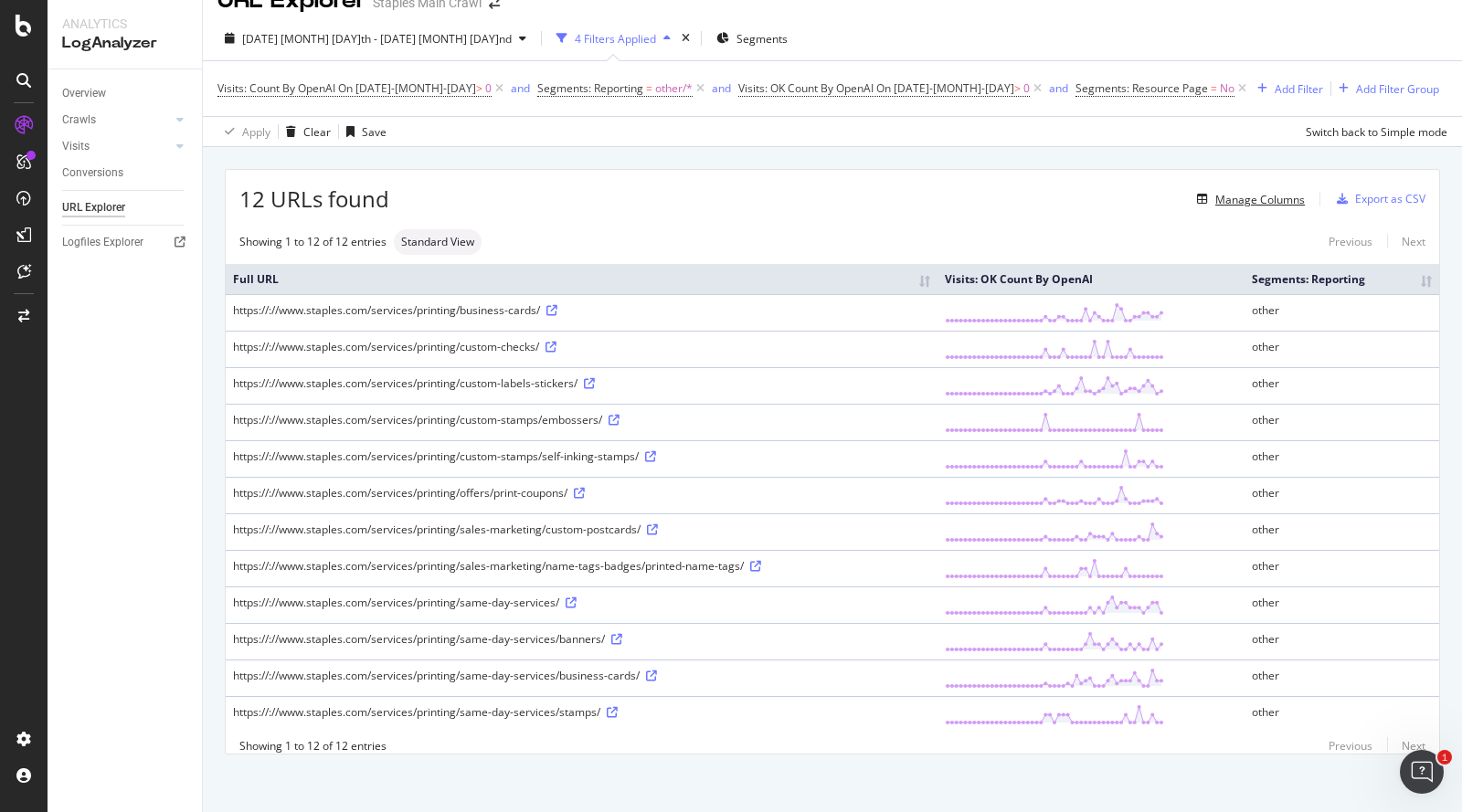 scroll, scrollTop: 0, scrollLeft: 0, axis: both 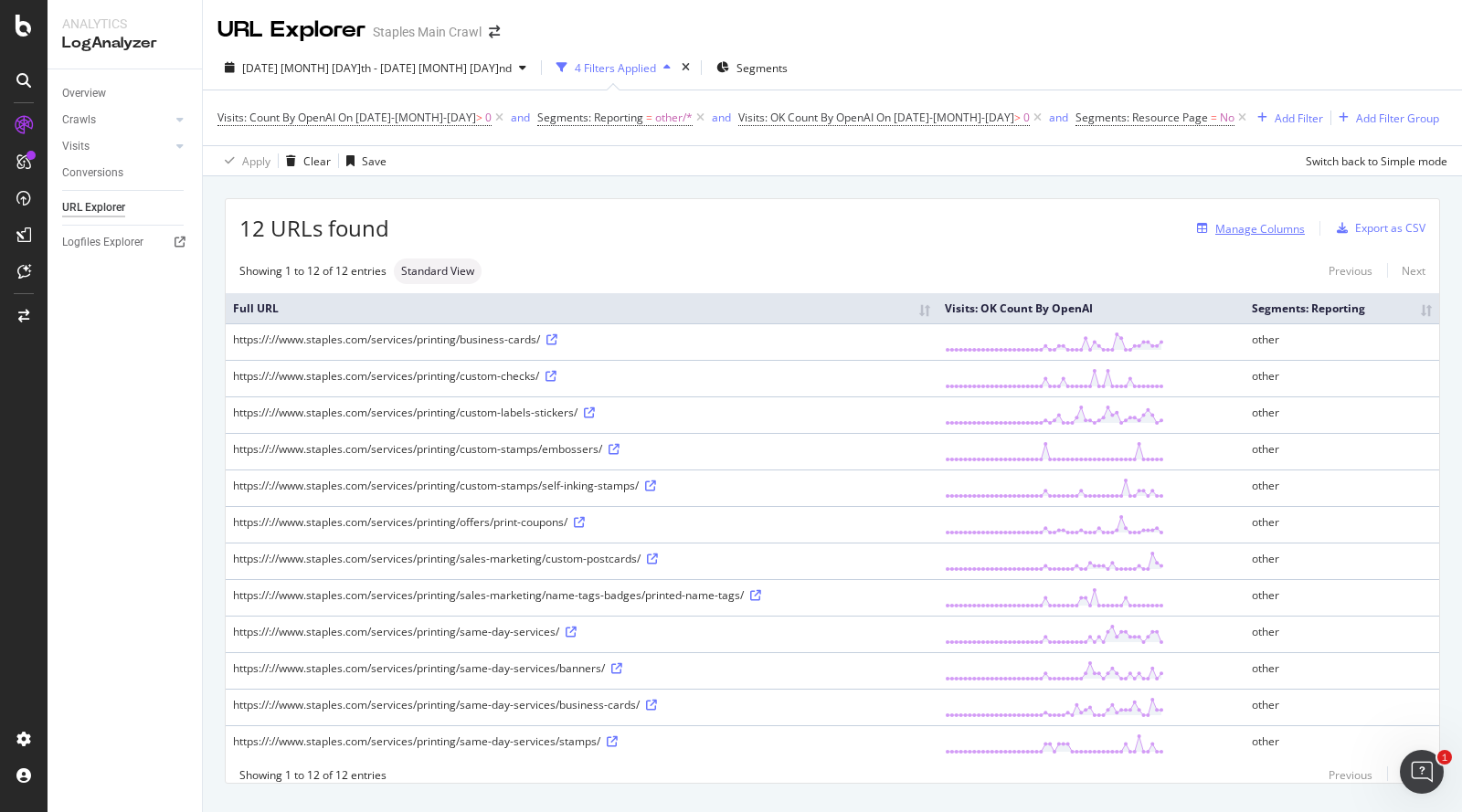 click on "Manage Columns" at bounding box center [1260, 228] 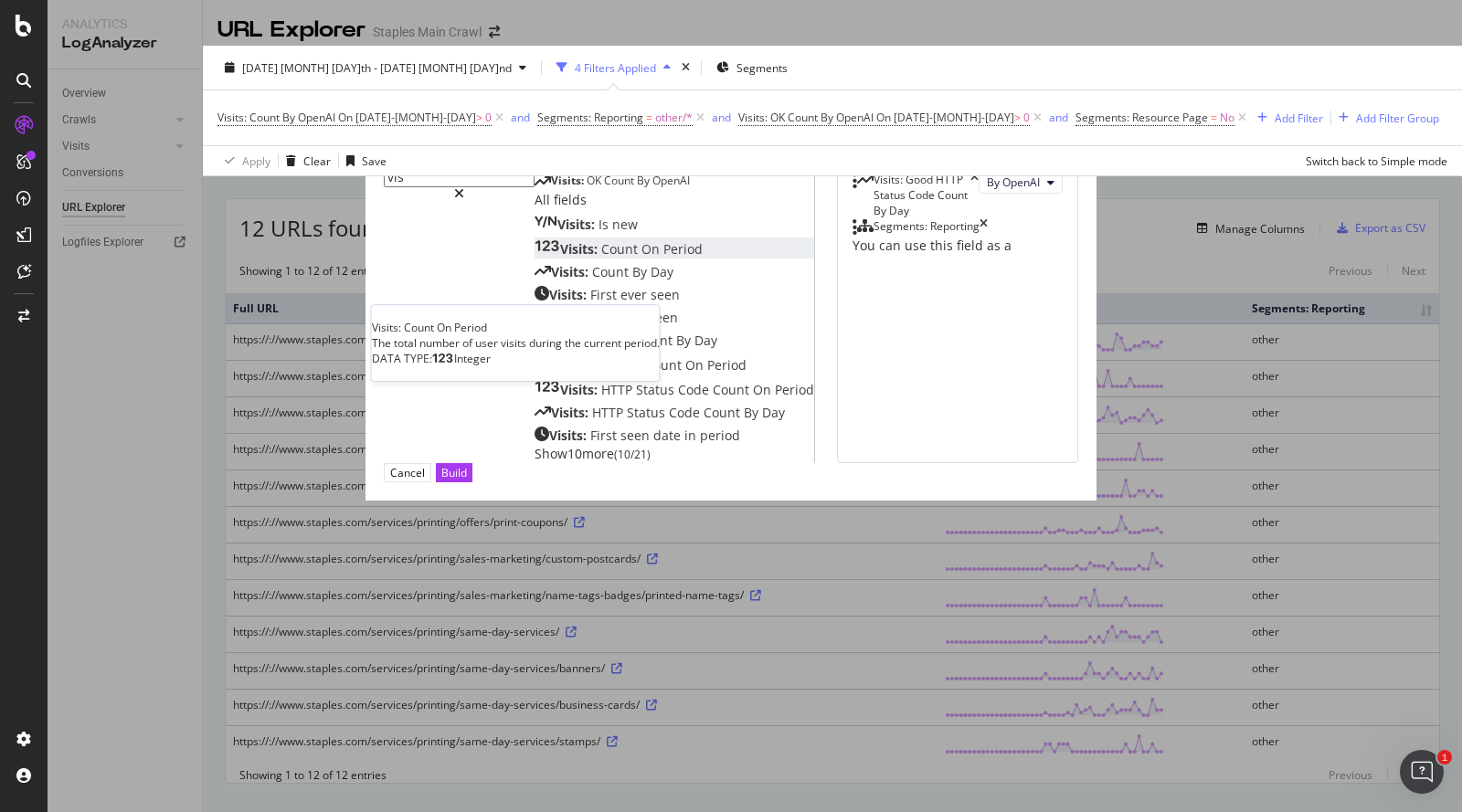 type on "vis" 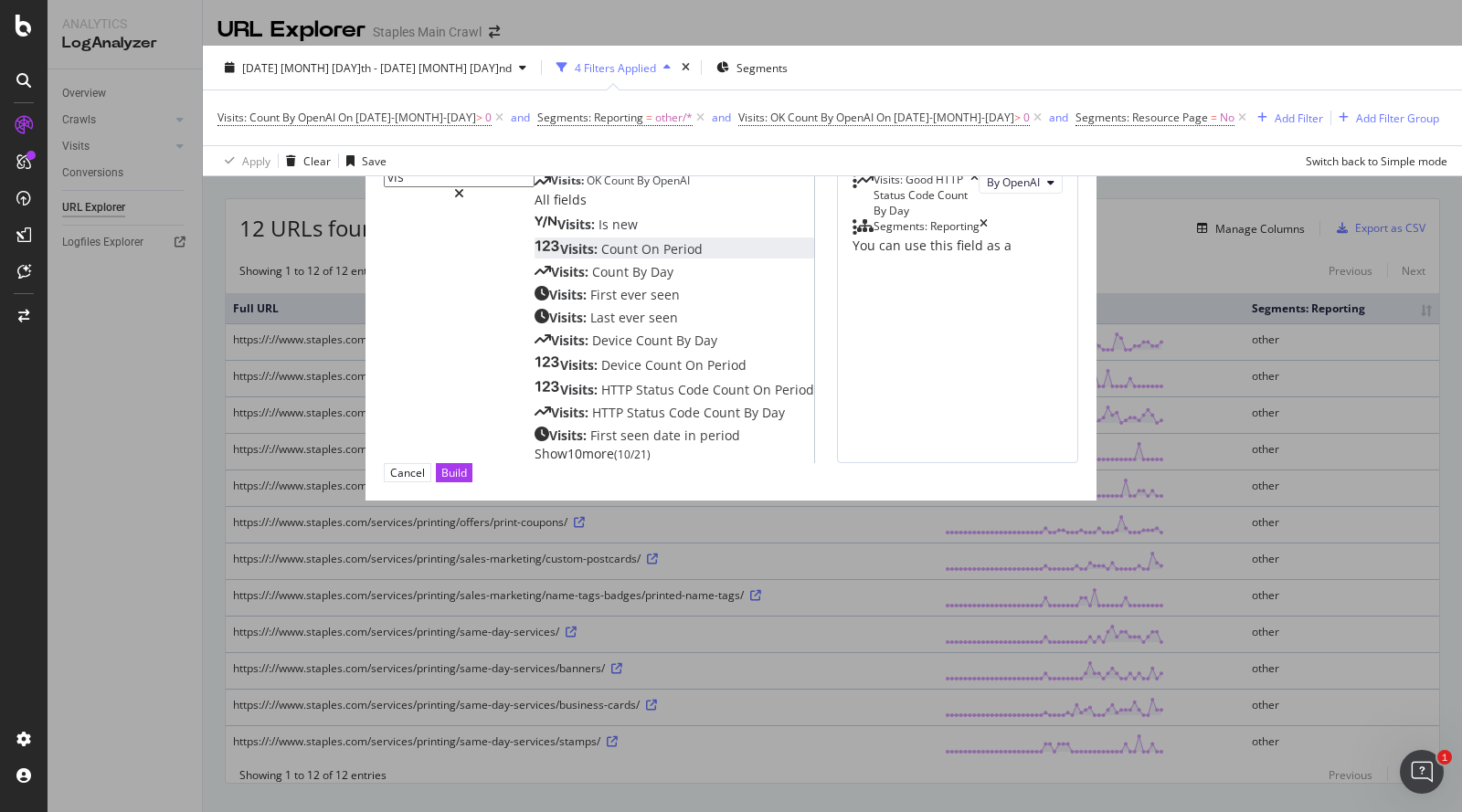 click on "Count" at bounding box center (621, 248) 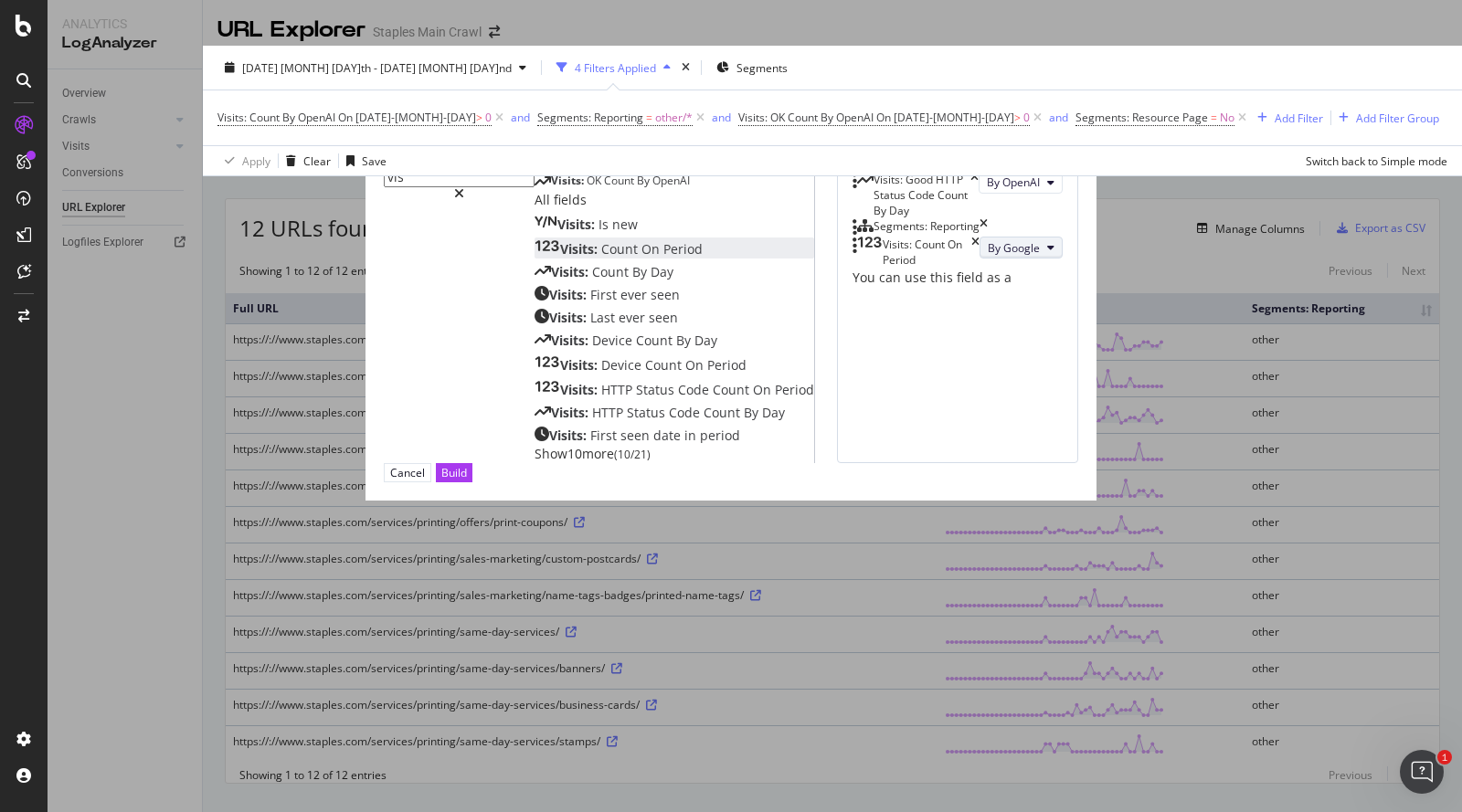 click on "By Google" at bounding box center (1013, 248) 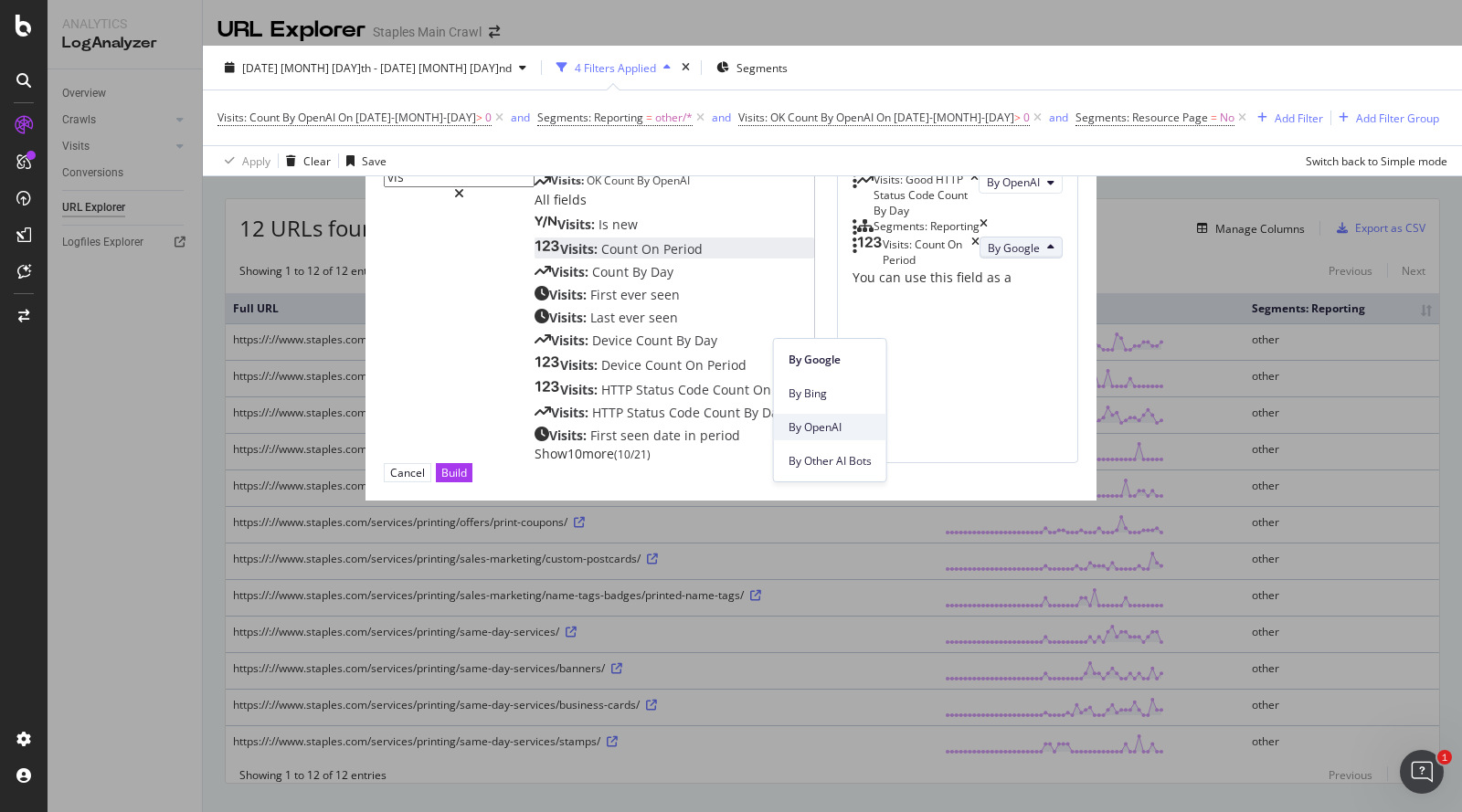 click on "By OpenAI" at bounding box center (830, 427) 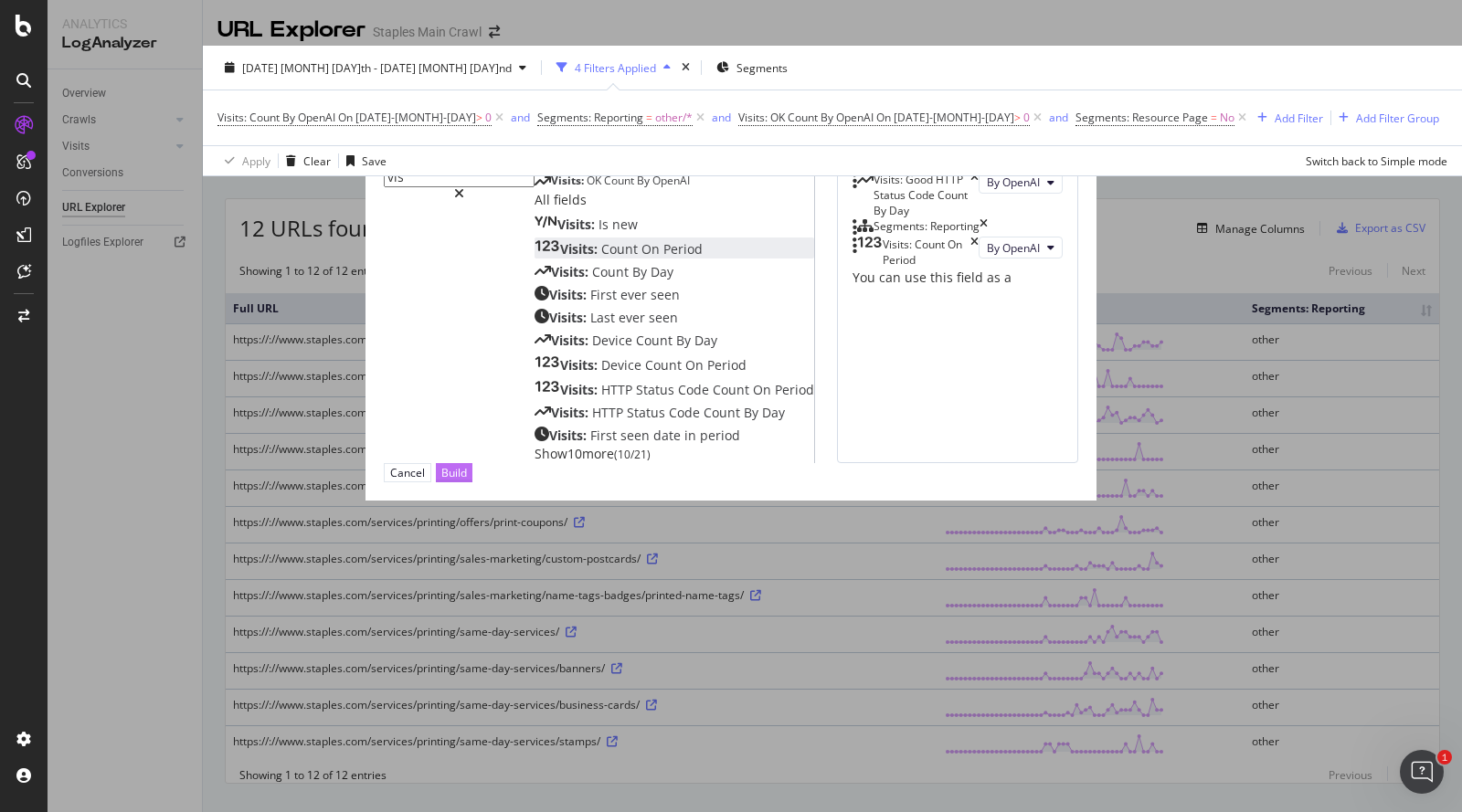 click on "Build" at bounding box center (454, 472) 